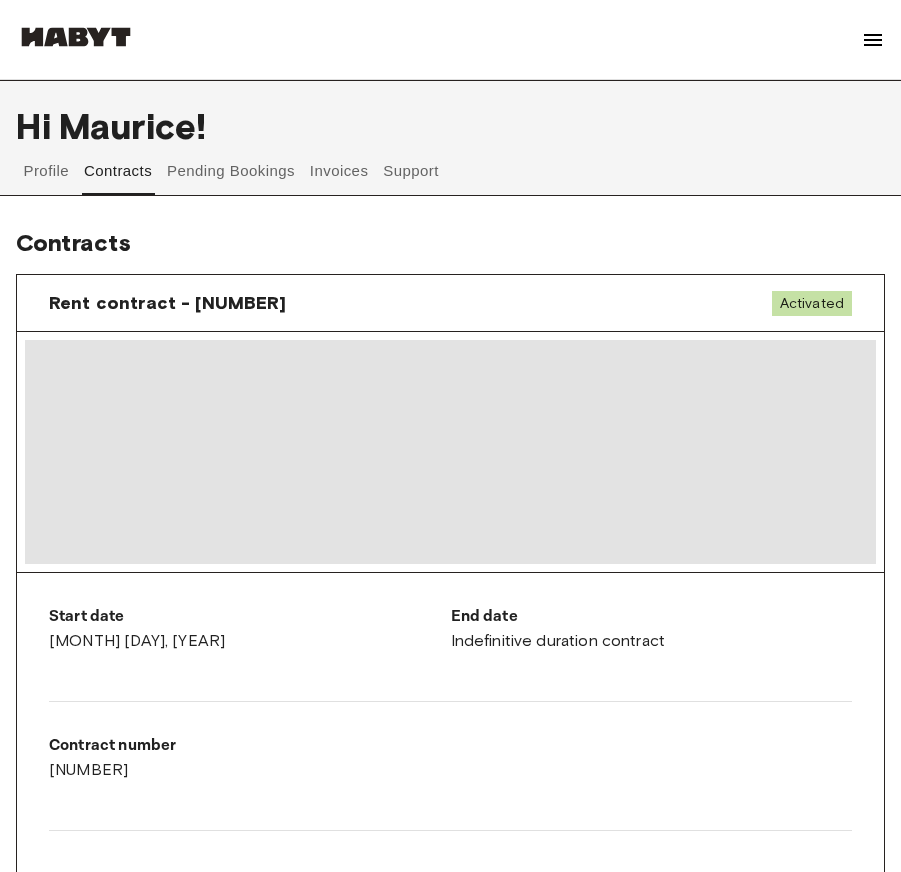 scroll, scrollTop: 0, scrollLeft: 0, axis: both 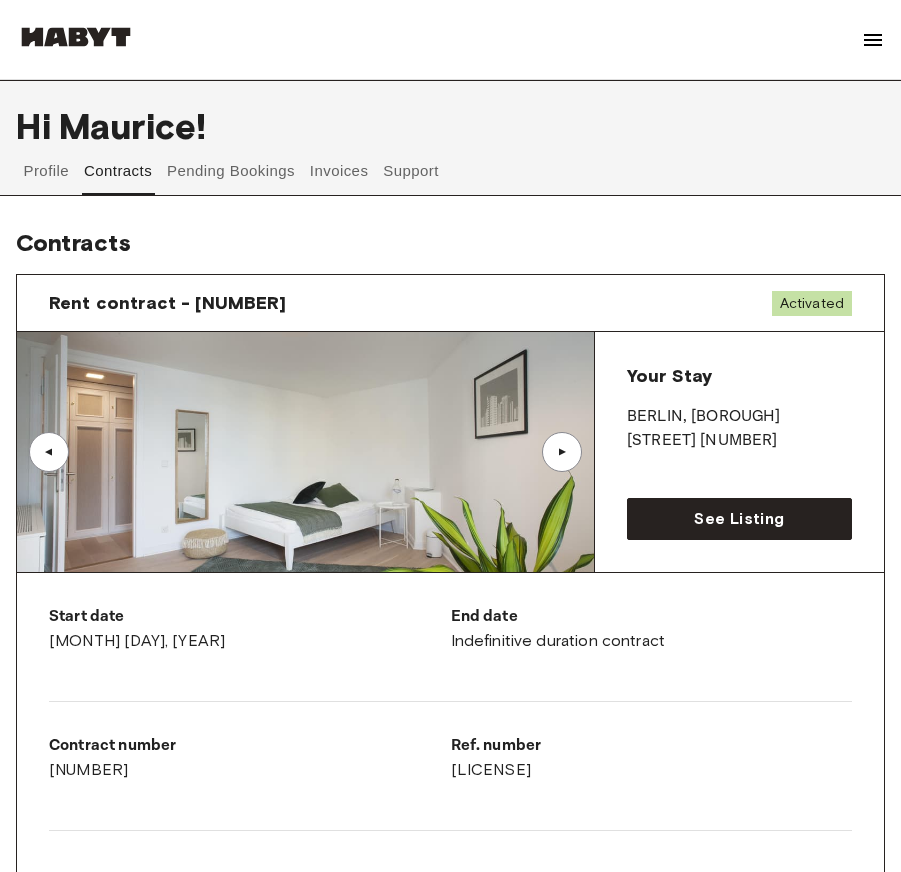 click at bounding box center (305, 452) 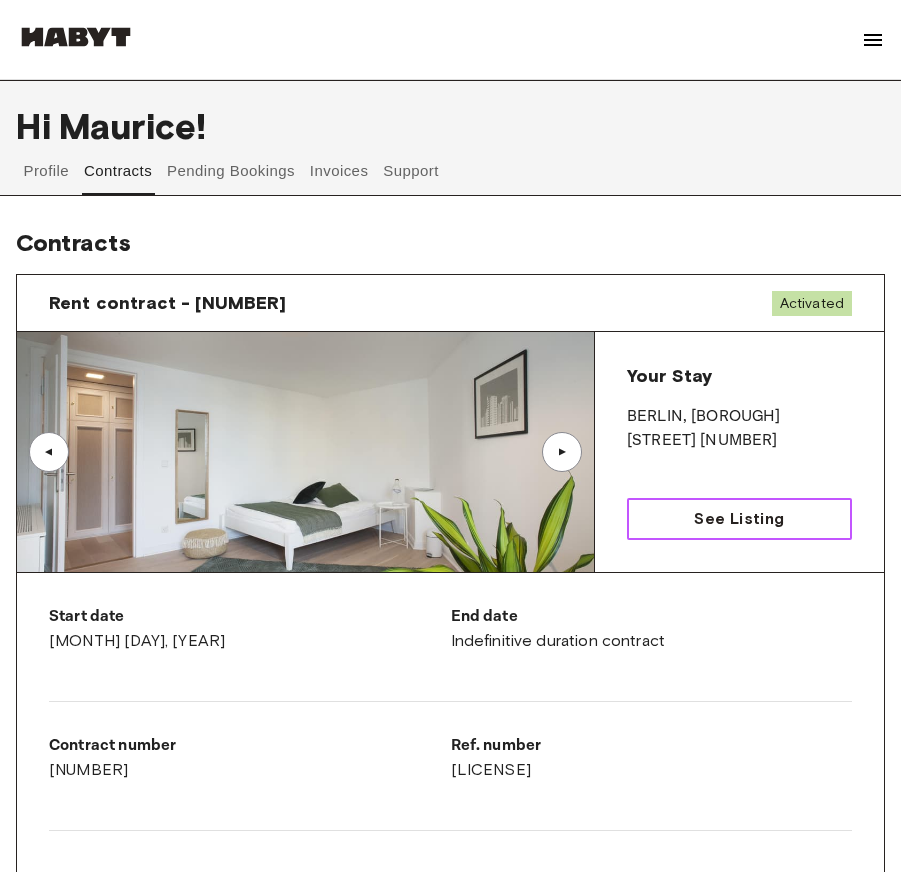 click on "See Listing" at bounding box center [739, 519] 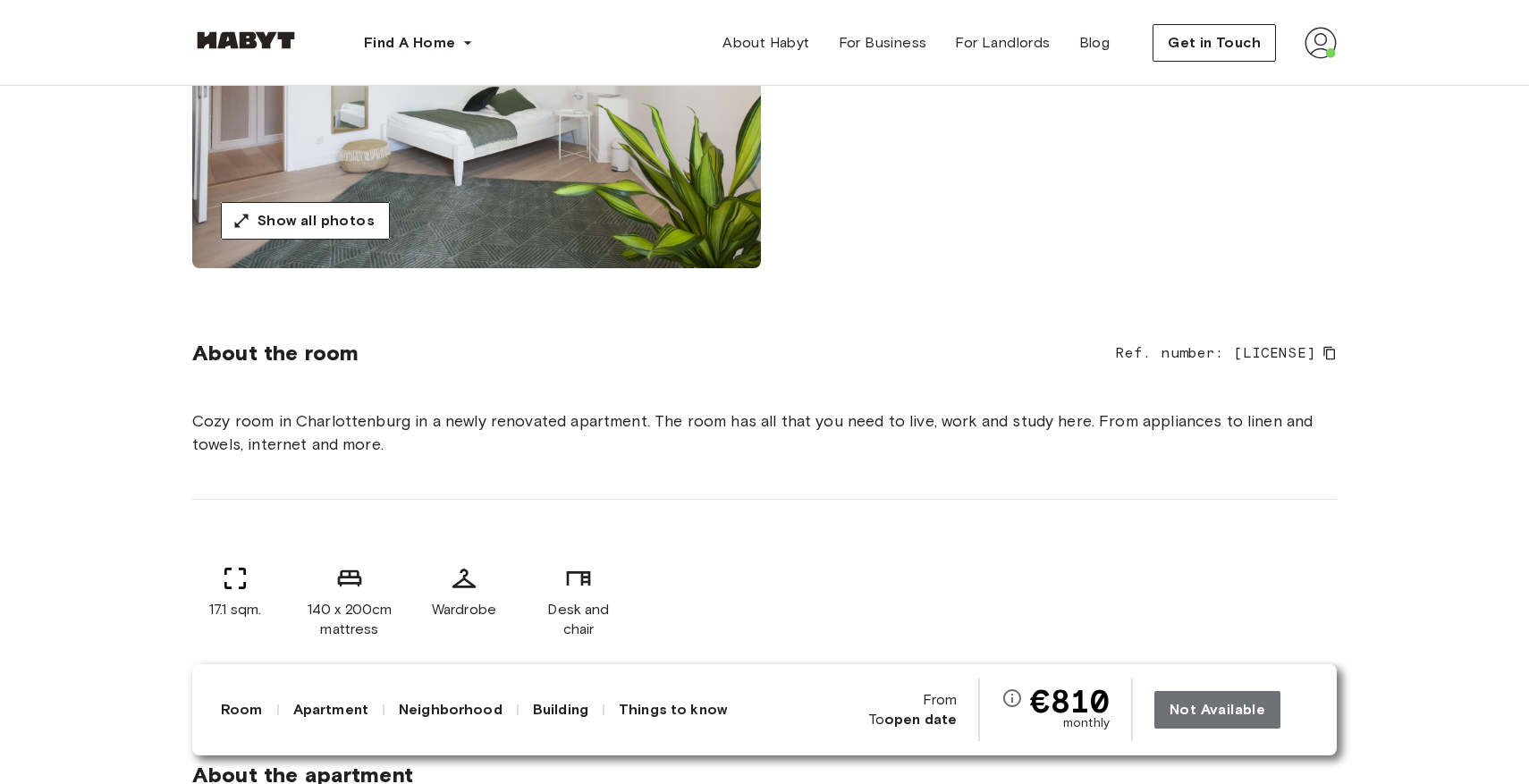 scroll, scrollTop: 118, scrollLeft: 0, axis: vertical 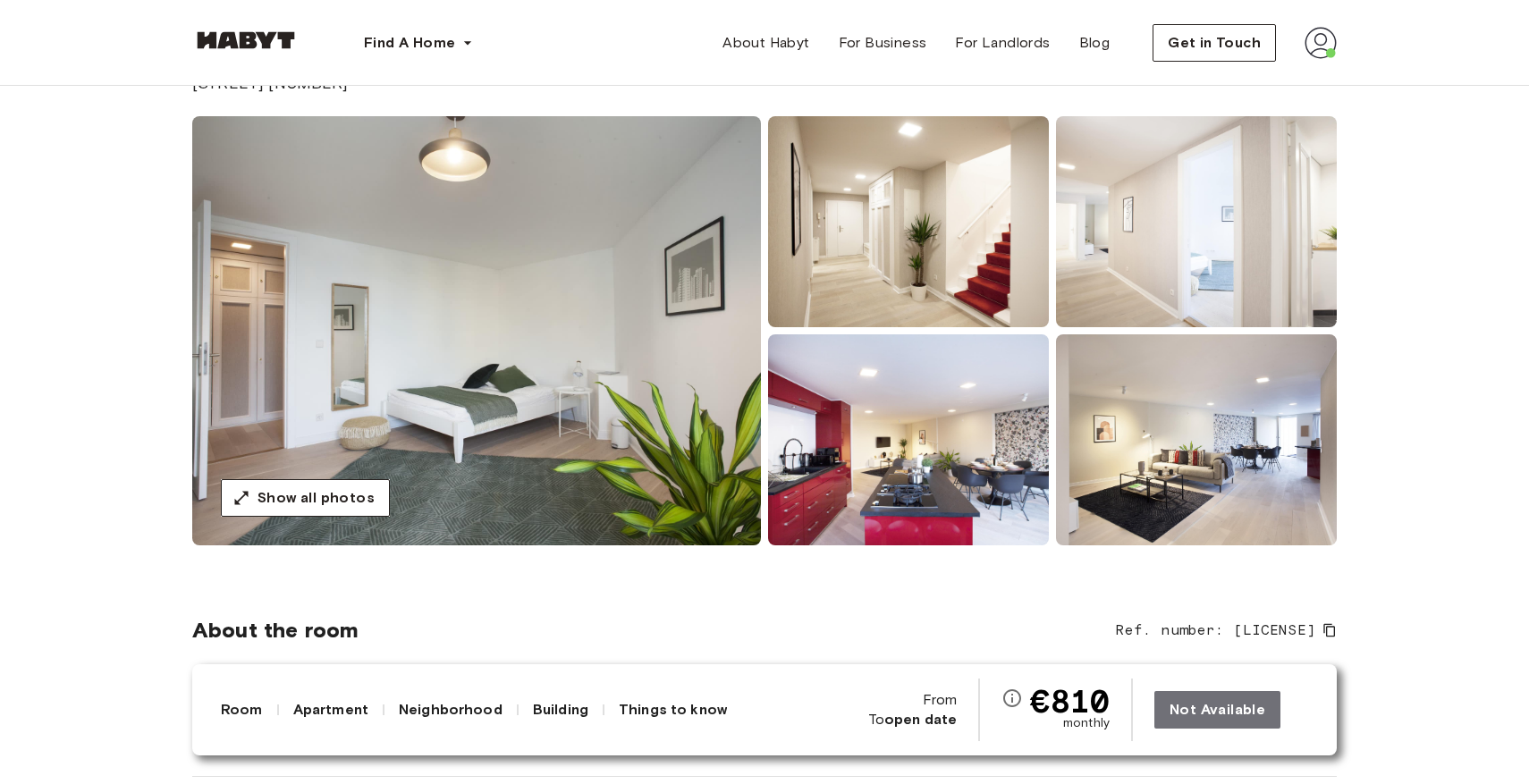 click at bounding box center [477, 331] 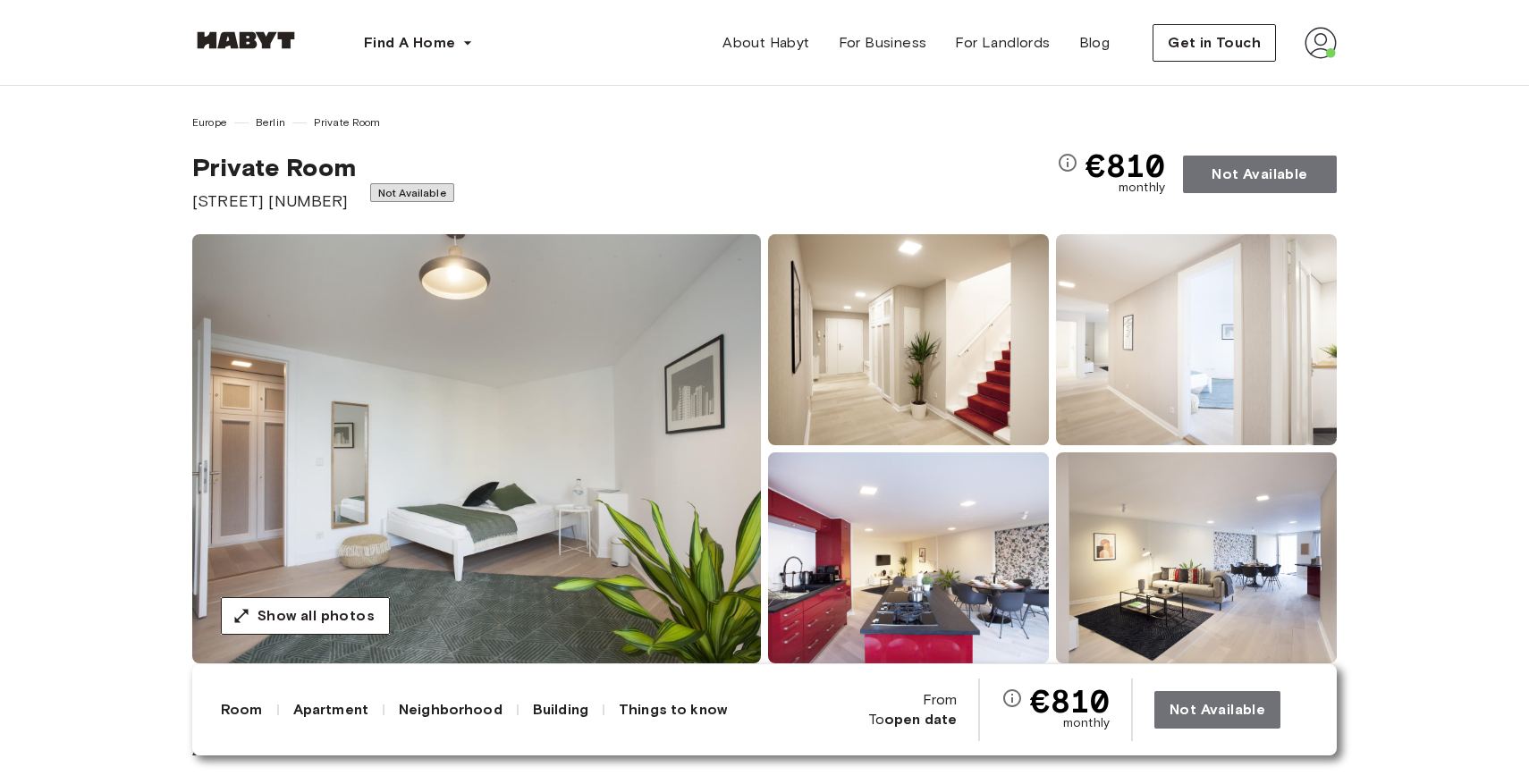 click on "Private Room" at bounding box center [274, 167] 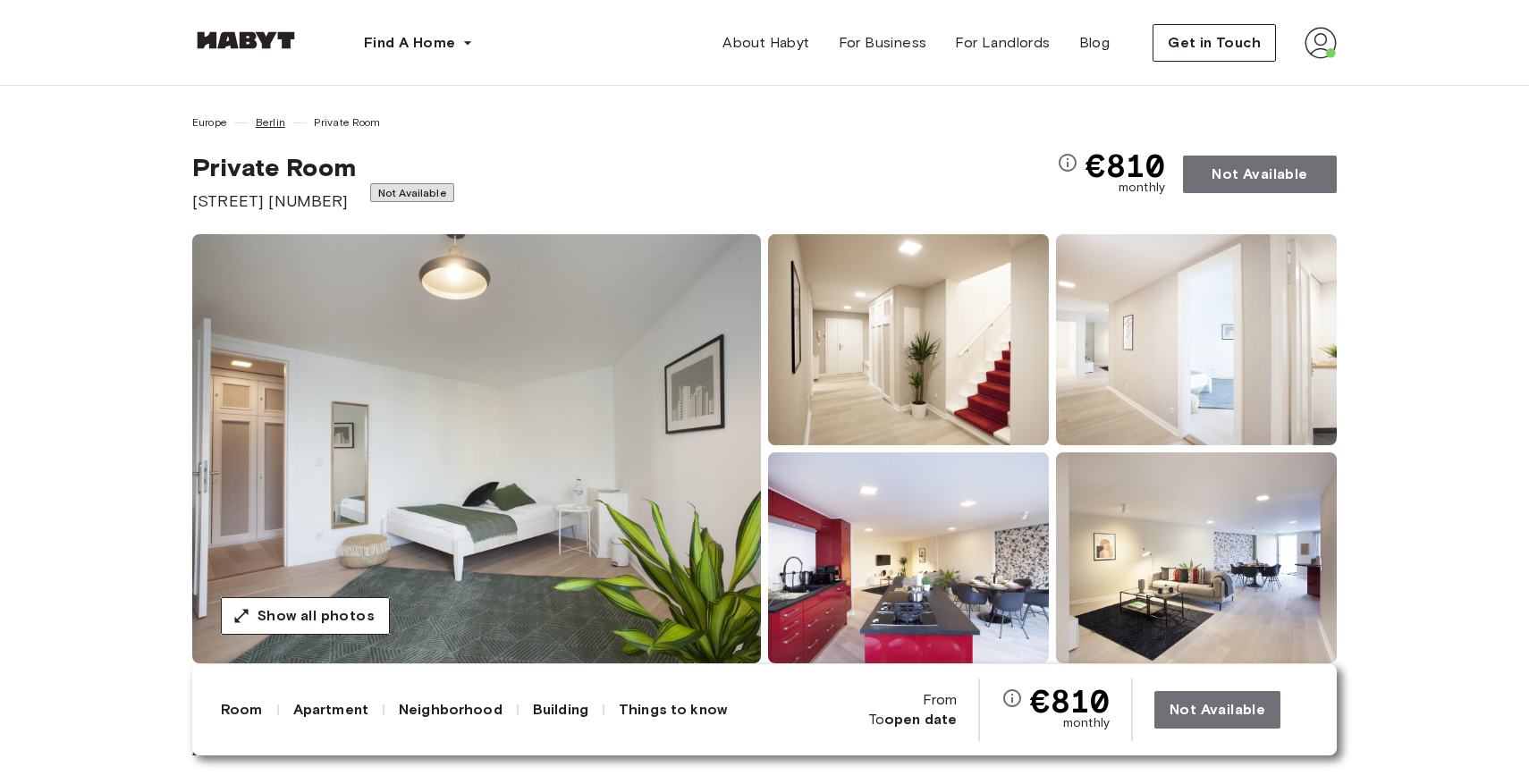 click on "Berlin" at bounding box center (270, 122) 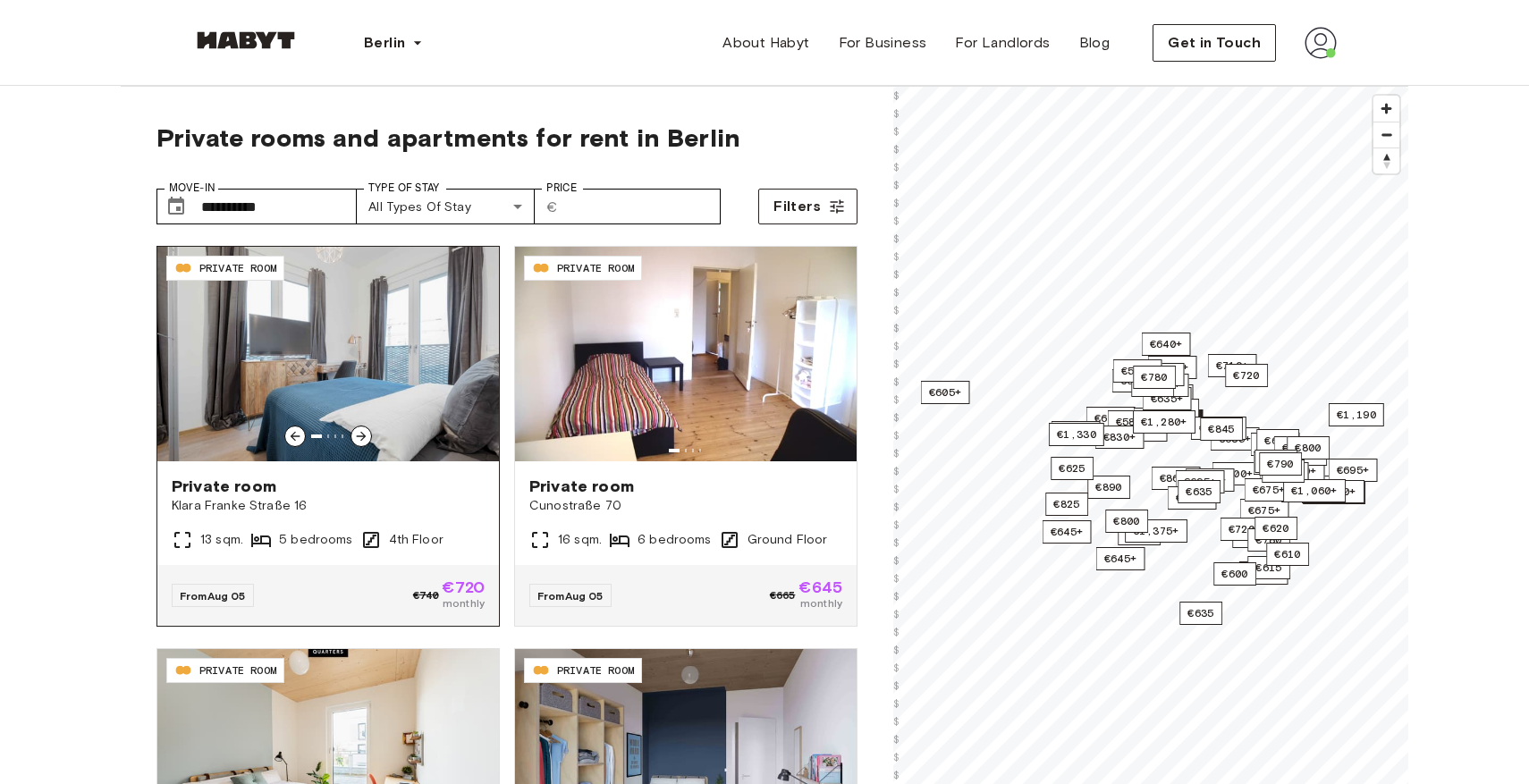 scroll, scrollTop: 19, scrollLeft: 0, axis: vertical 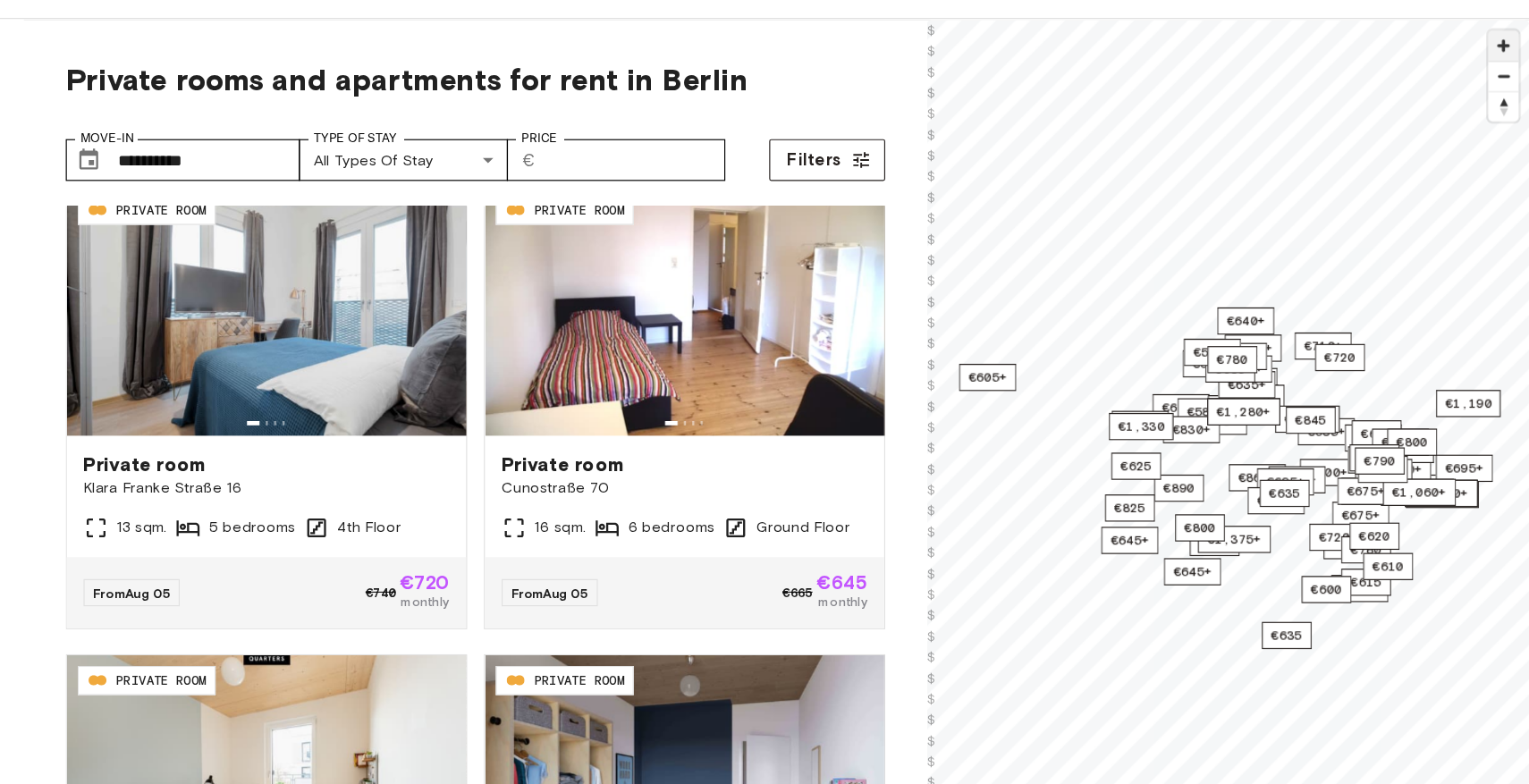 click at bounding box center (1386, 108) 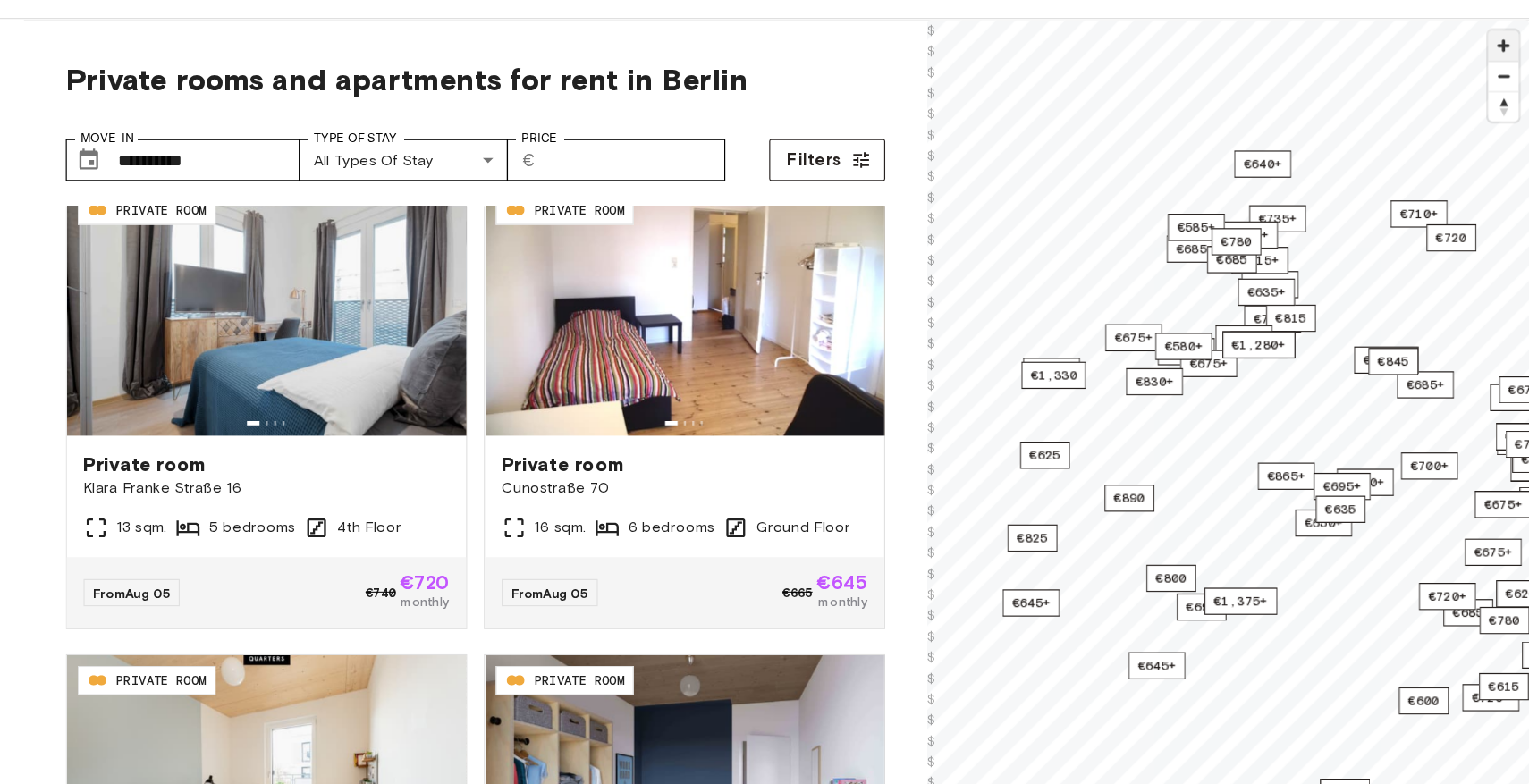 click at bounding box center [1386, 108] 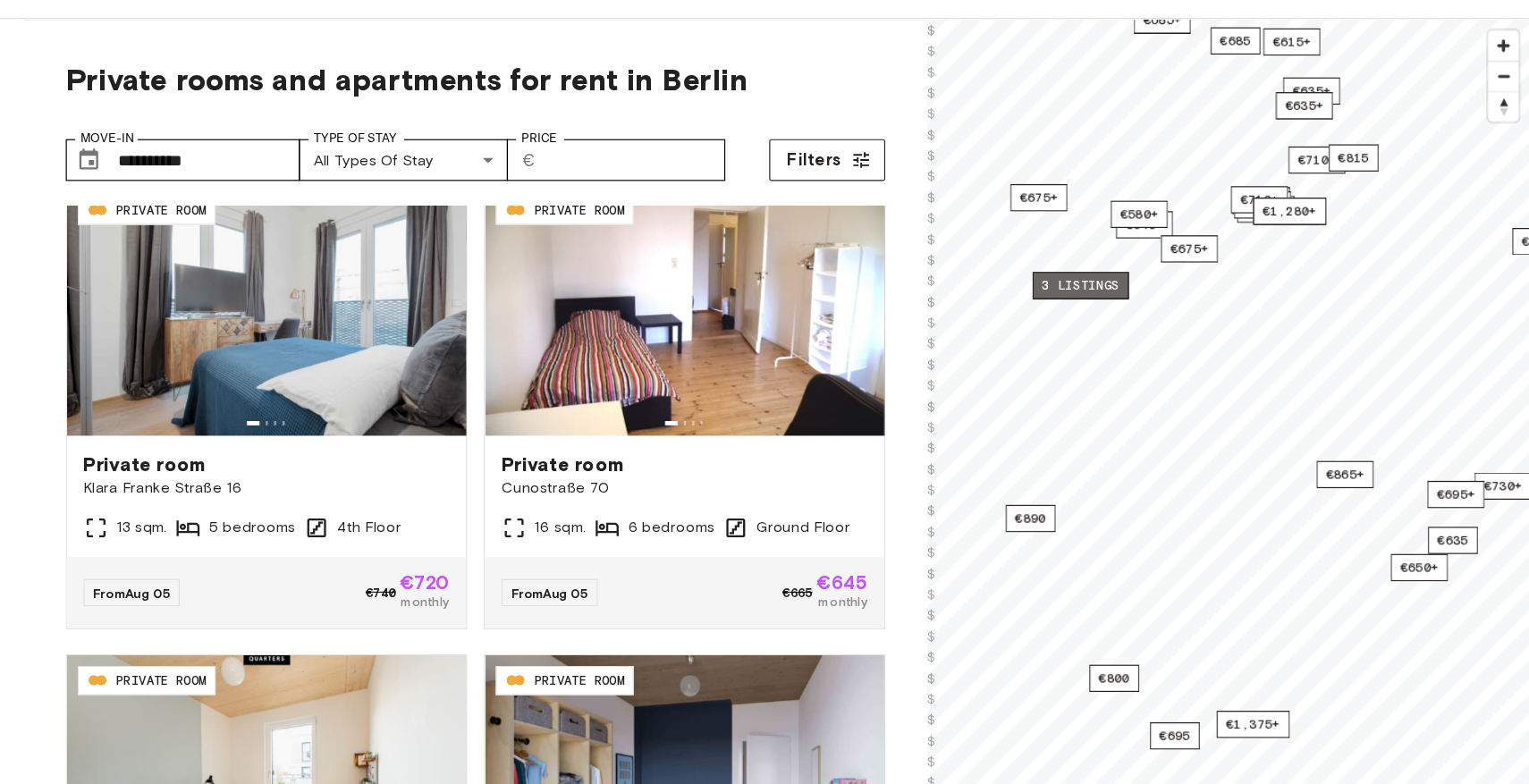 click on "3 listings" at bounding box center (1025, 314) 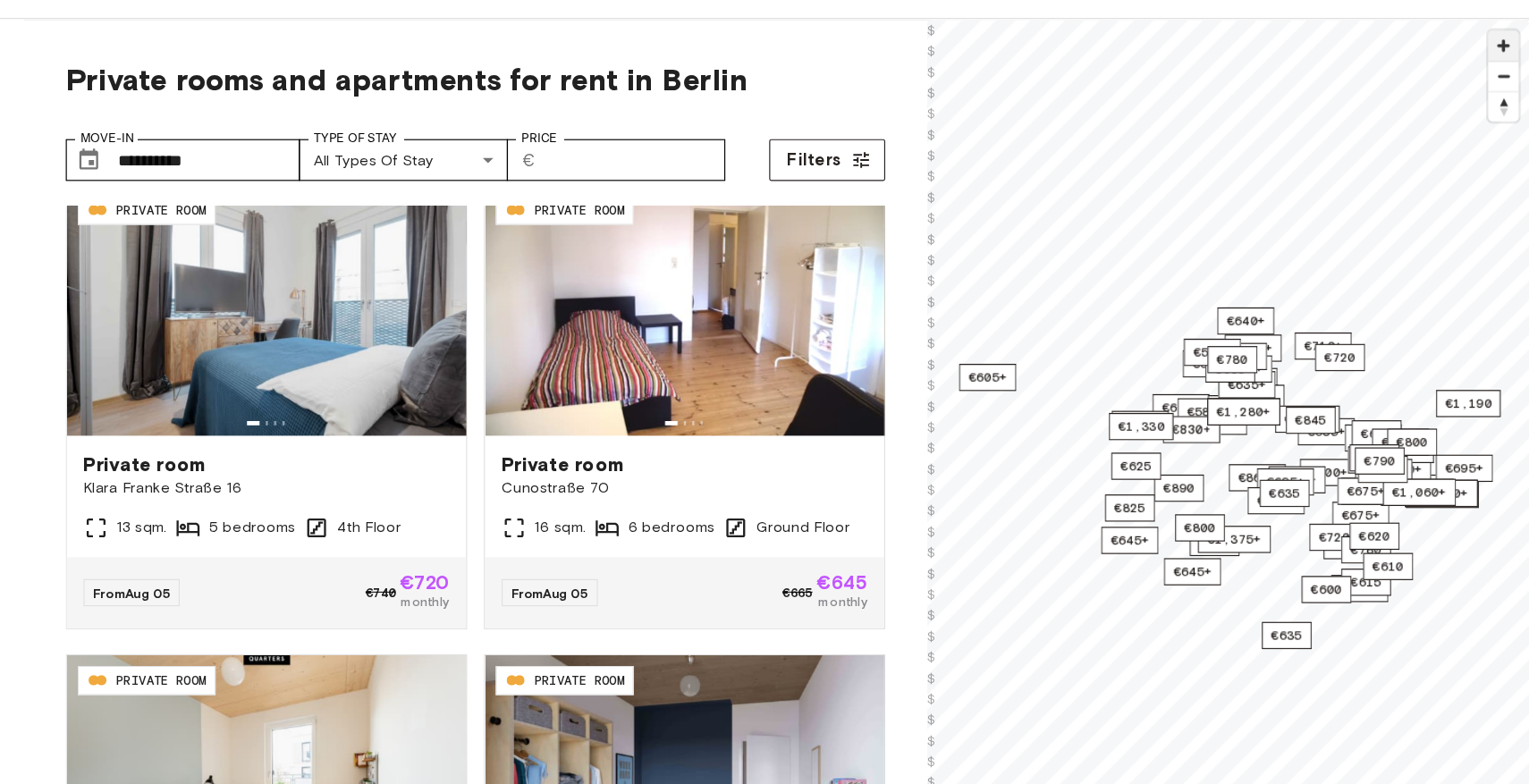 click at bounding box center (1386, 108) 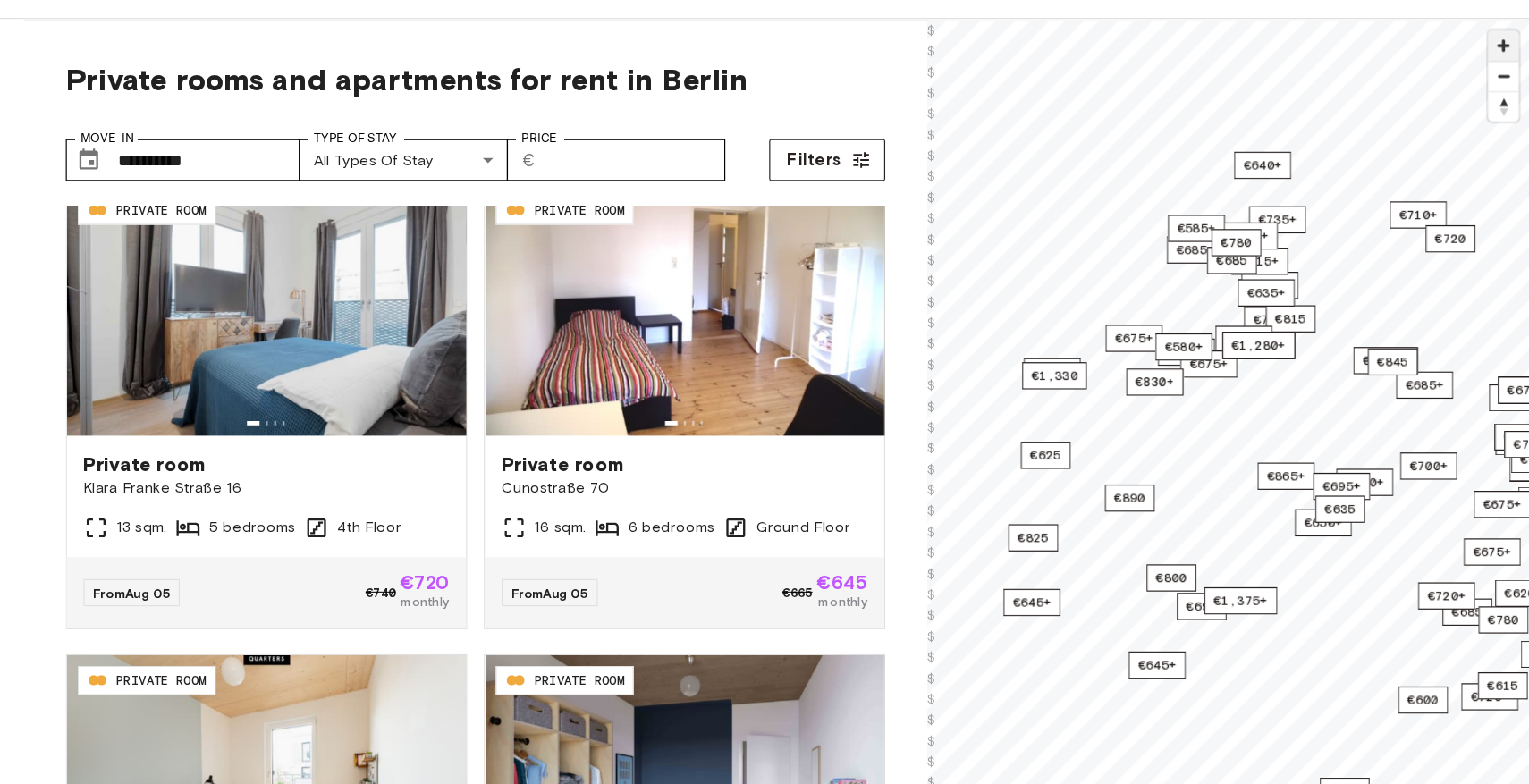 click at bounding box center [1386, 108] 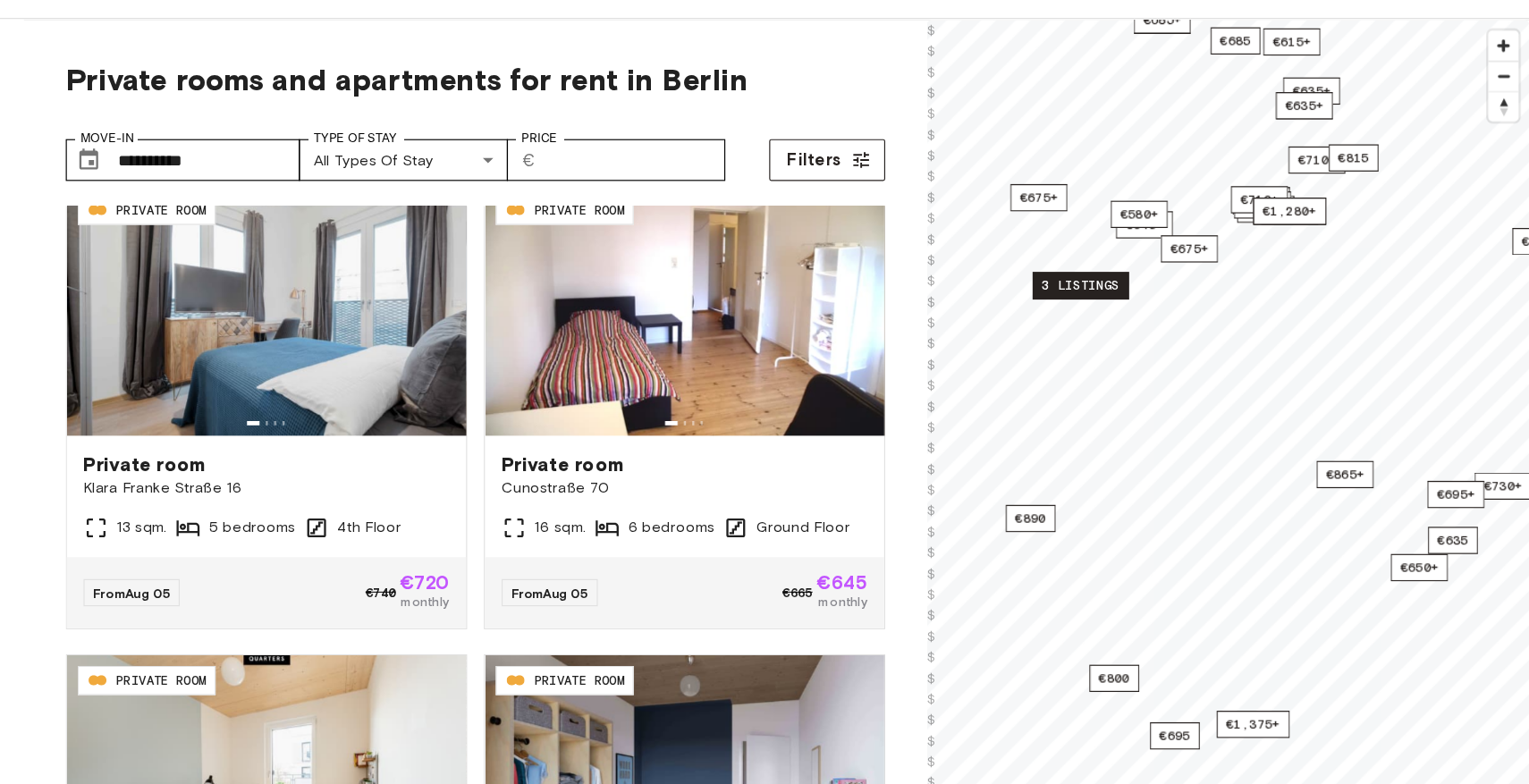 click on "3 listings" at bounding box center [1025, 314] 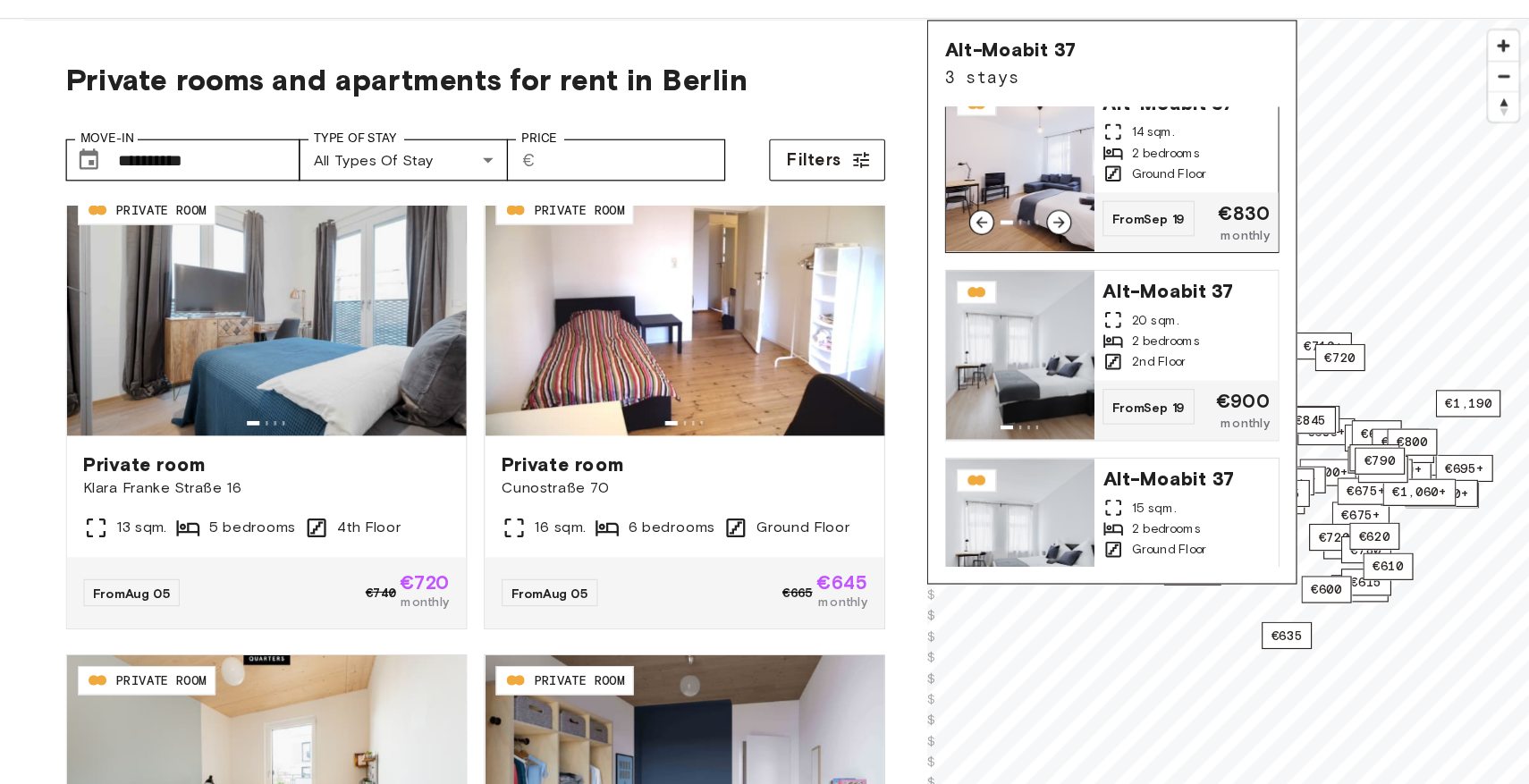 scroll, scrollTop: 0, scrollLeft: 0, axis: both 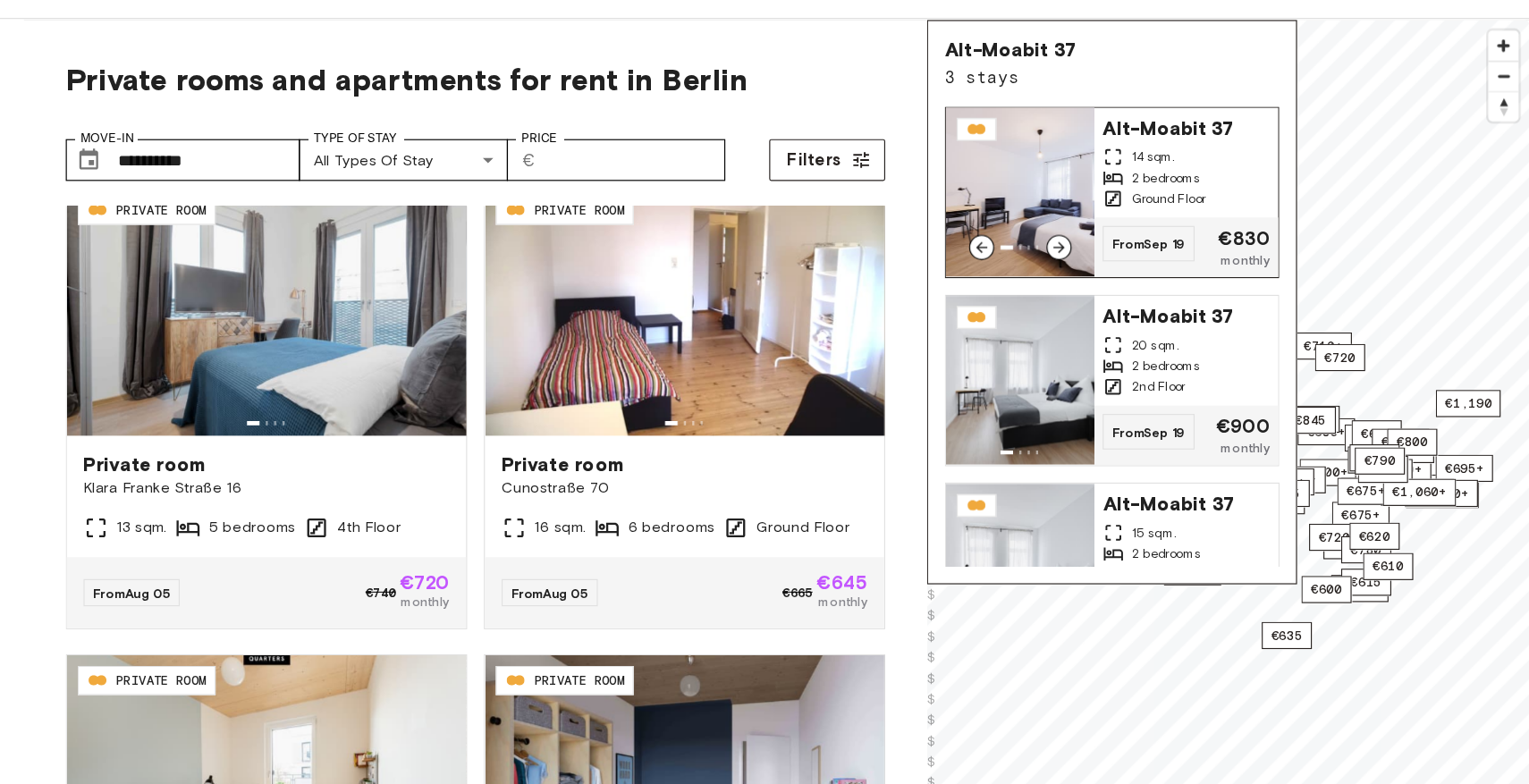 click 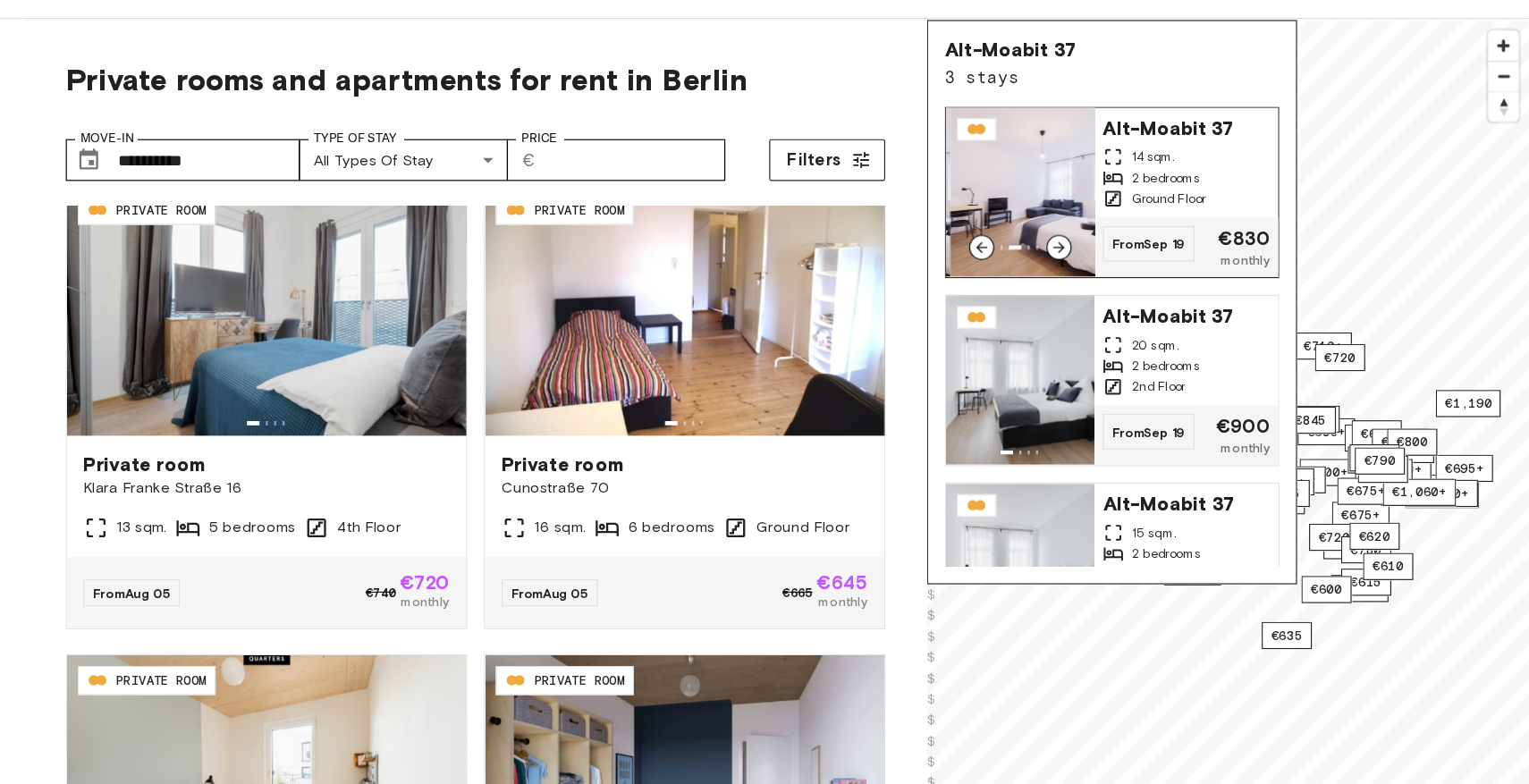 click 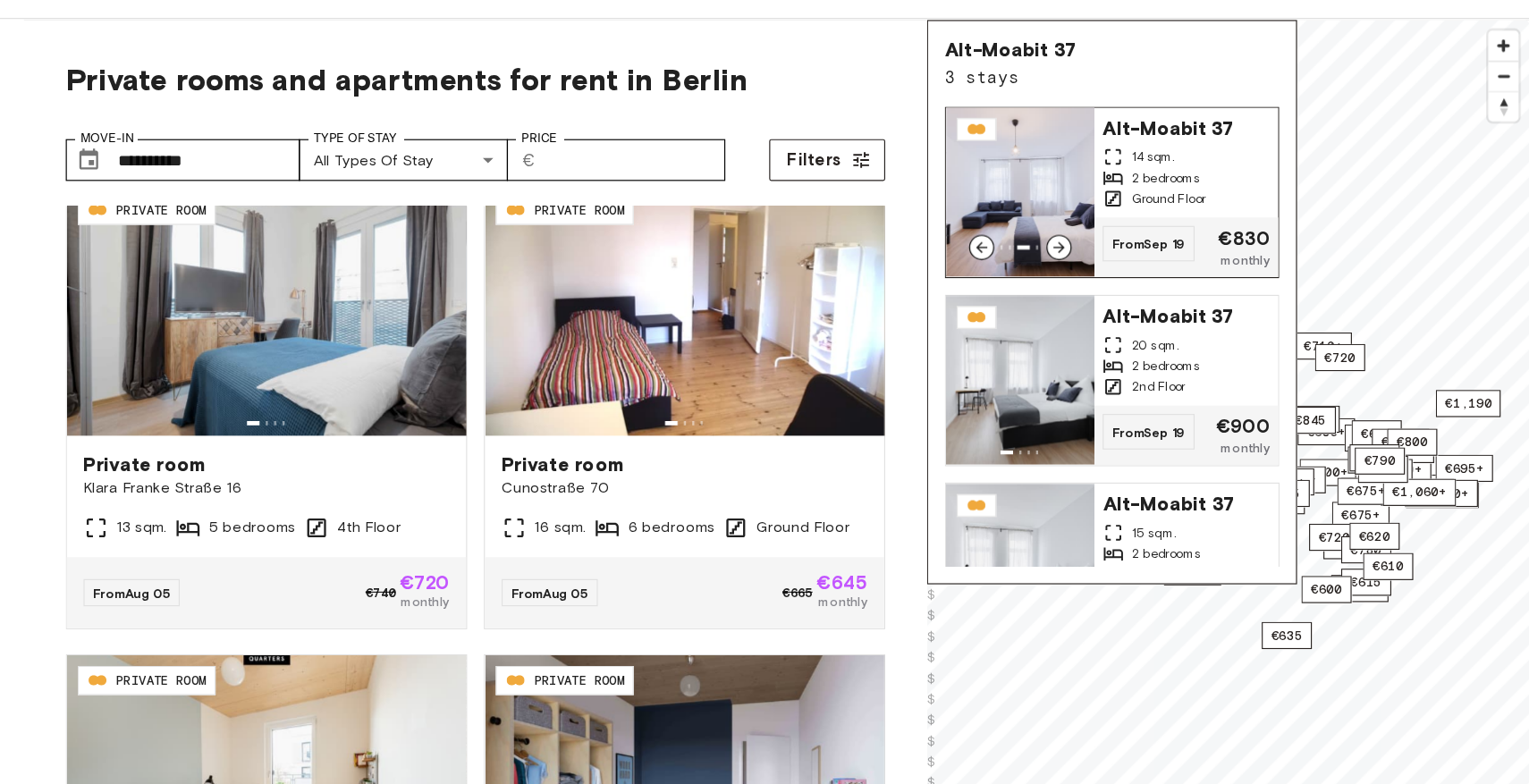 click 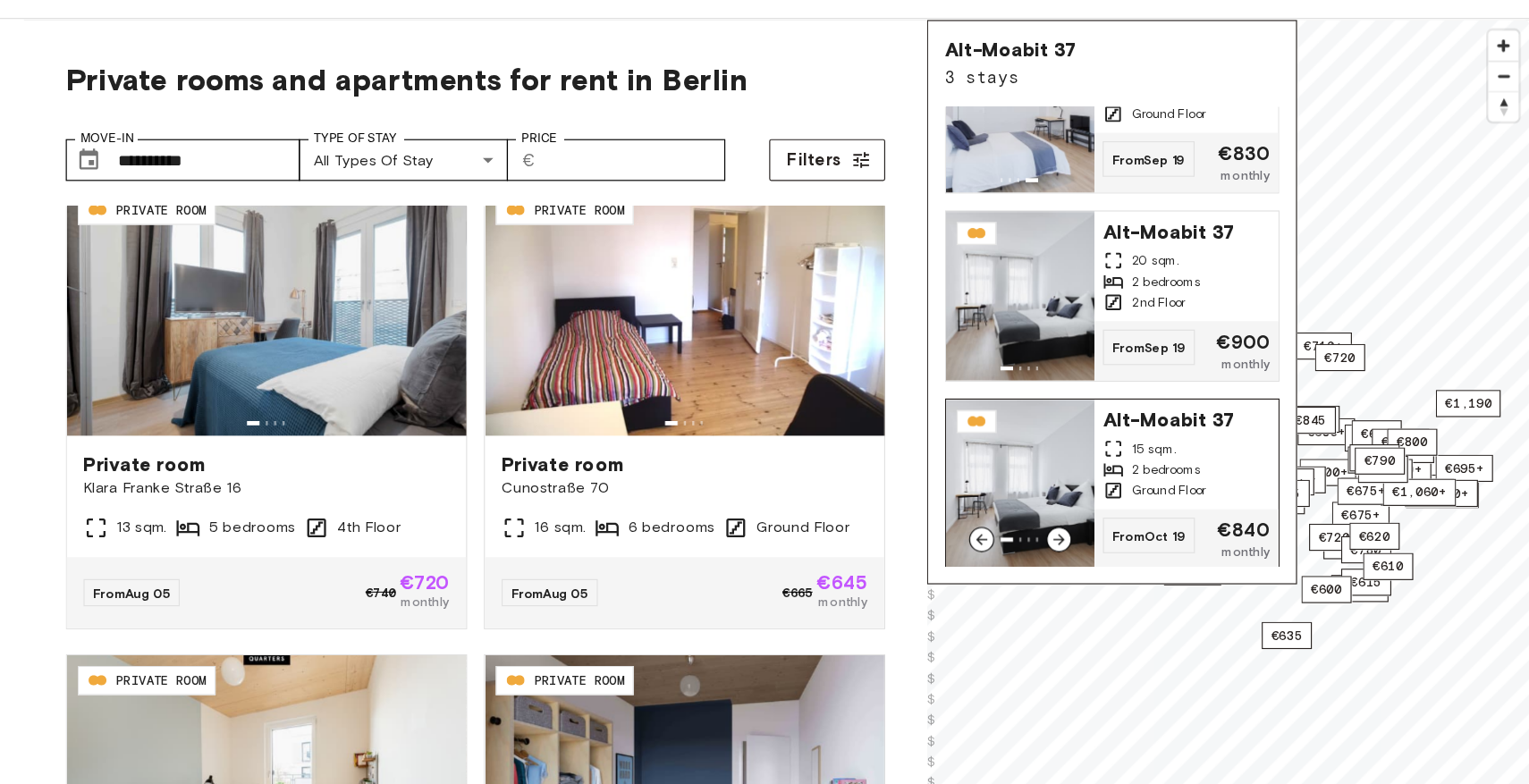 scroll, scrollTop: 74, scrollLeft: 0, axis: vertical 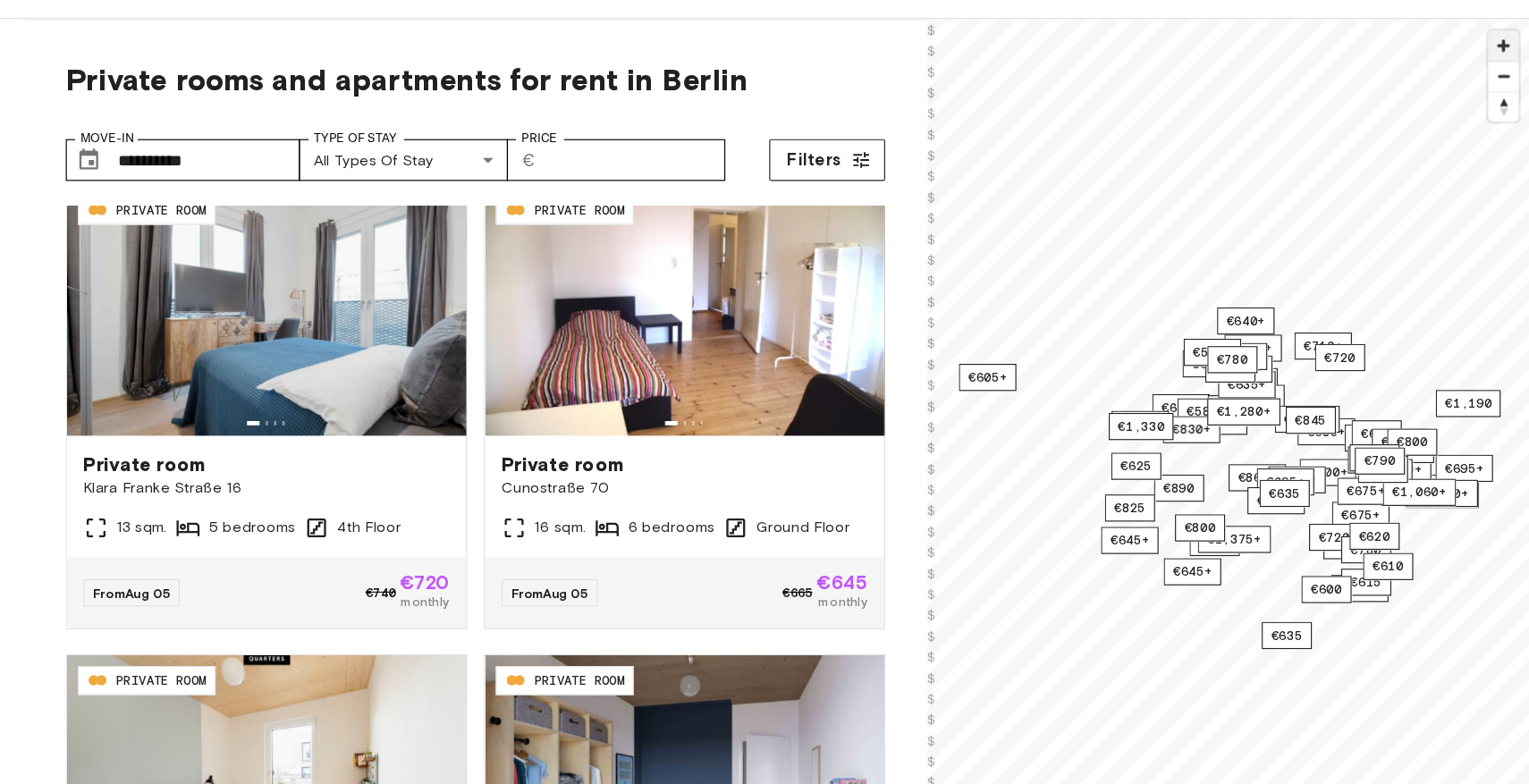 click at bounding box center (1386, 108) 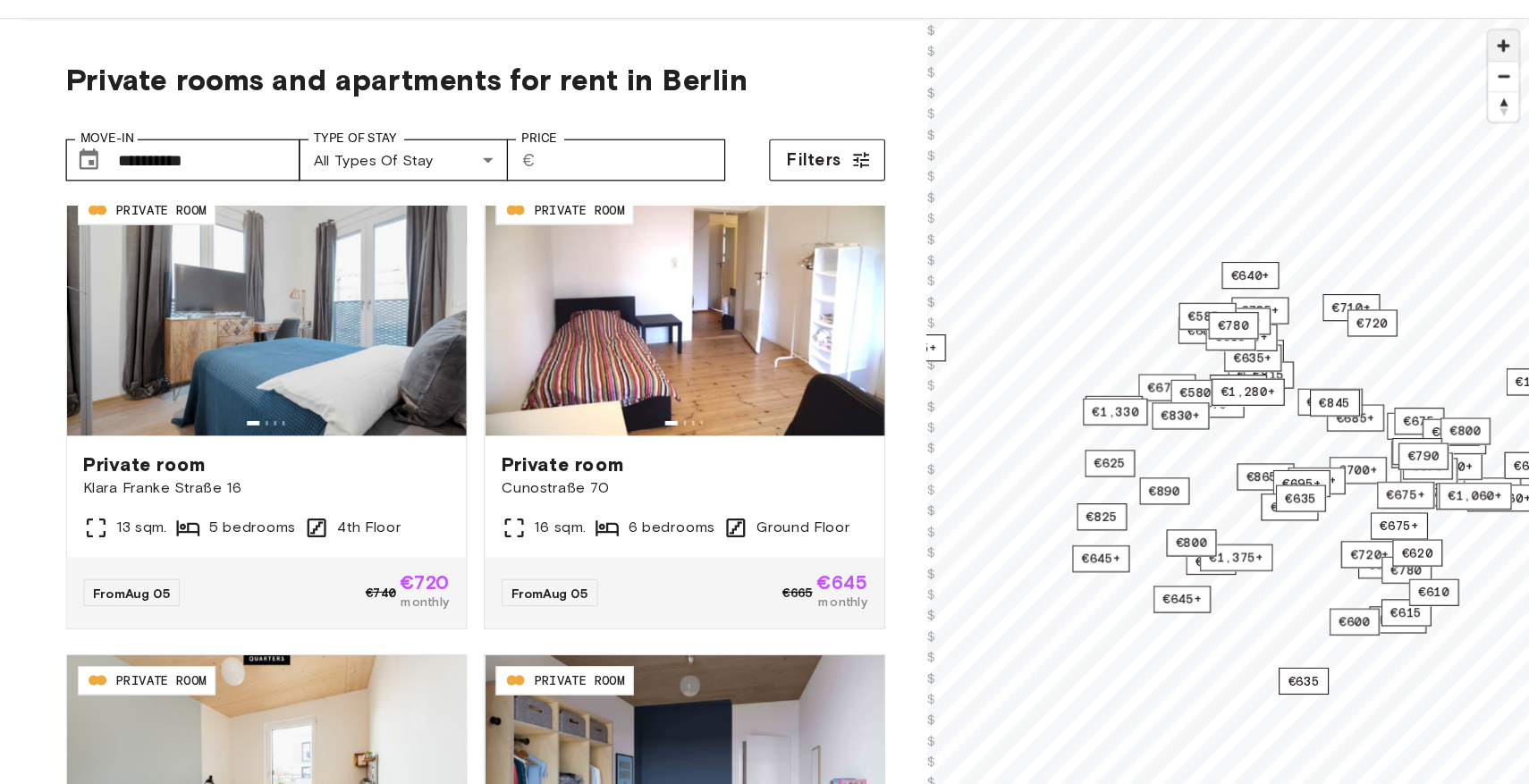 click at bounding box center (1386, 108) 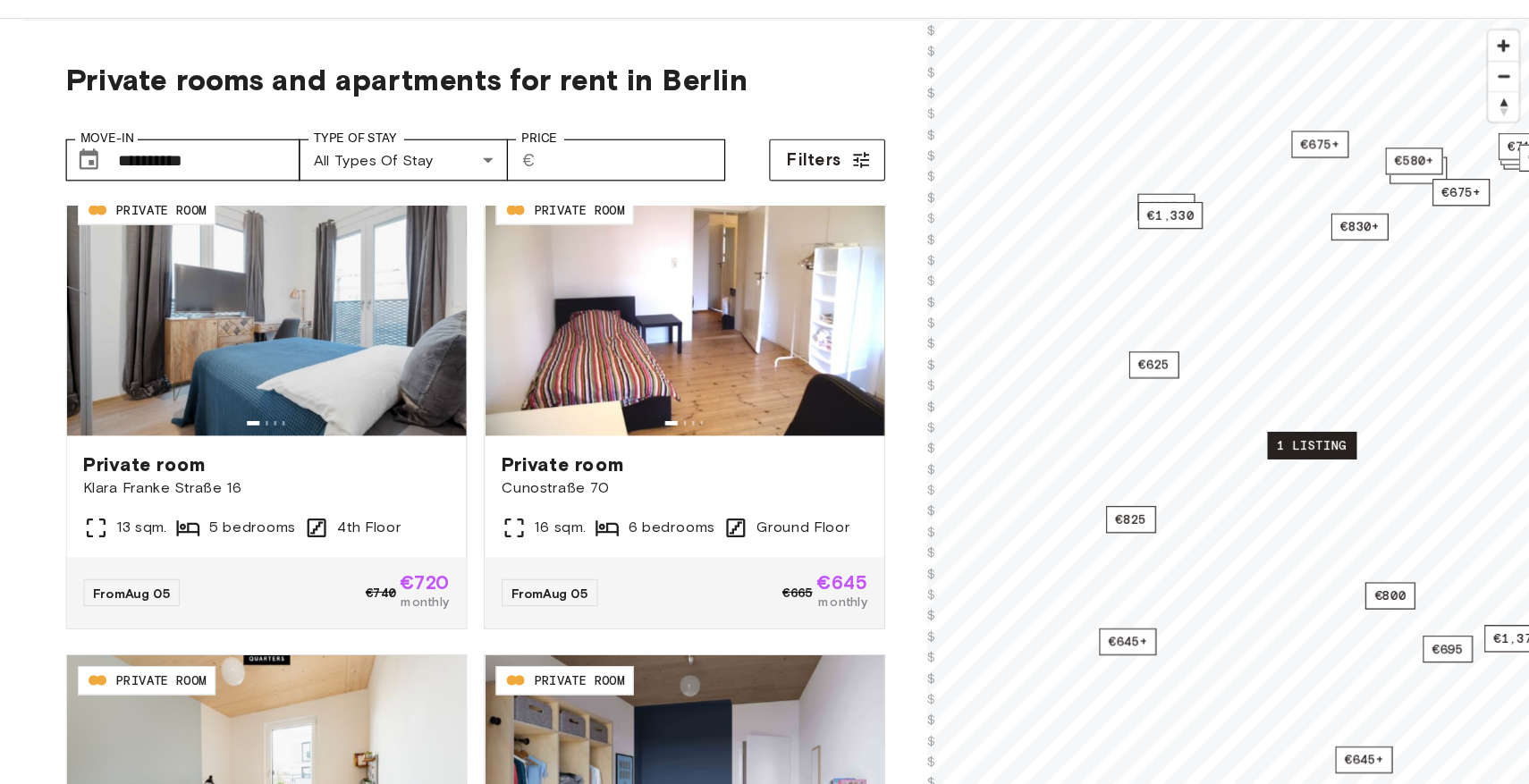 click on "1 listing" at bounding box center (1222, 451) 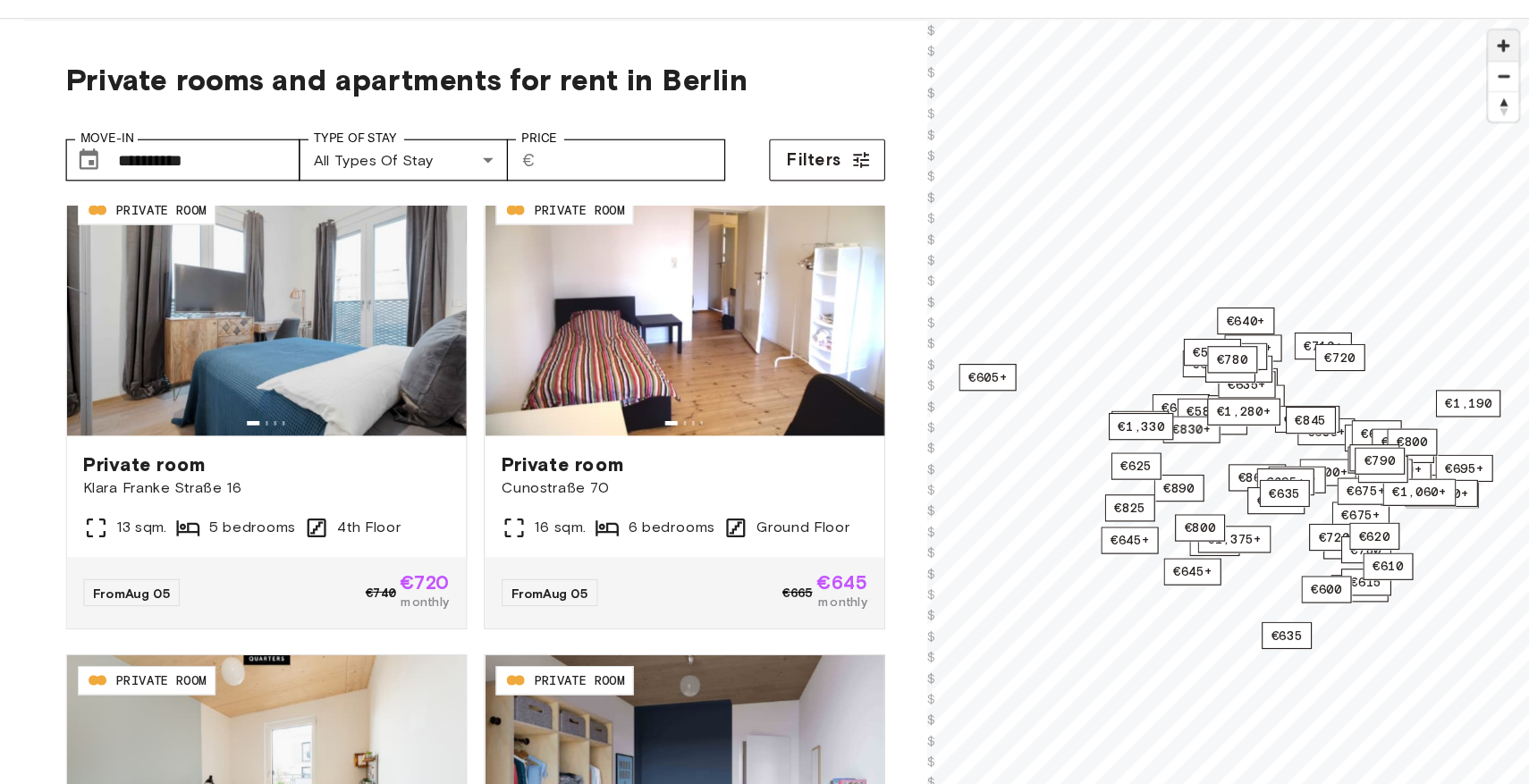 click at bounding box center [1386, 108] 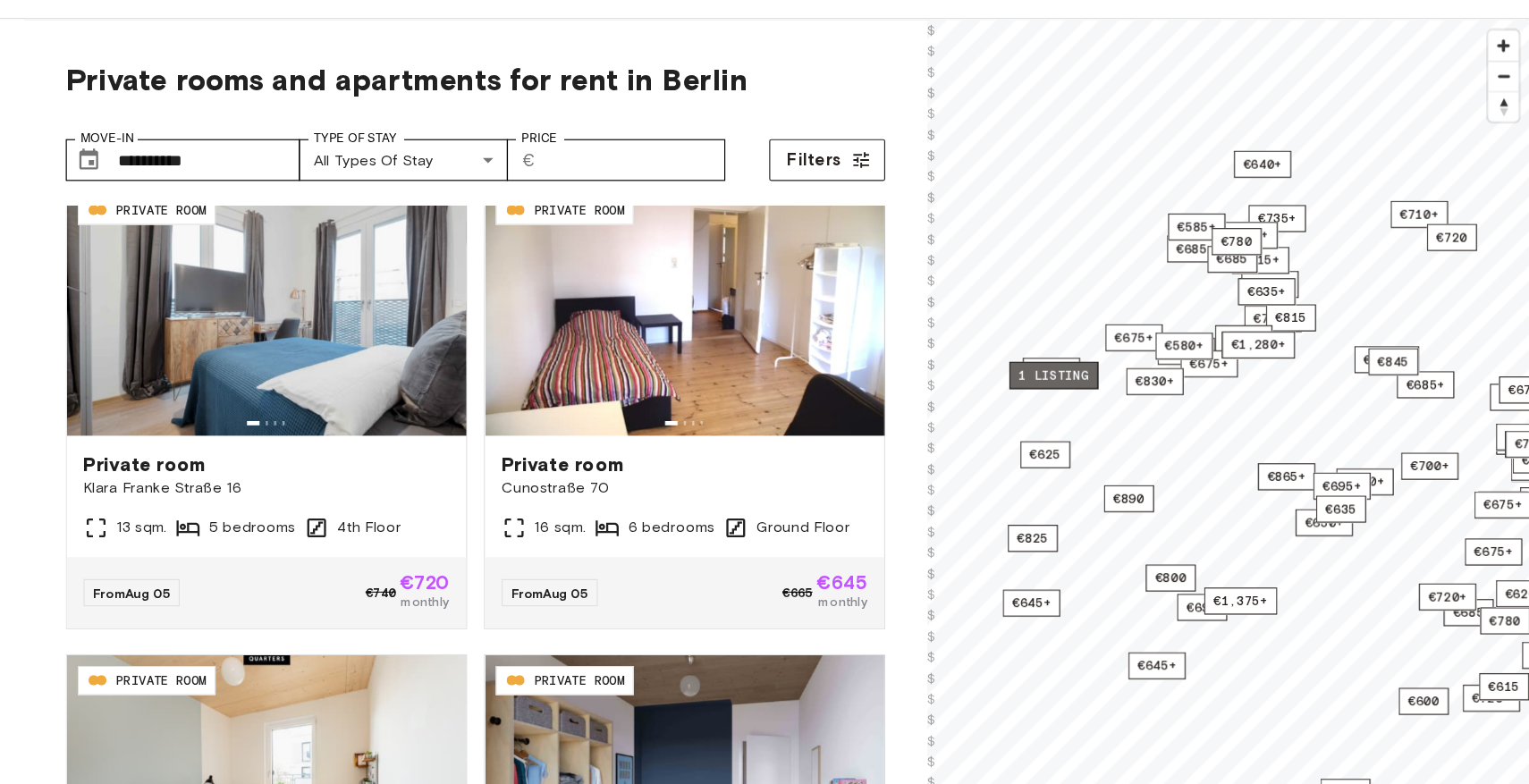 click on "1 listing" at bounding box center [1001, 391] 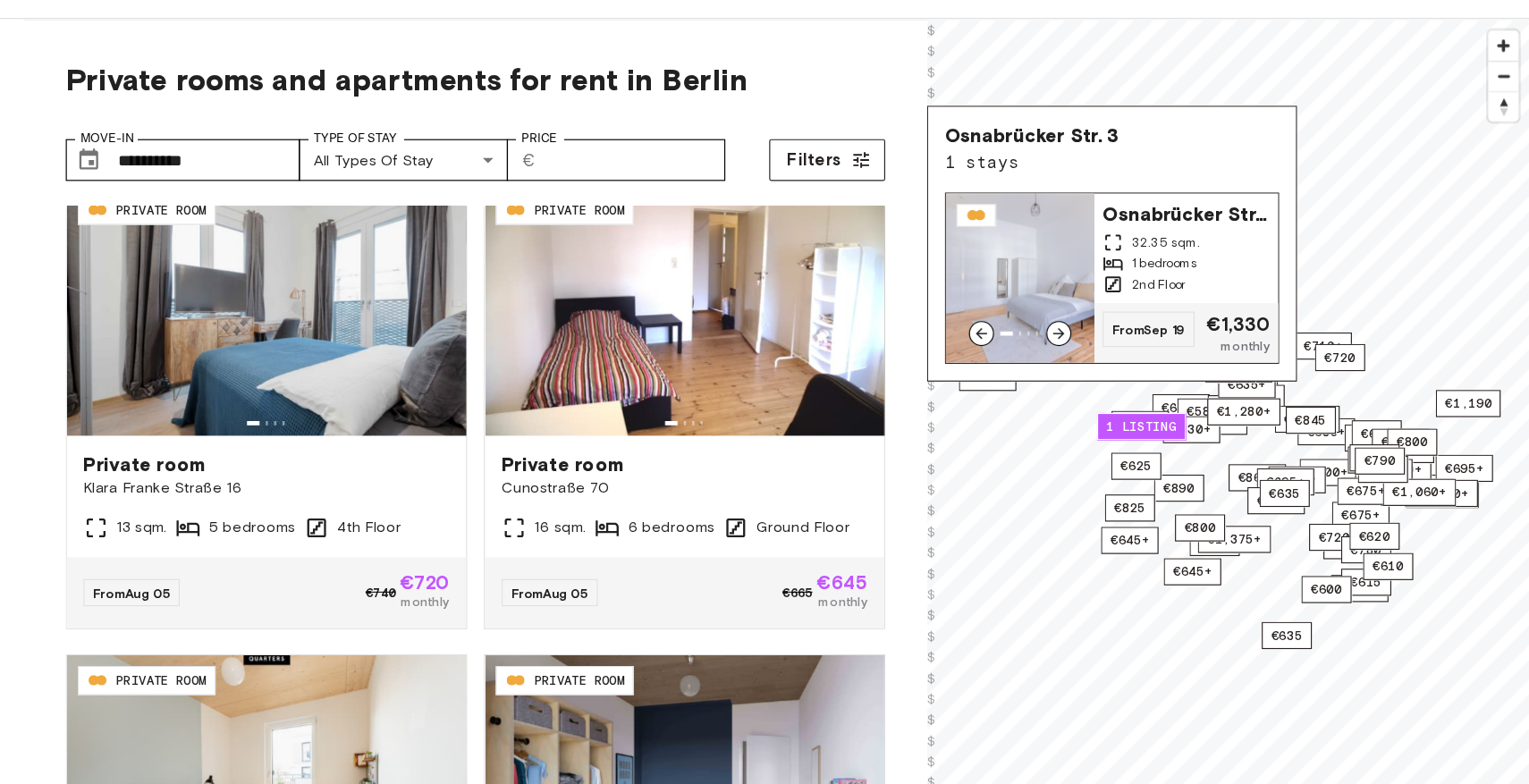 click 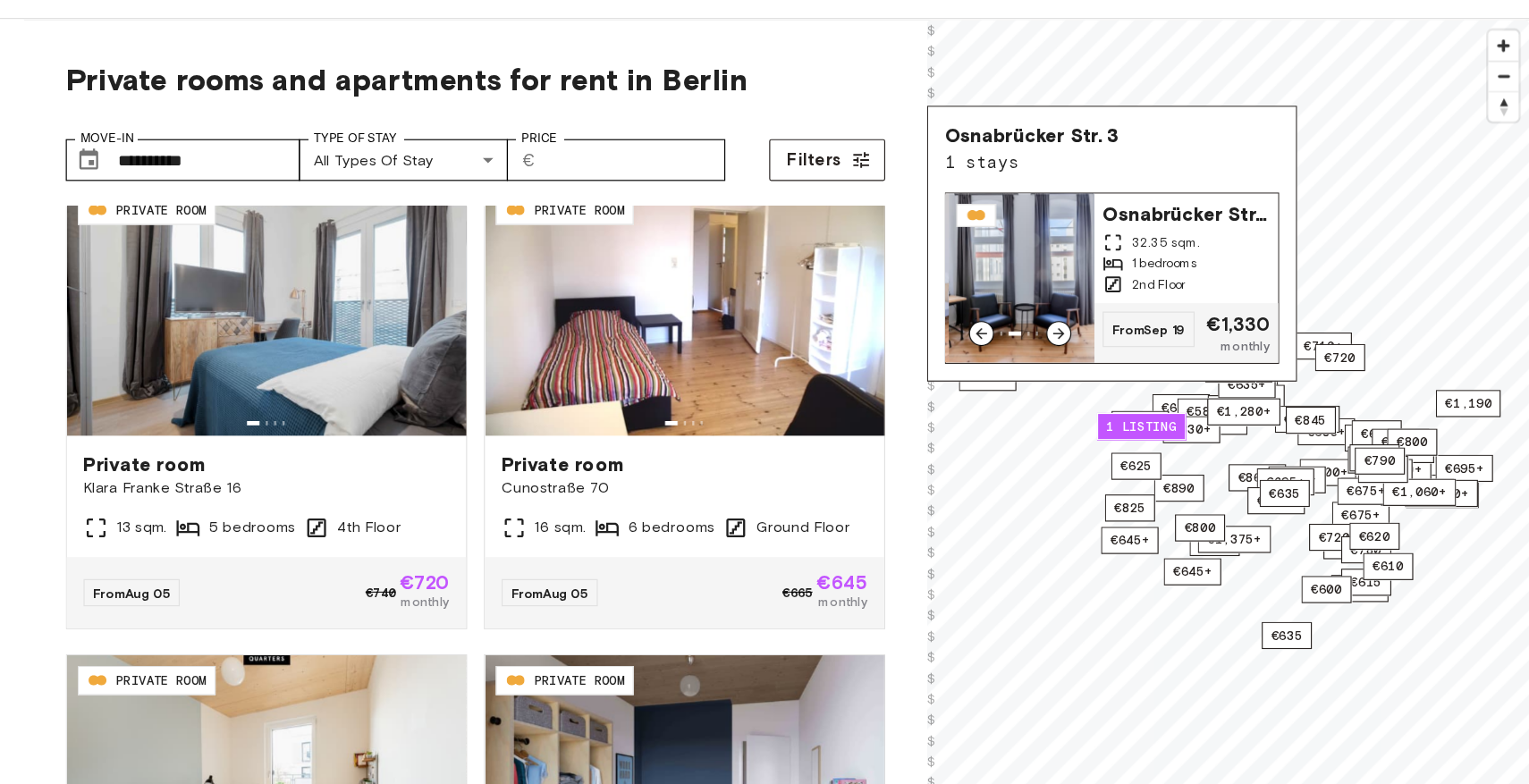 click 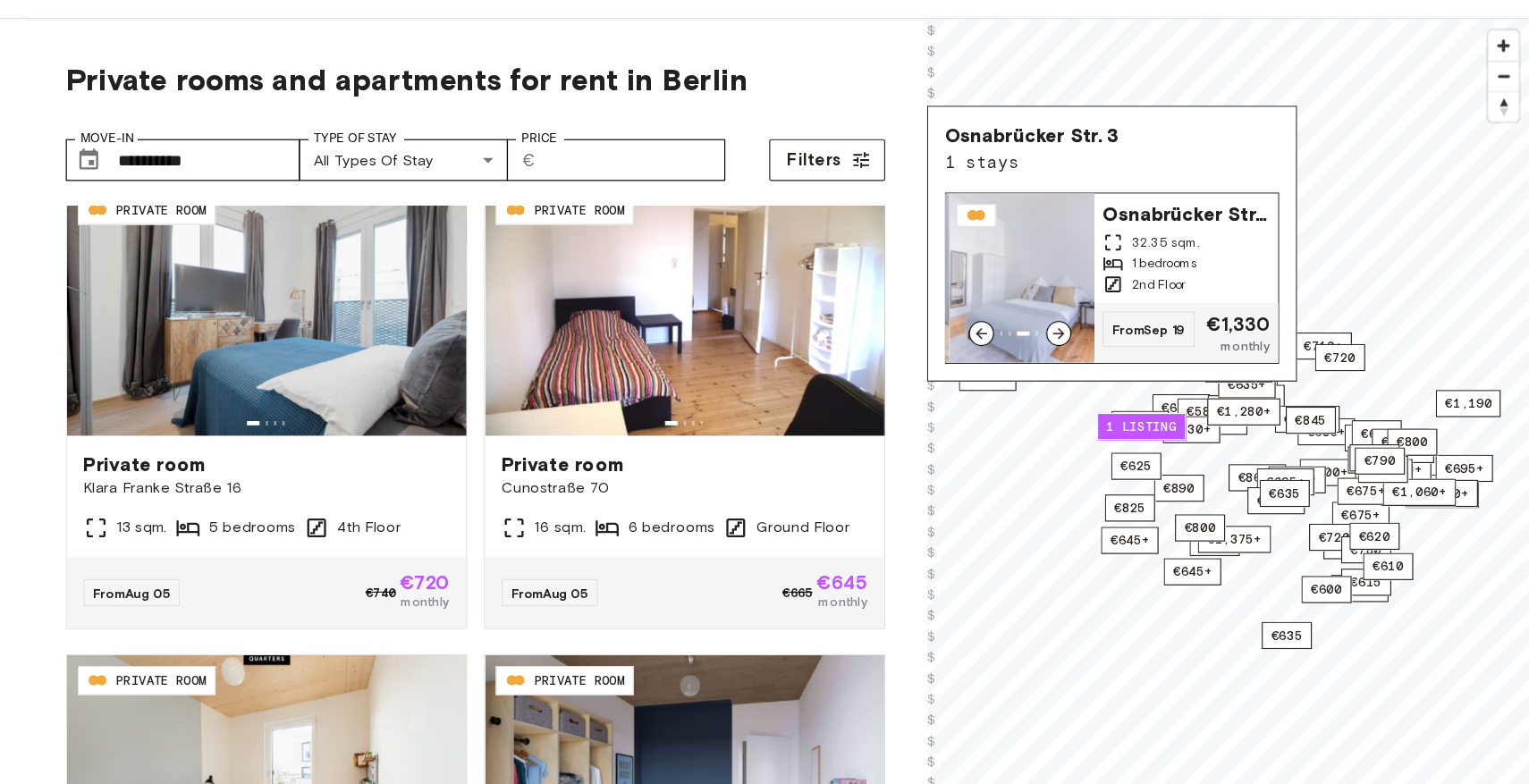 click 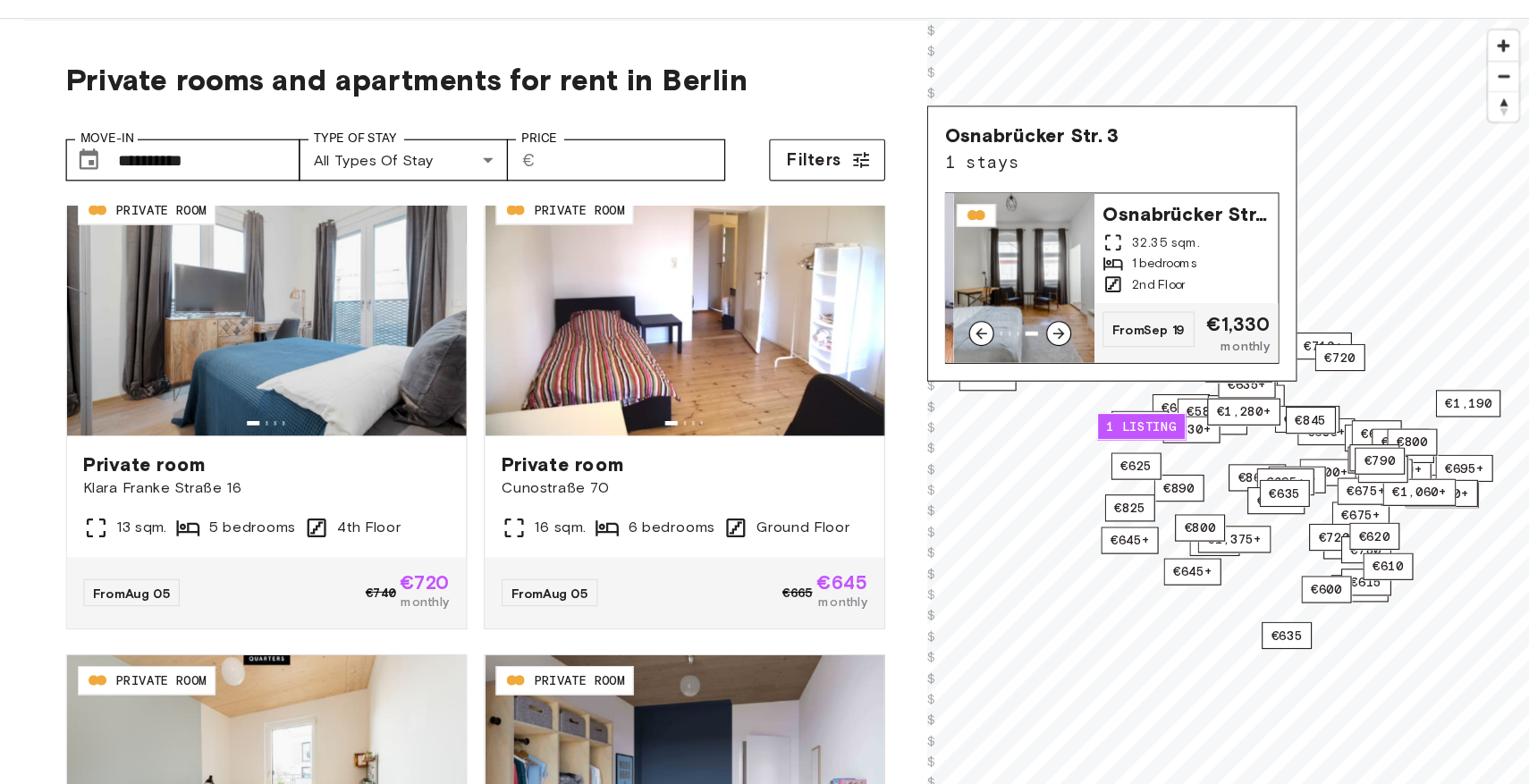 click 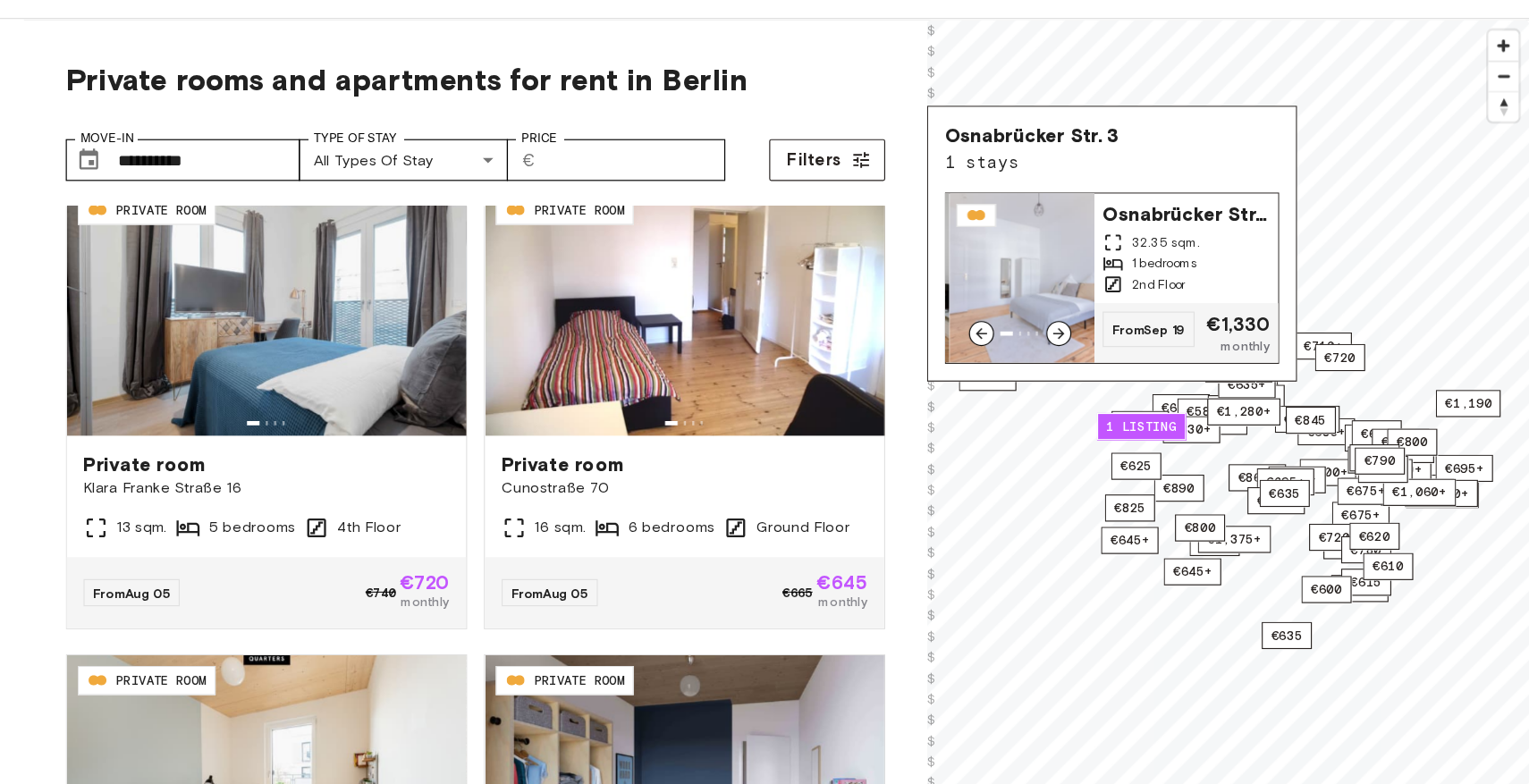 click 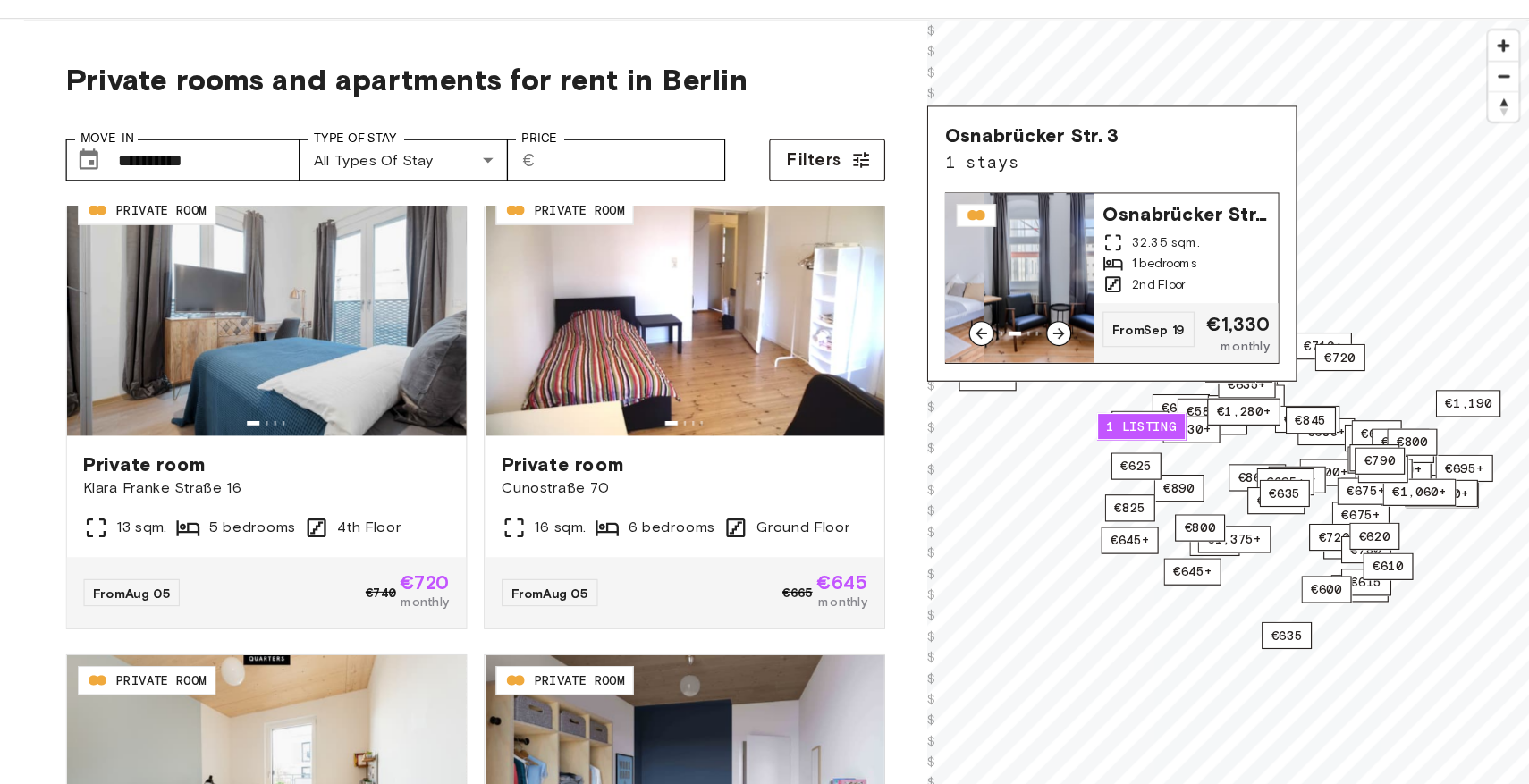 click 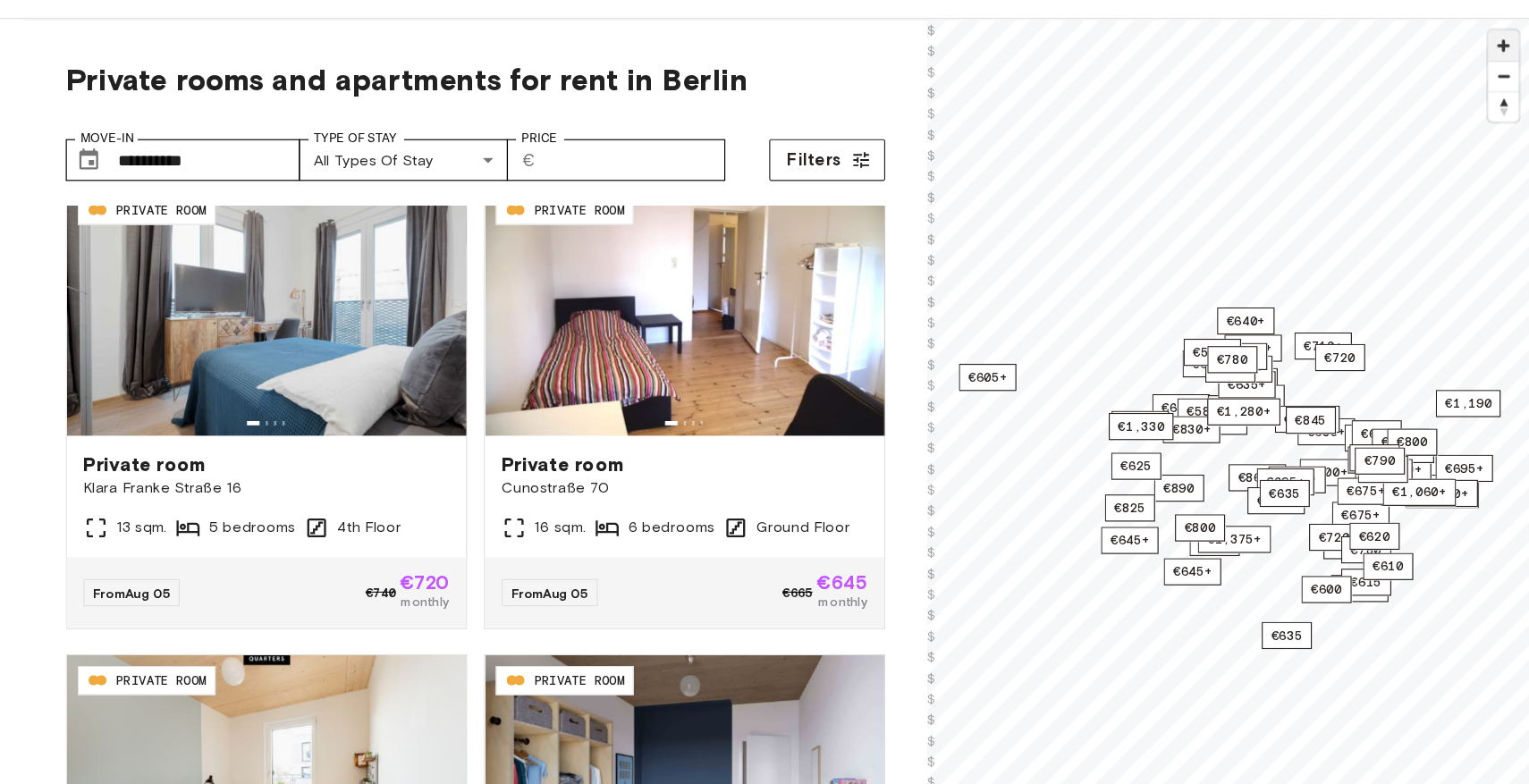 click at bounding box center (1386, 108) 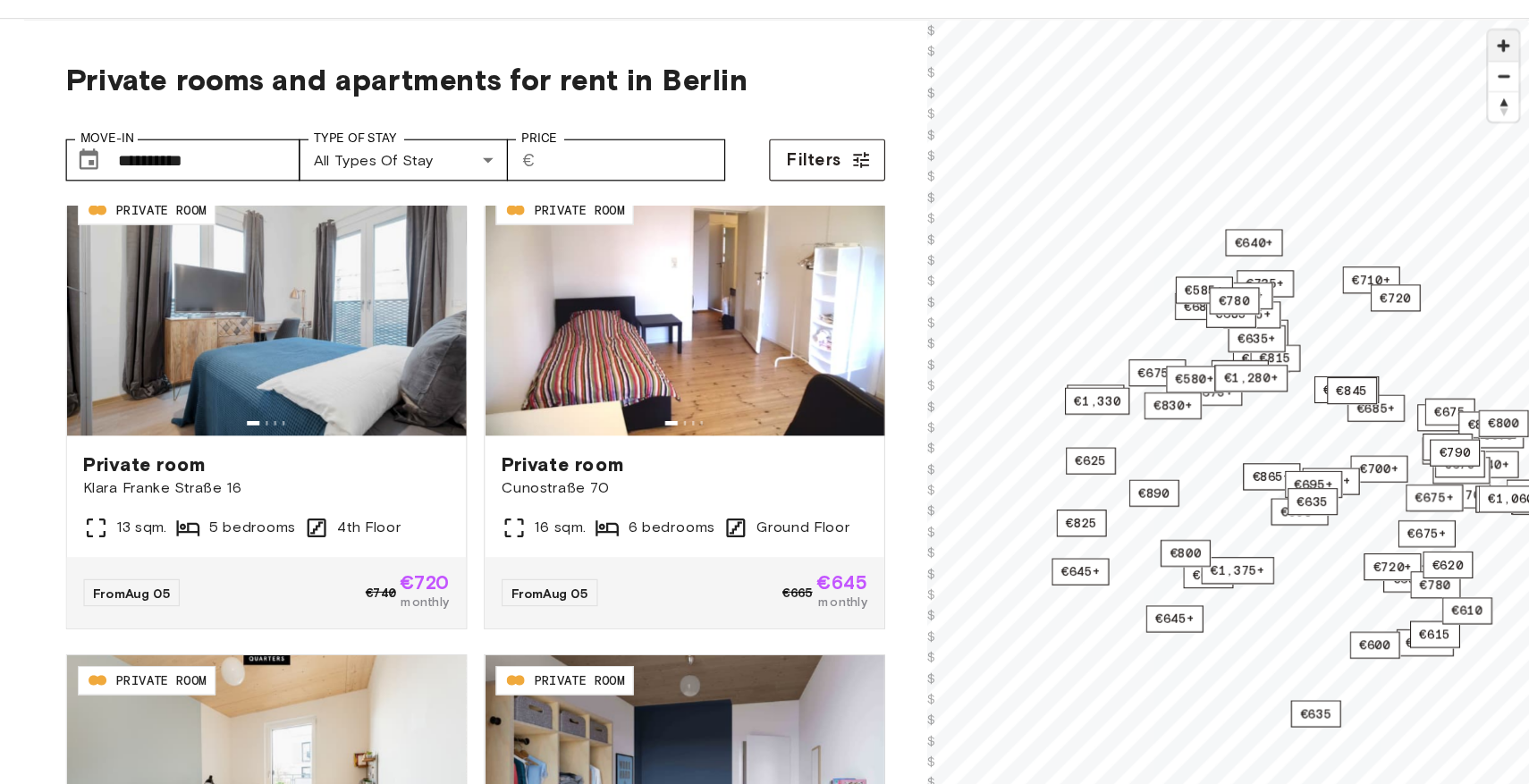 click at bounding box center [1386, 108] 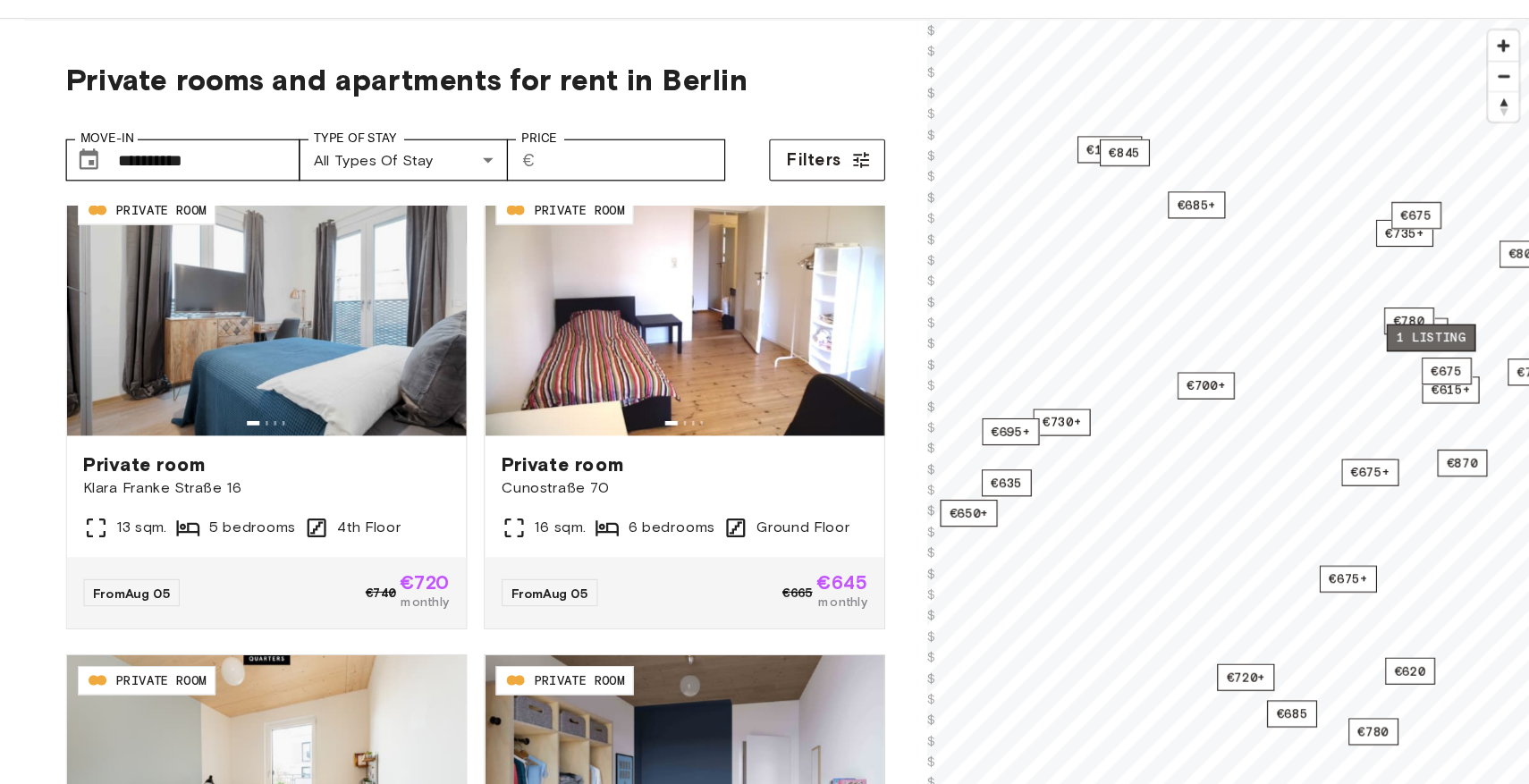 click on "1 listing" at bounding box center [1324, 358] 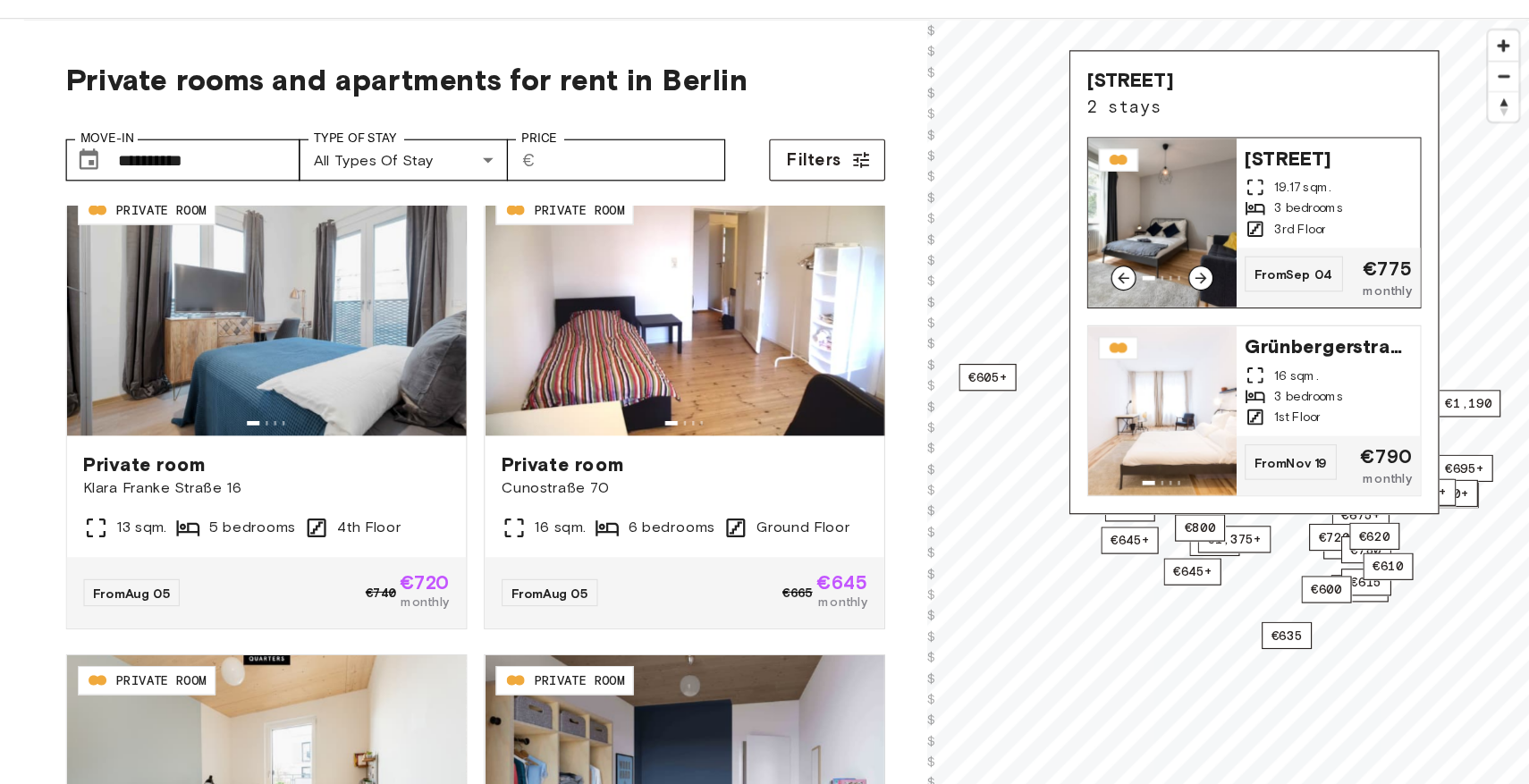 click at bounding box center (1094, 260) 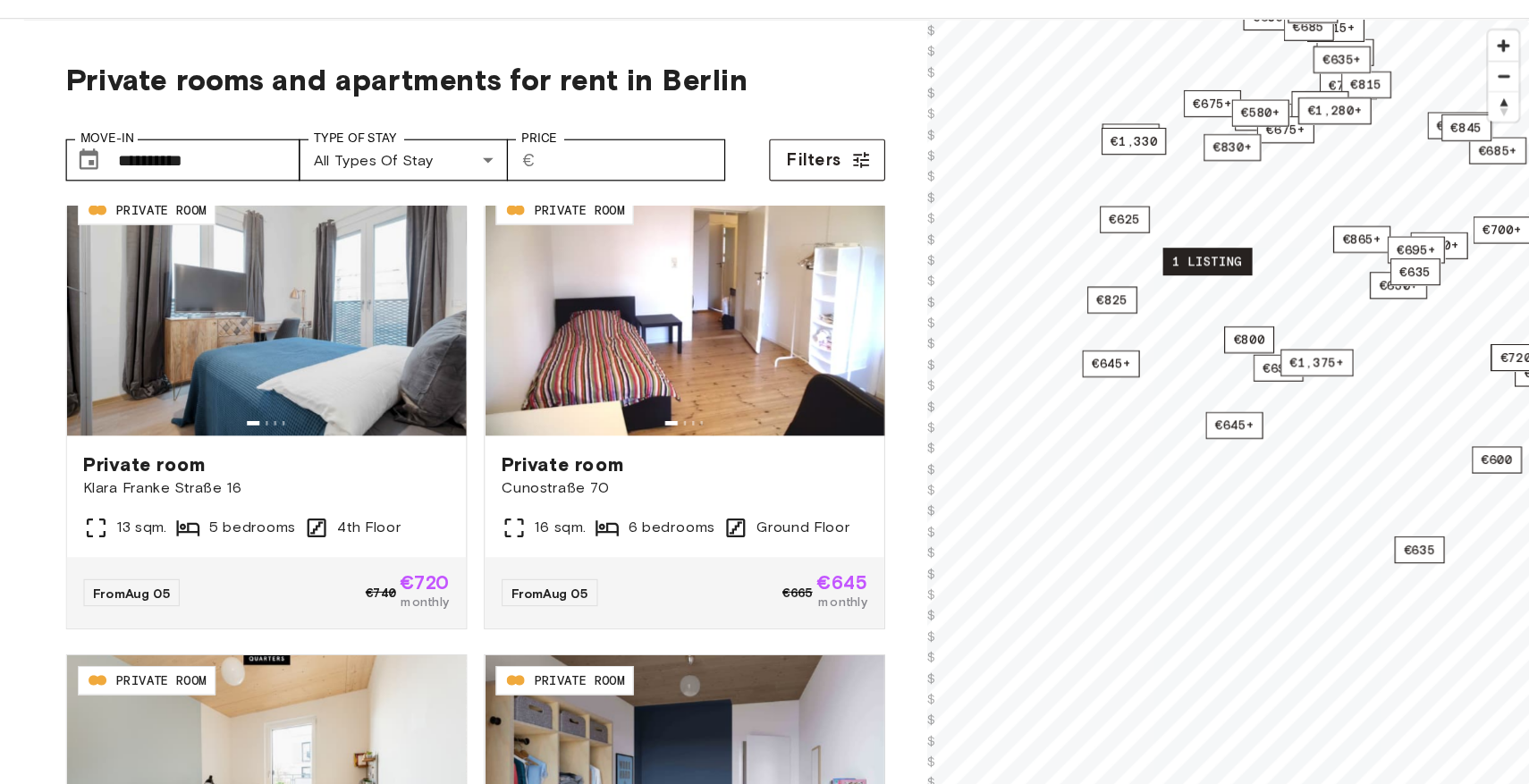 click on "1 listing" at bounding box center (1133, 293) 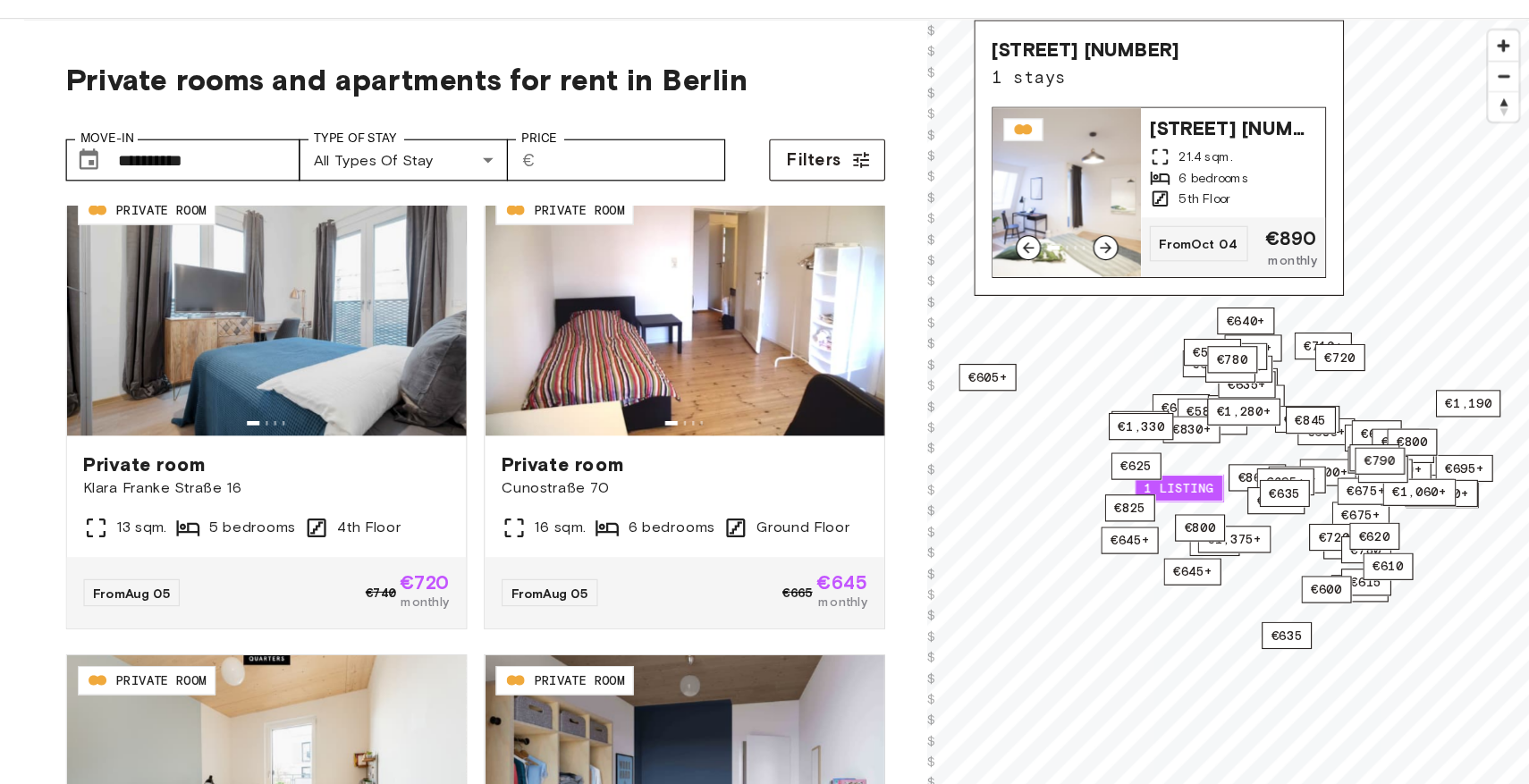 click at bounding box center [1013, 234] 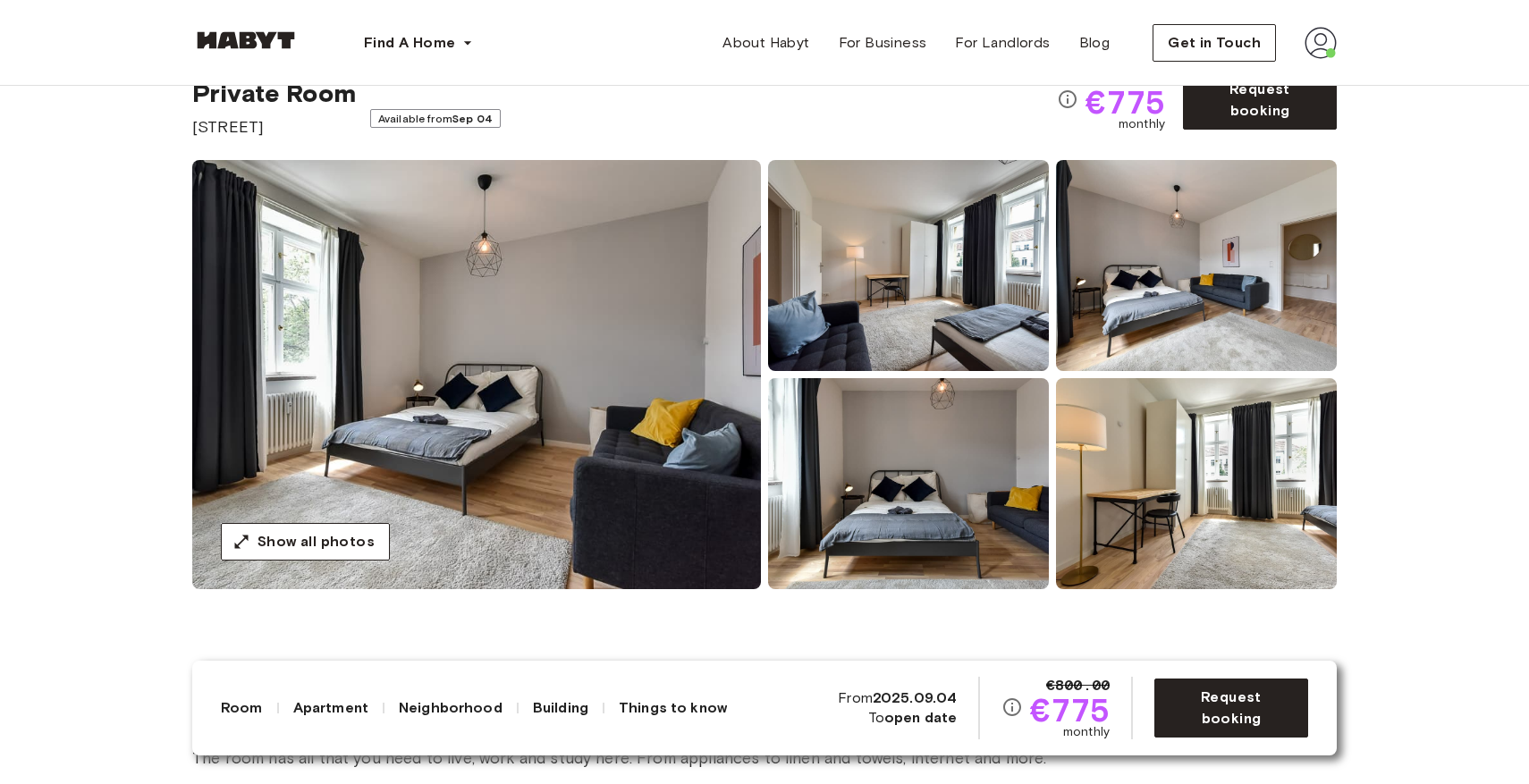 scroll, scrollTop: 0, scrollLeft: 0, axis: both 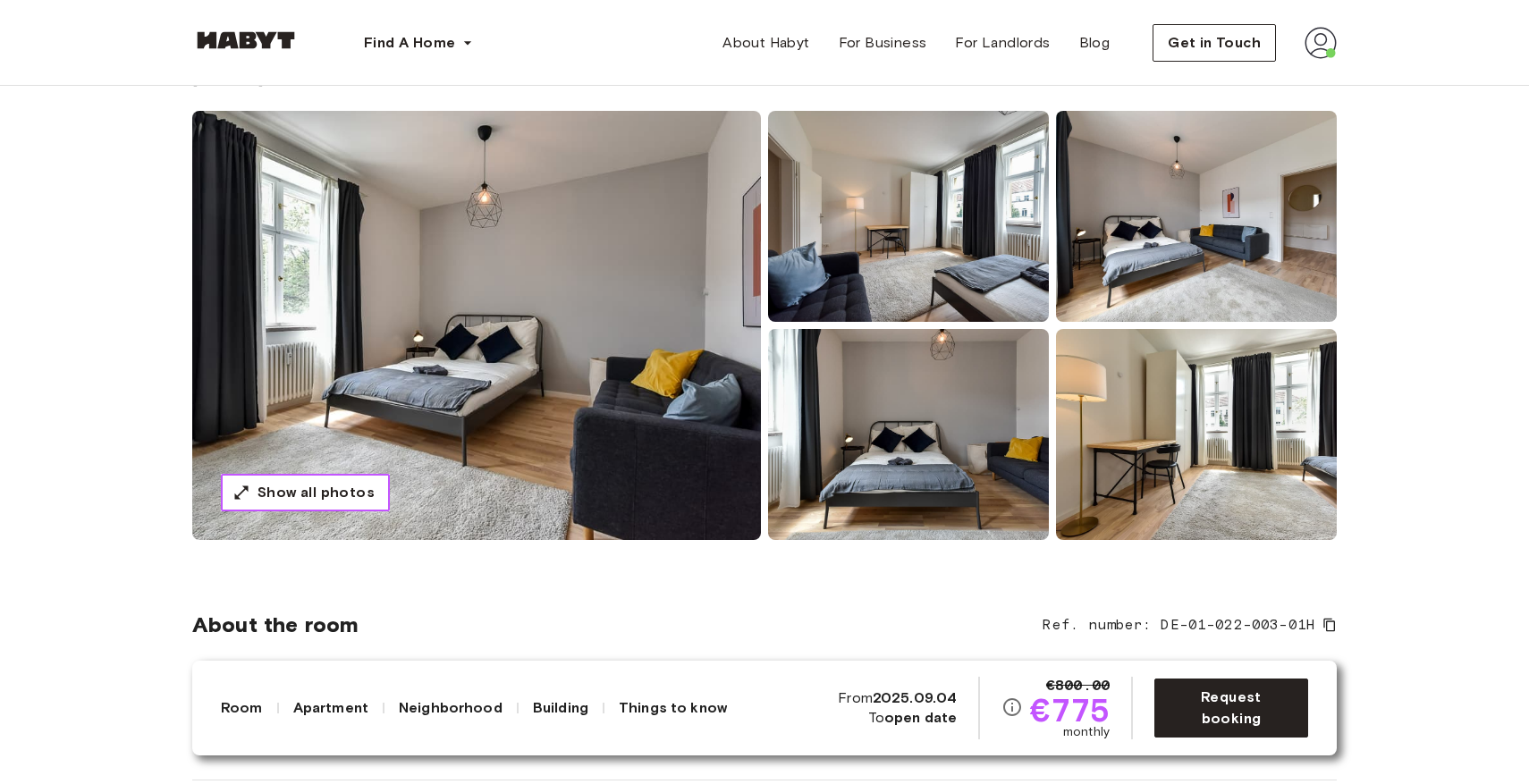 click on "Show all photos" at bounding box center (316, 493) 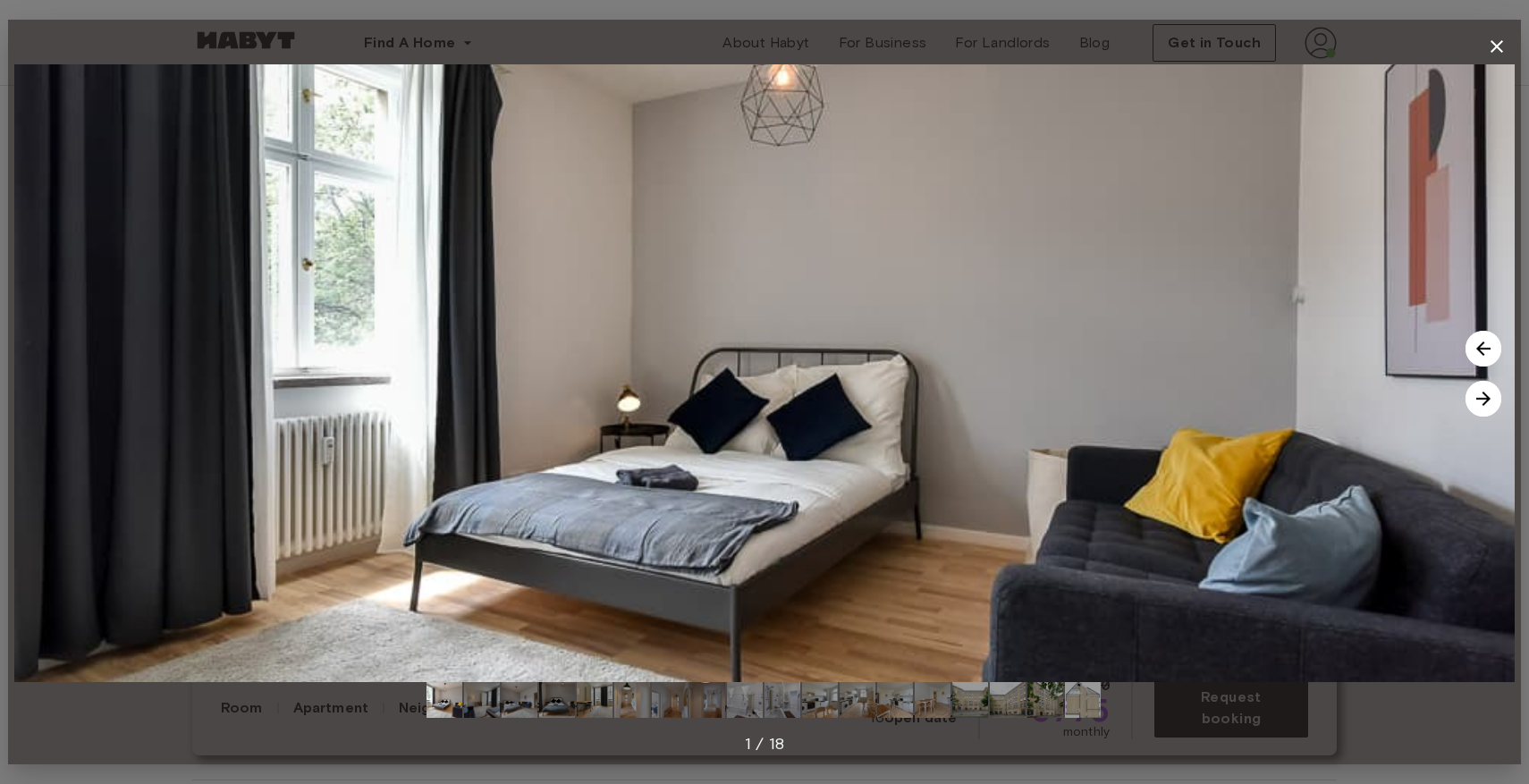 click at bounding box center (1483, 399) 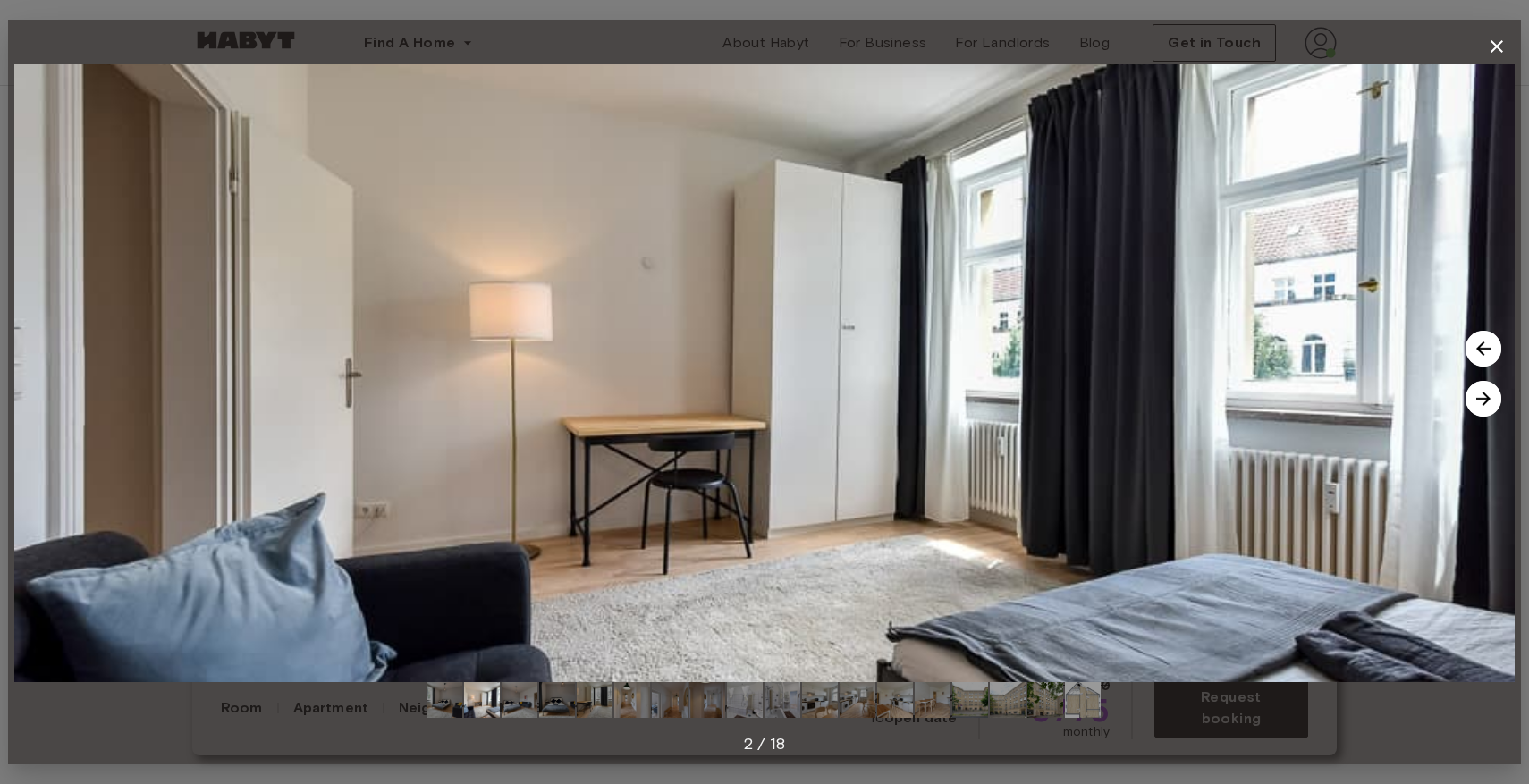 click at bounding box center [1483, 399] 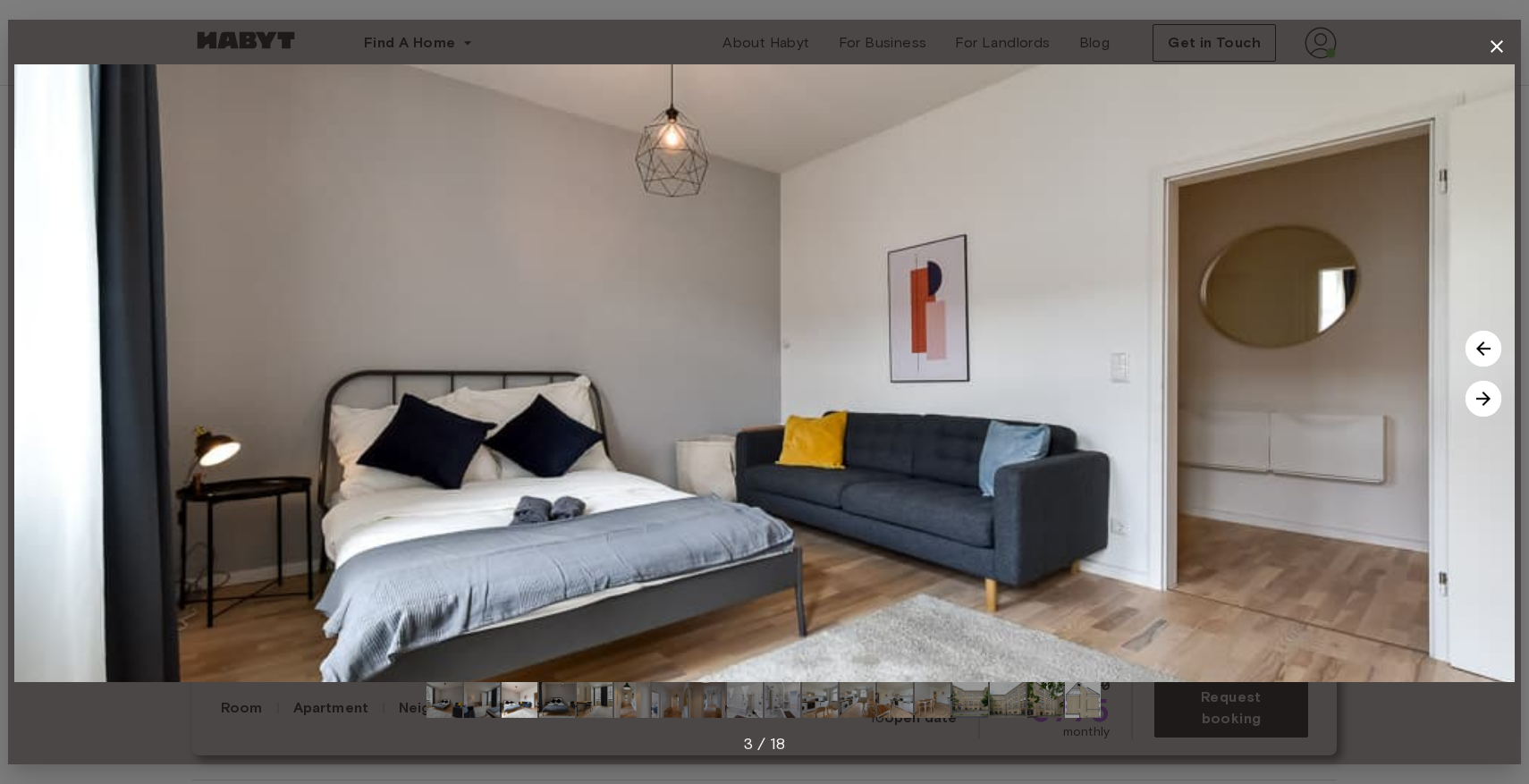 click at bounding box center (1483, 399) 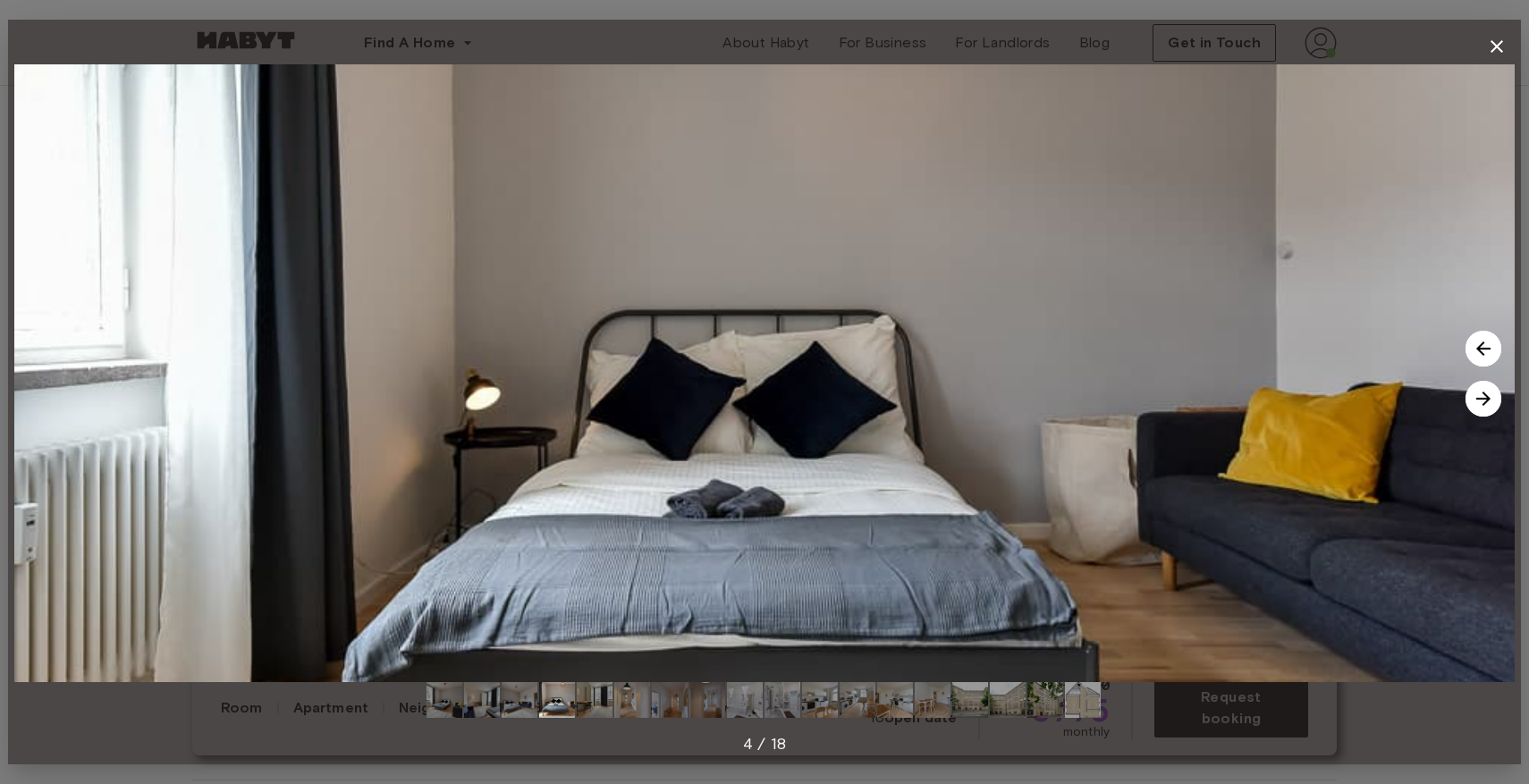 click at bounding box center (1483, 399) 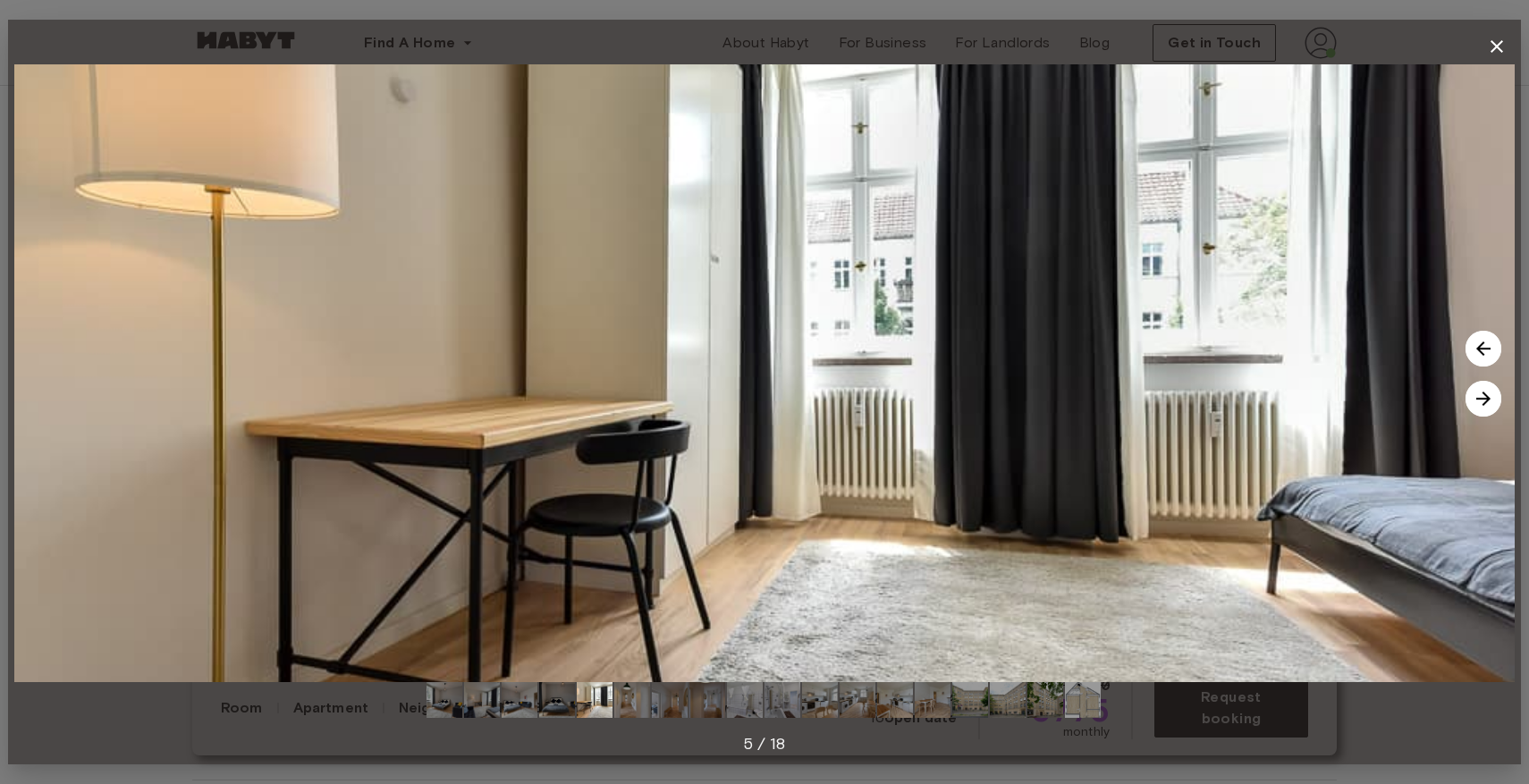 click 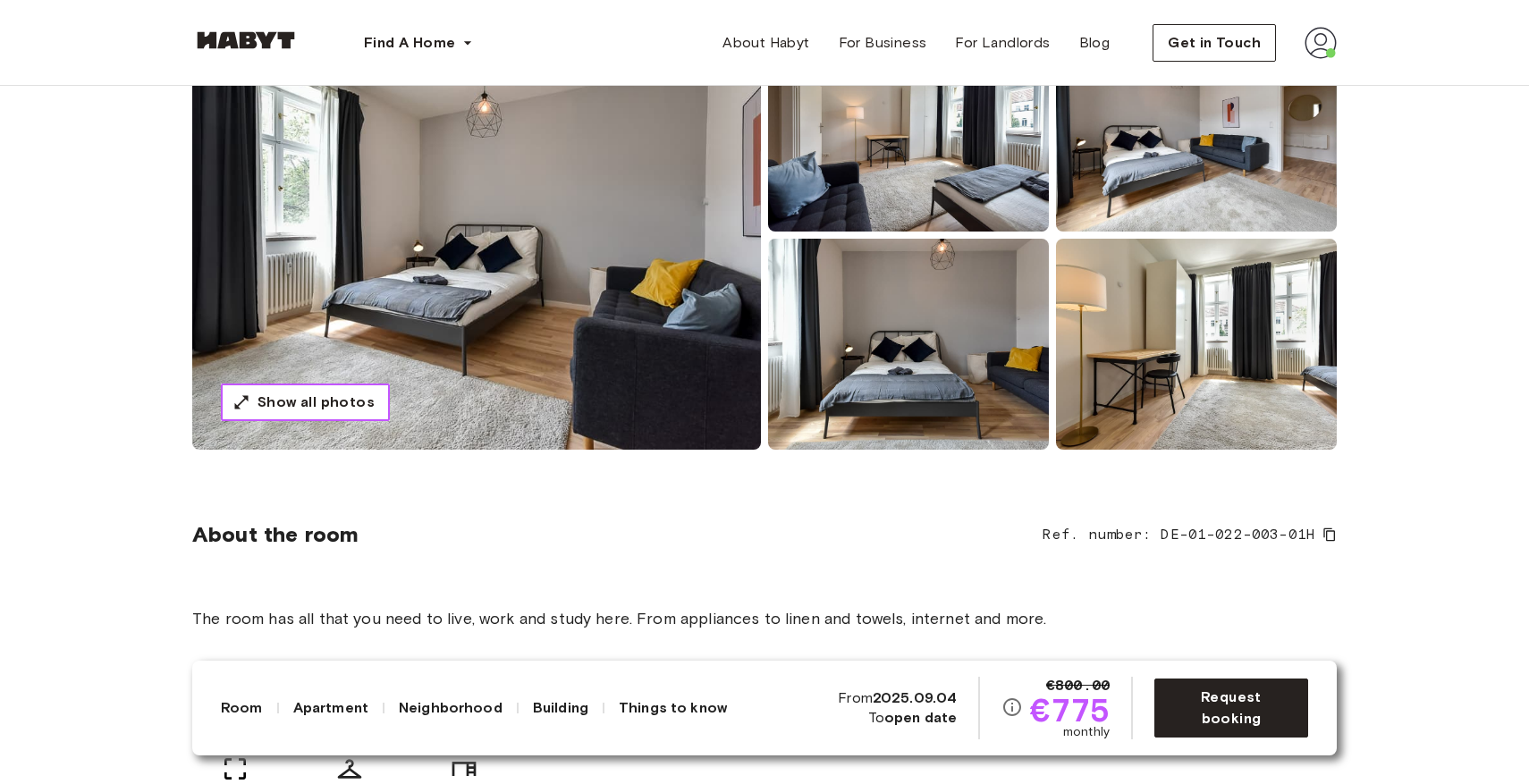 scroll, scrollTop: 0, scrollLeft: 0, axis: both 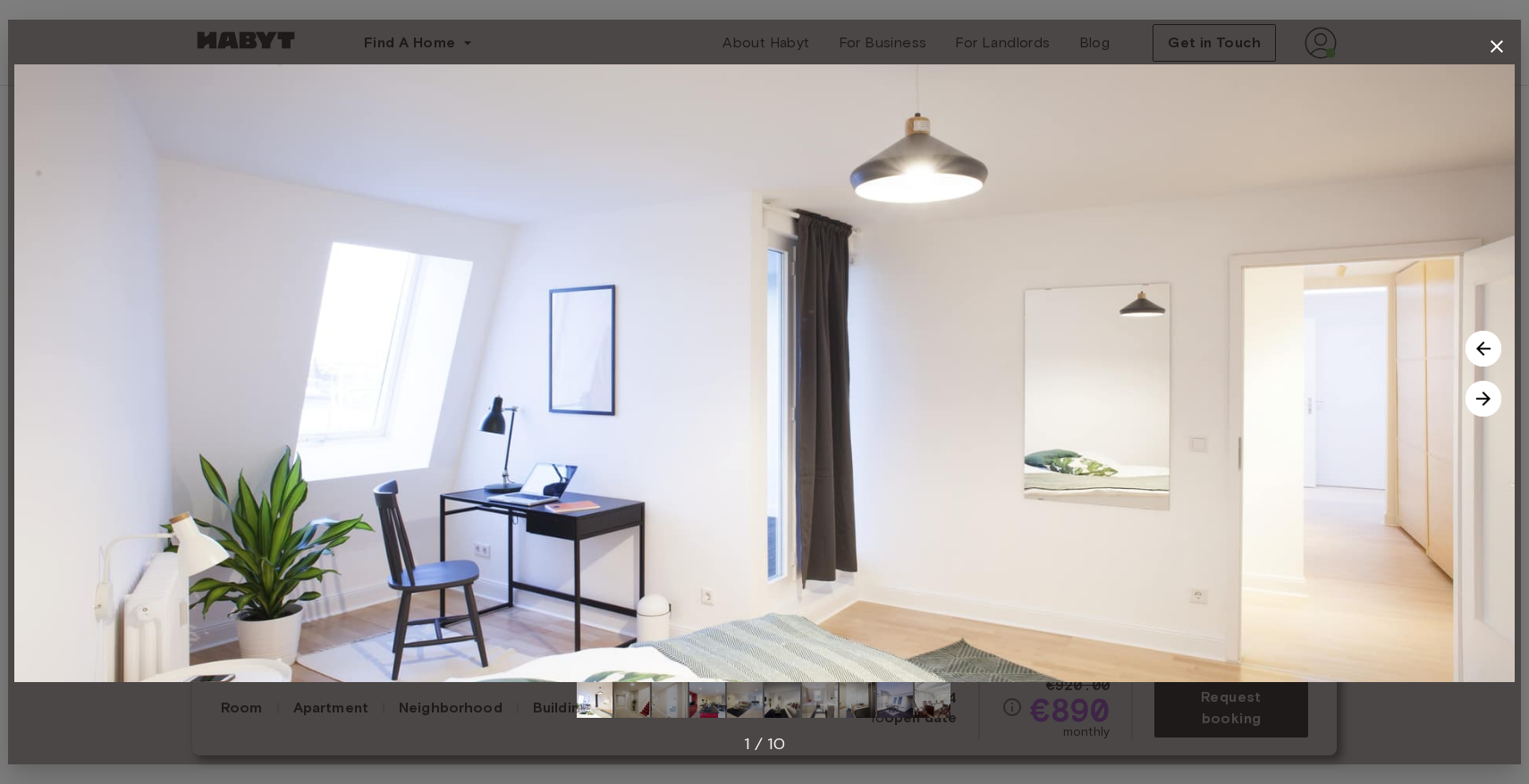 click at bounding box center (1483, 399) 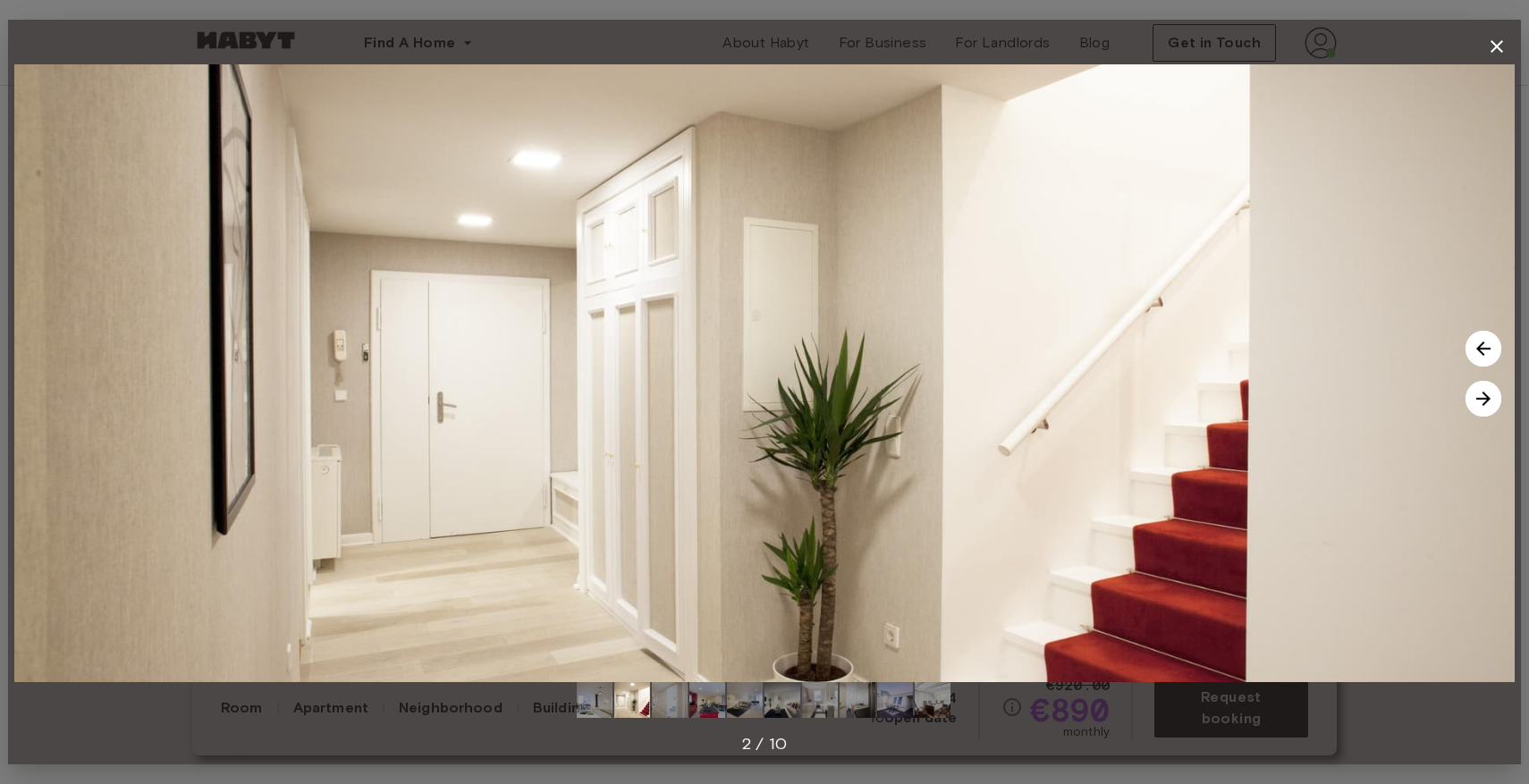 click at bounding box center (1483, 399) 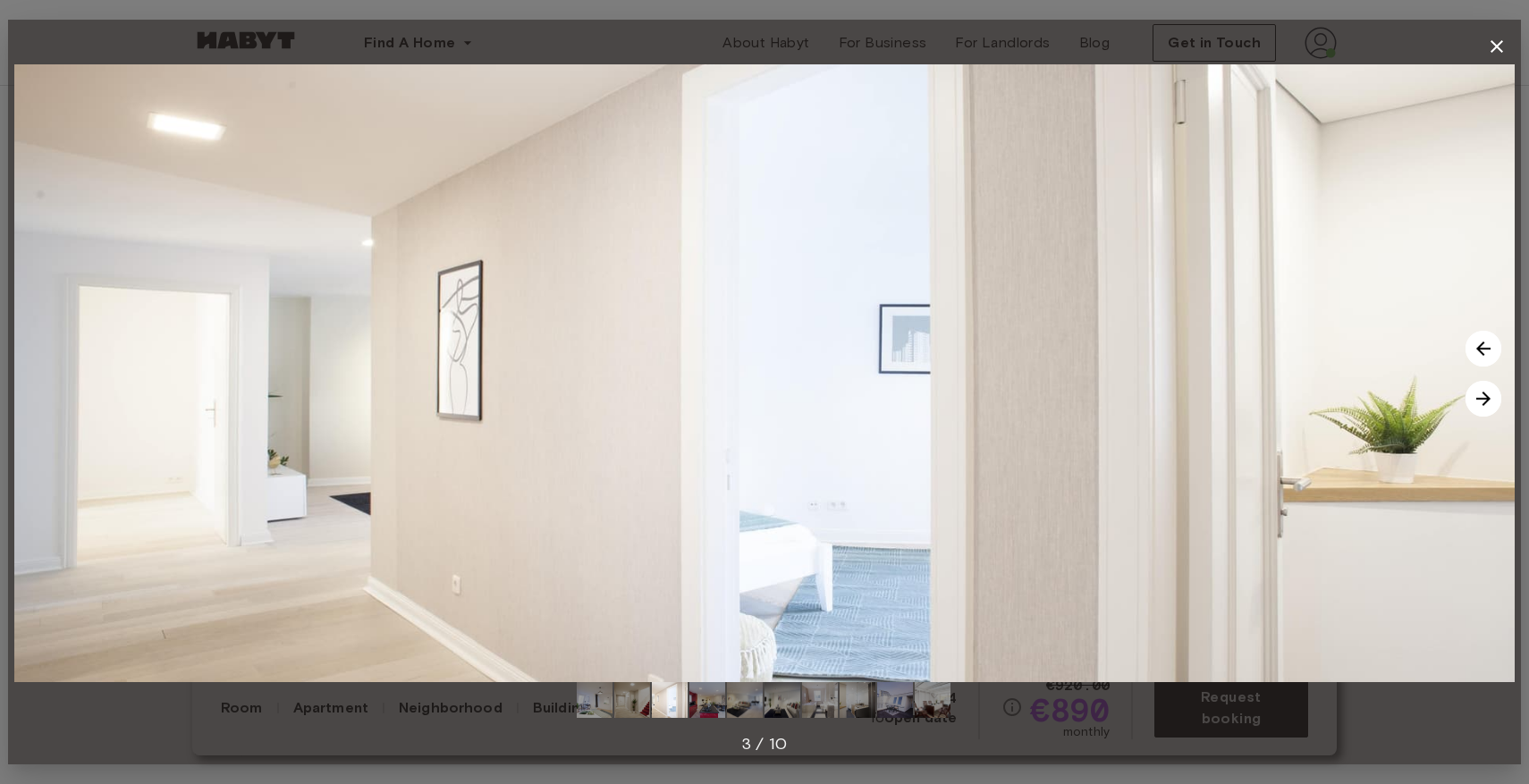 click at bounding box center (1483, 399) 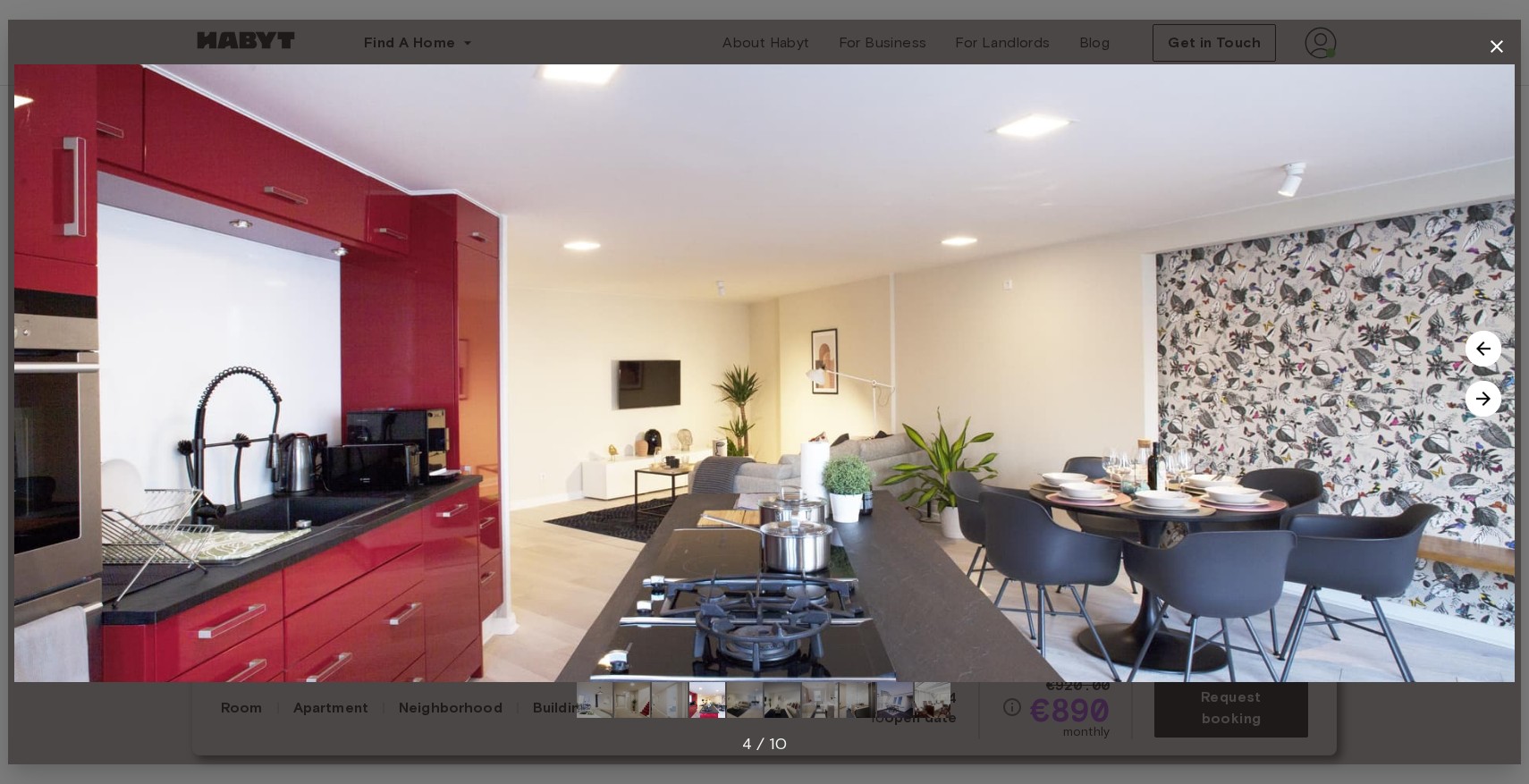 click at bounding box center (1483, 399) 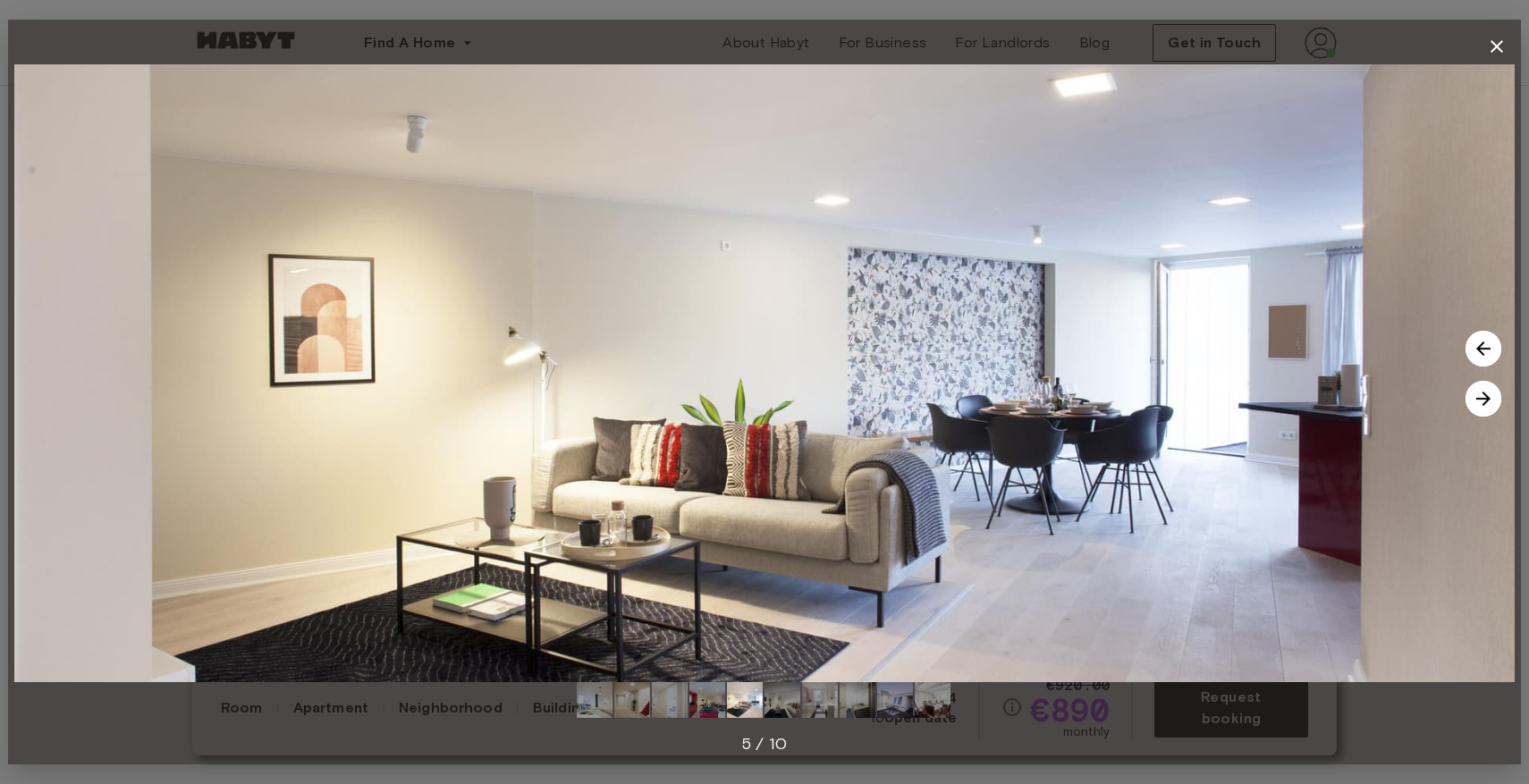 click 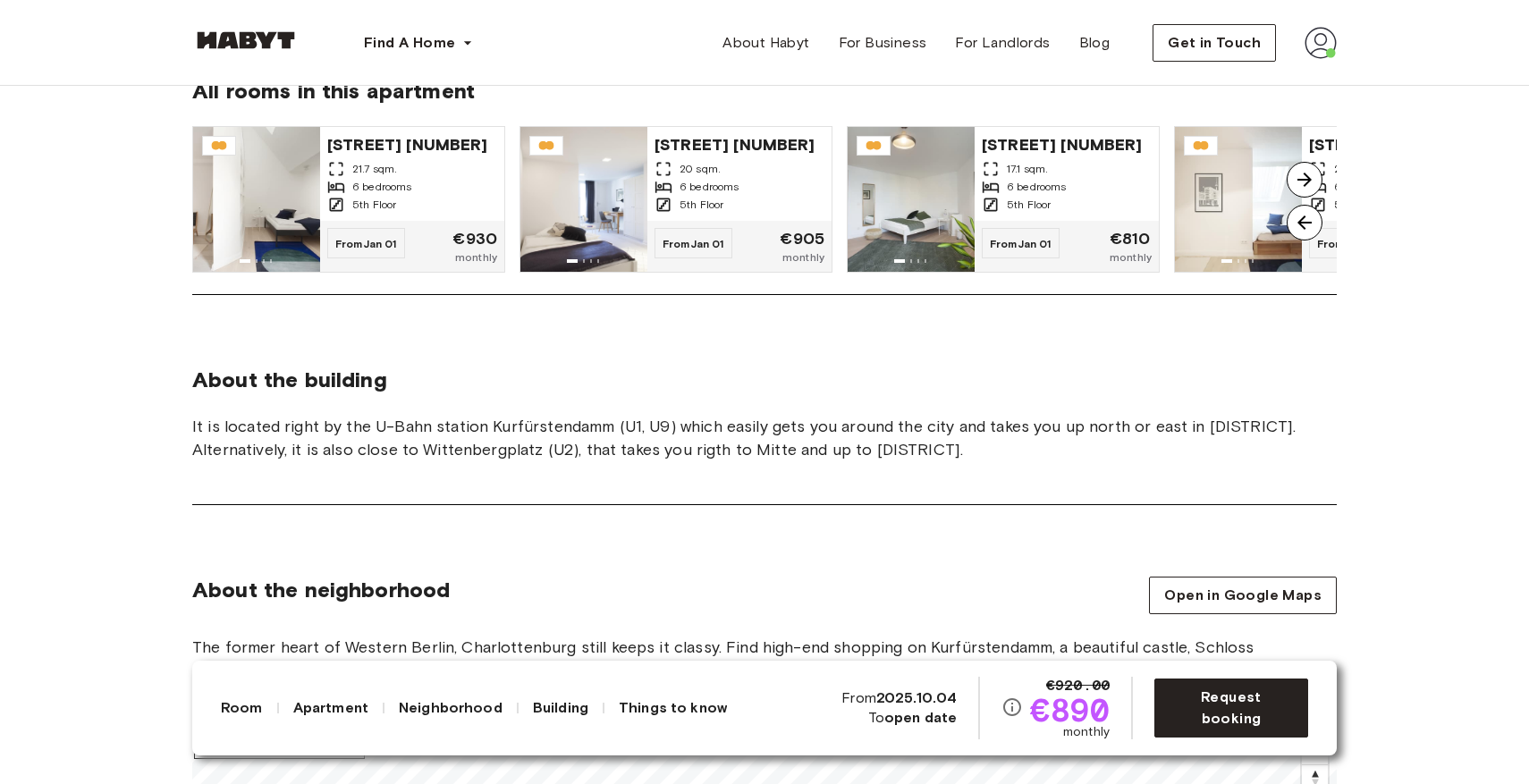 scroll, scrollTop: 1396, scrollLeft: 0, axis: vertical 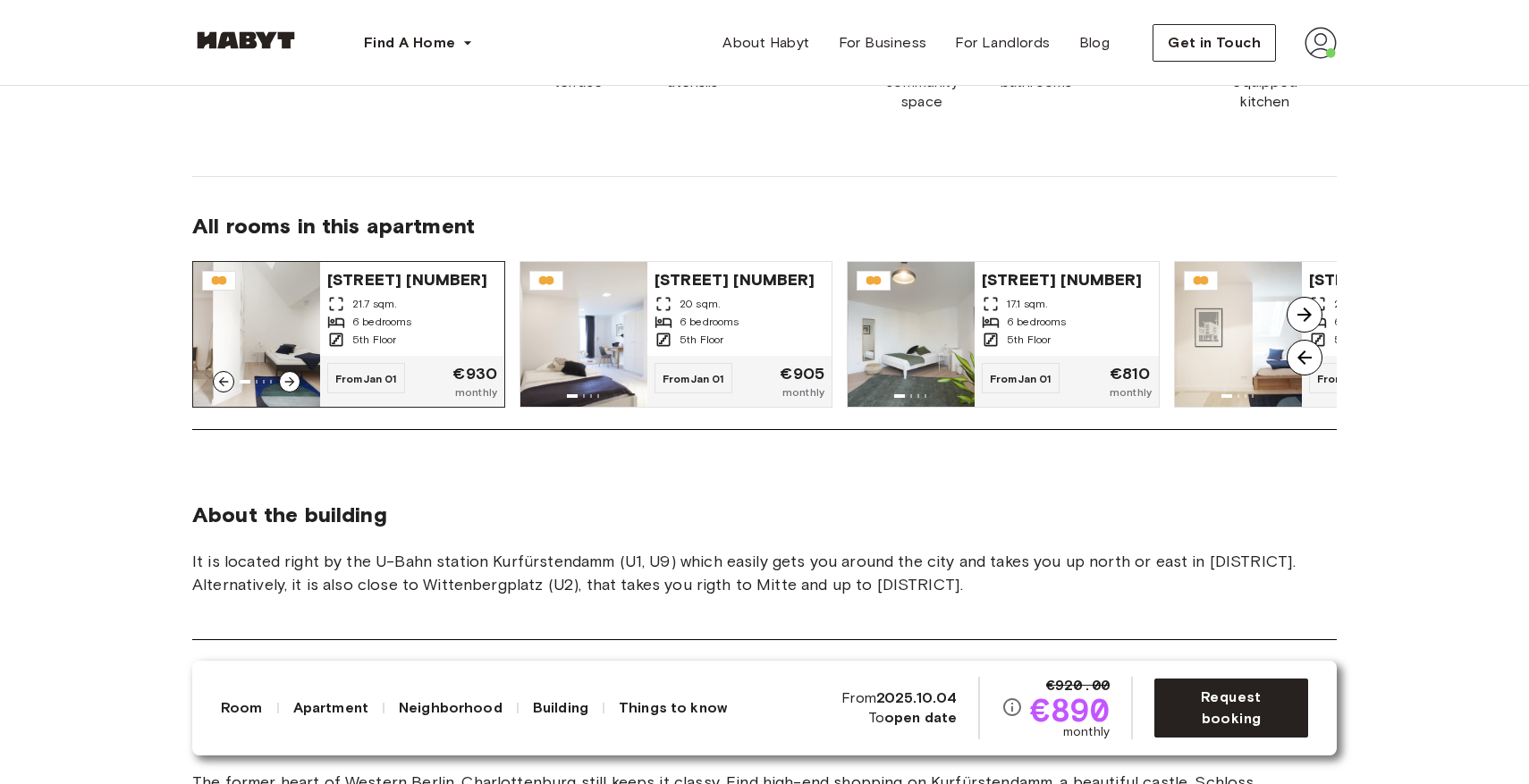 click at bounding box center [257, 334] 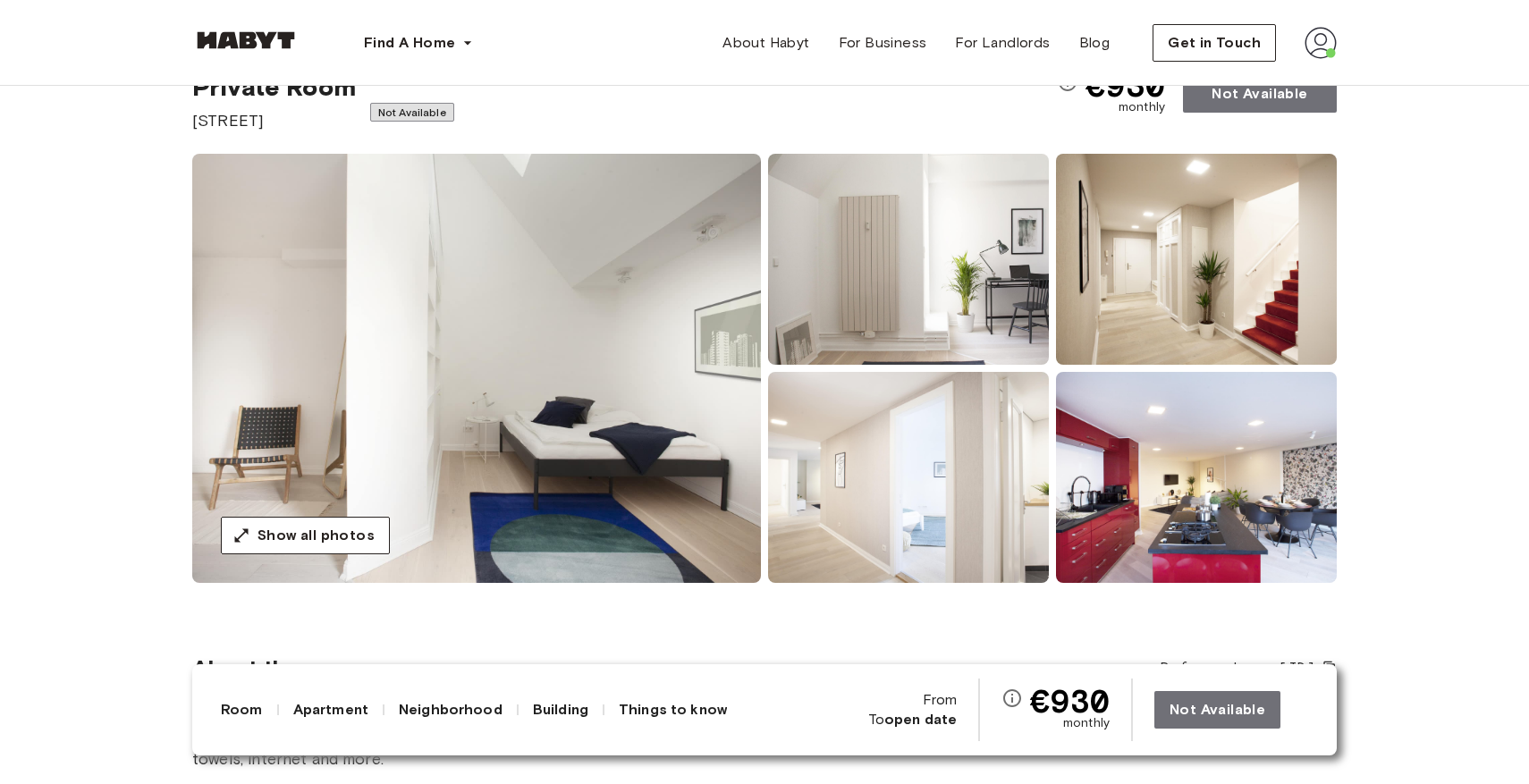 click at bounding box center [477, 368] 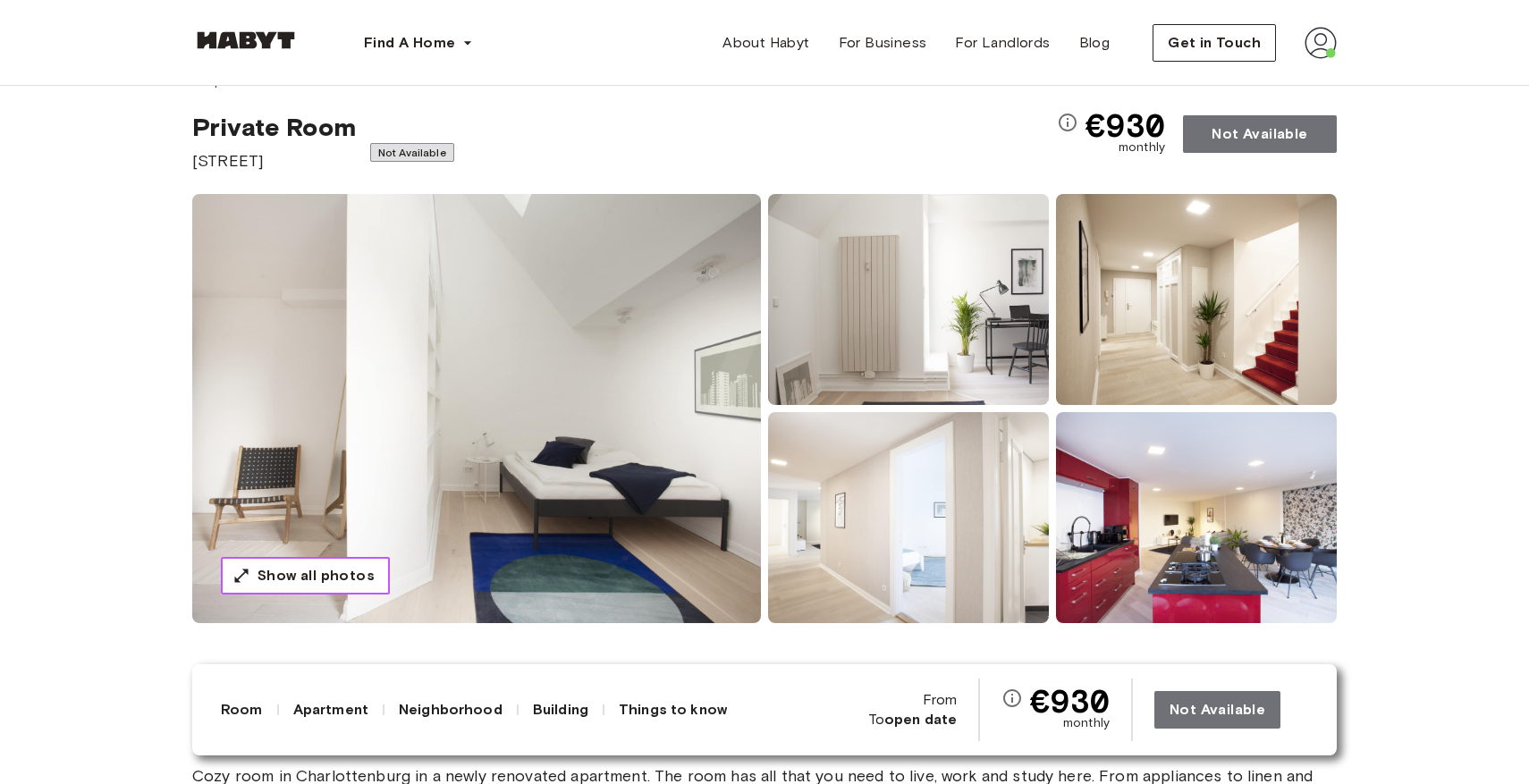 click on "Show all photos" at bounding box center [305, 576] 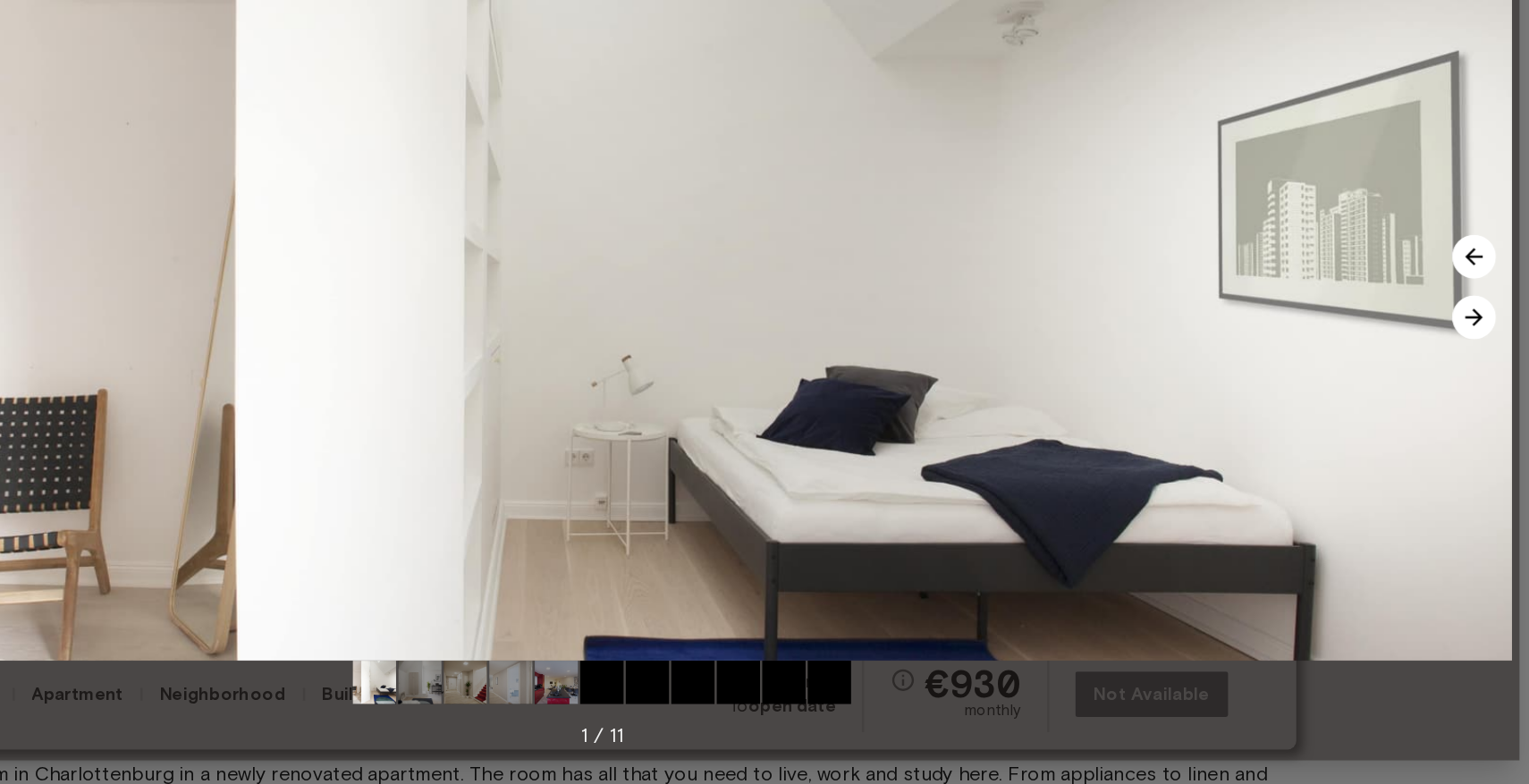 scroll, scrollTop: 40, scrollLeft: 0, axis: vertical 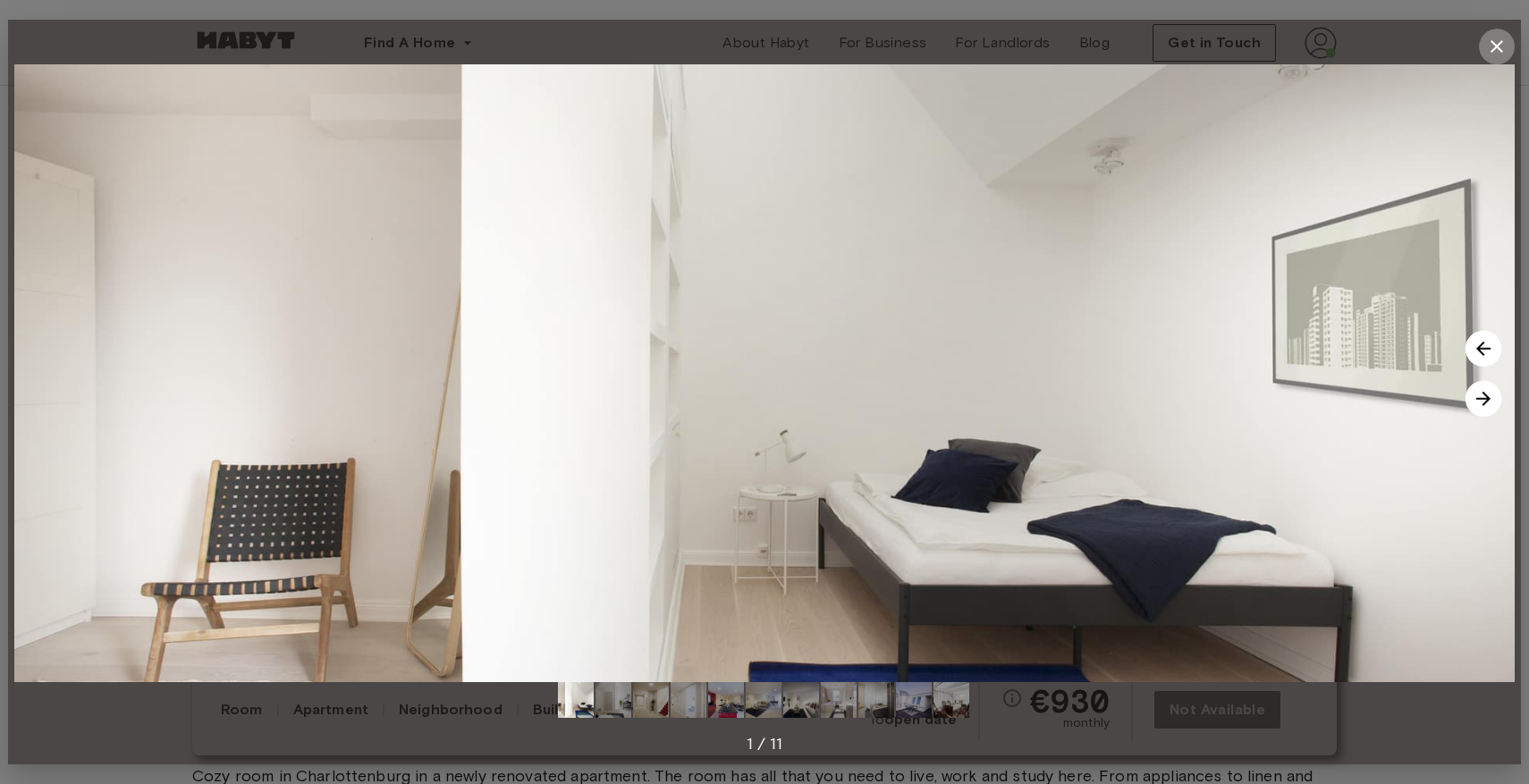 click at bounding box center (1497, 46) 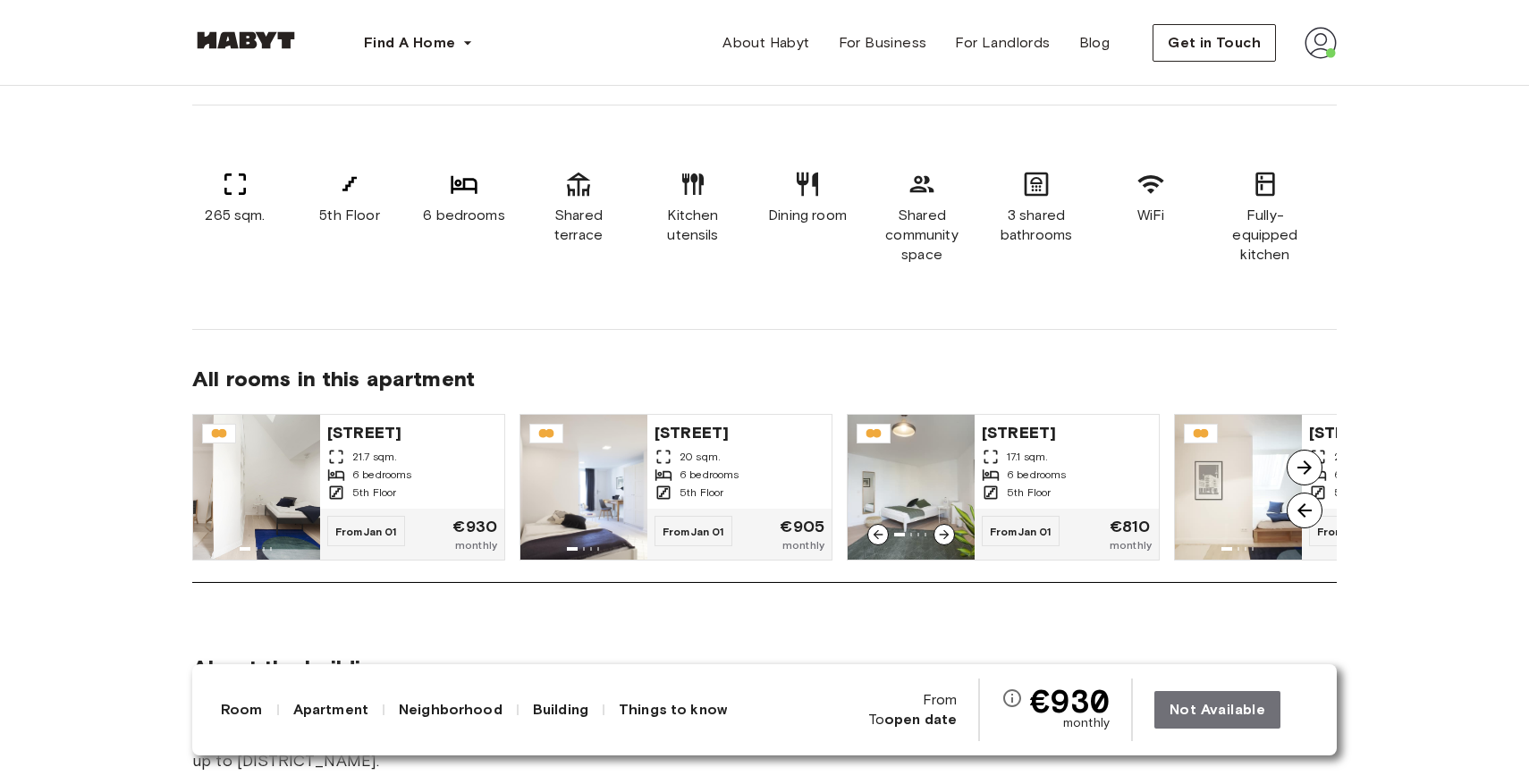scroll, scrollTop: 1286, scrollLeft: 0, axis: vertical 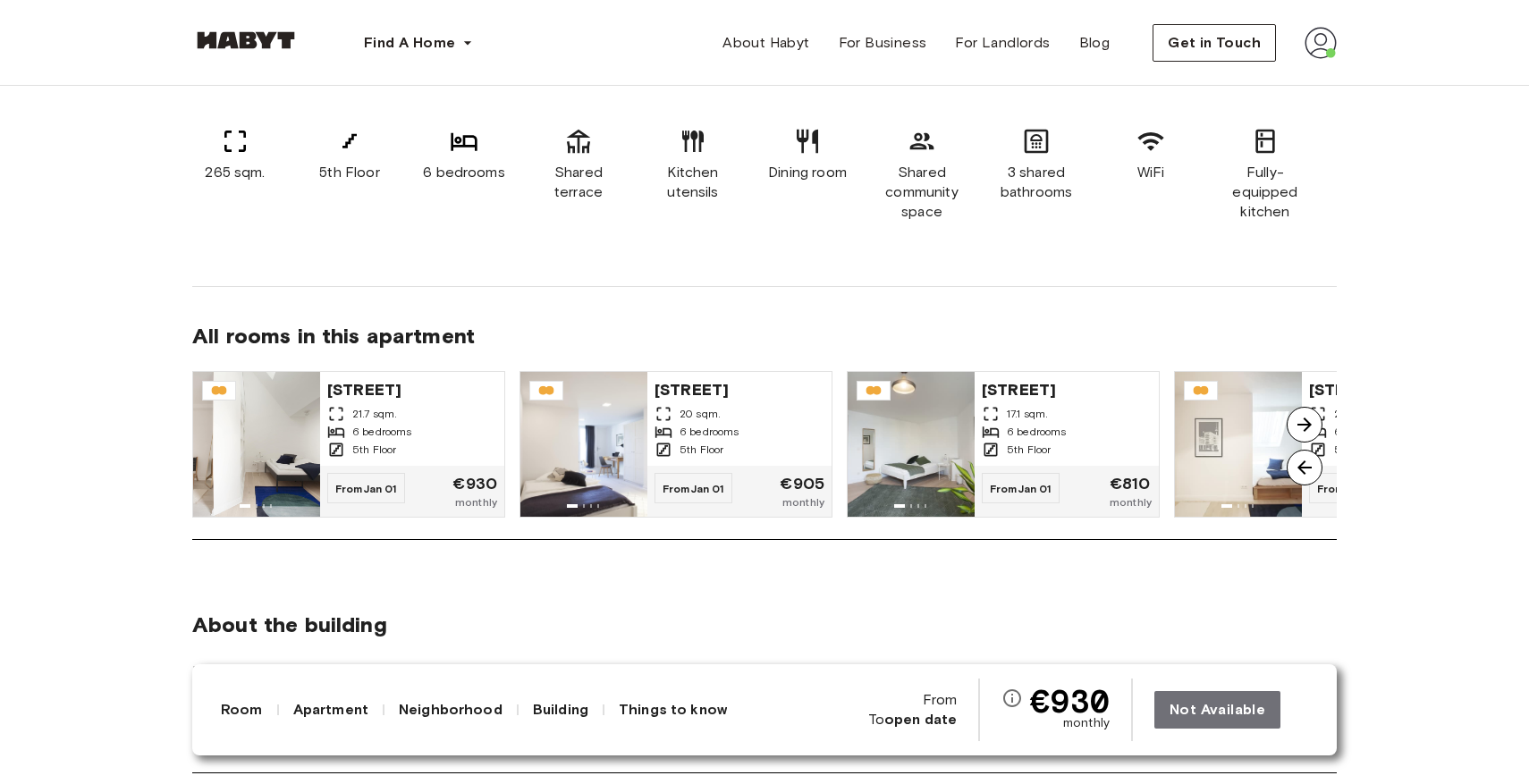 click at bounding box center (1305, 425) 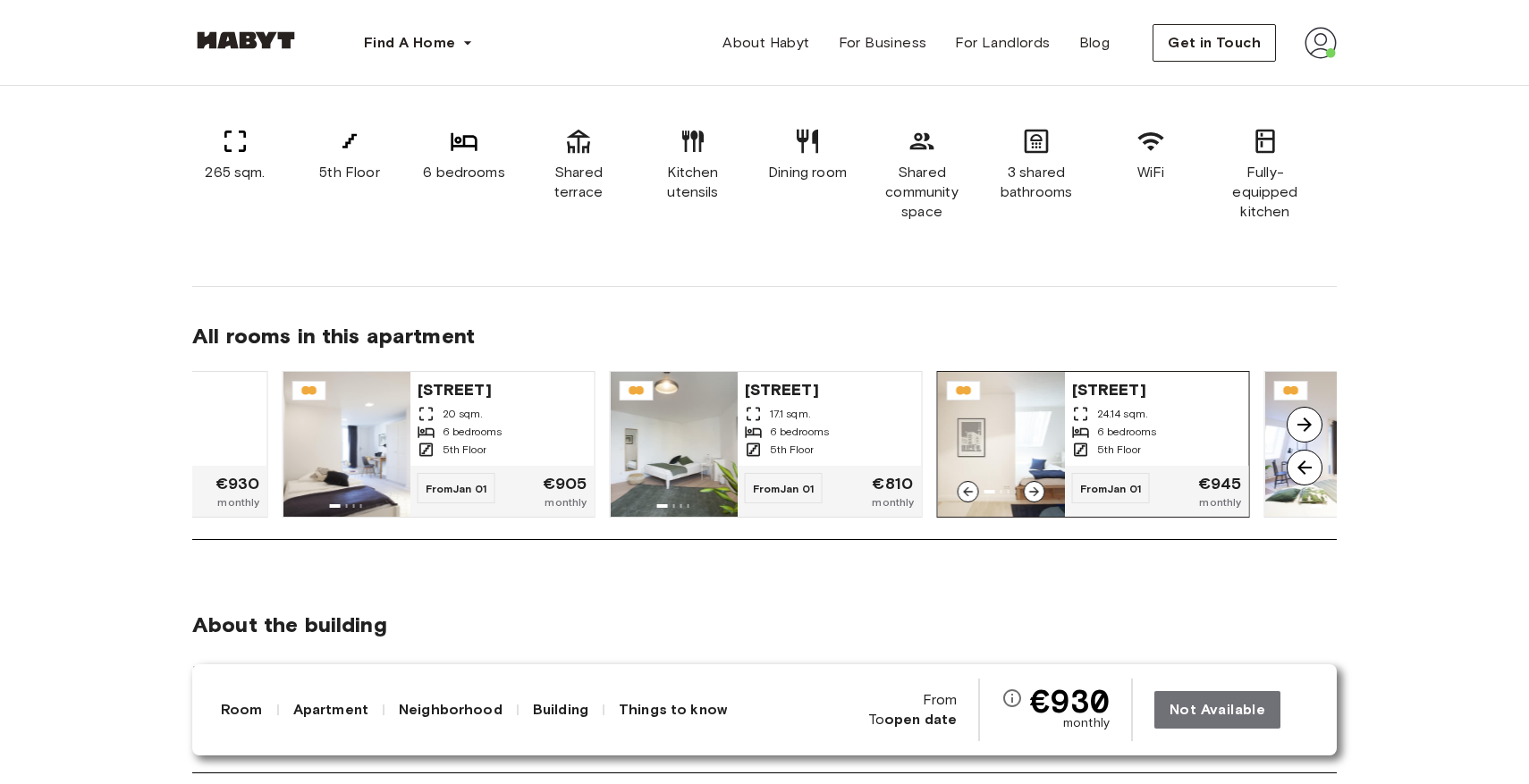 click at bounding box center (1001, 444) 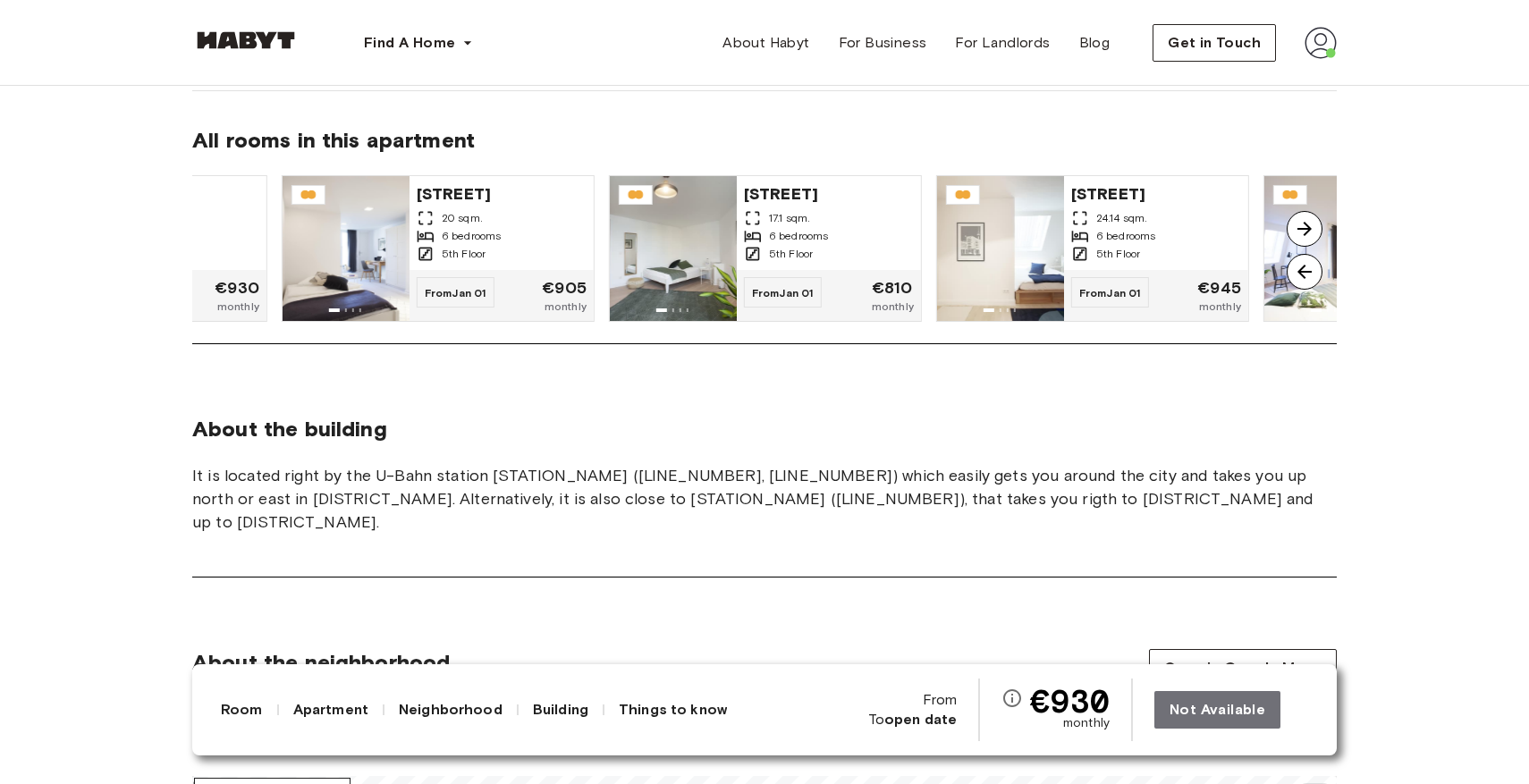 scroll, scrollTop: 1481, scrollLeft: 0, axis: vertical 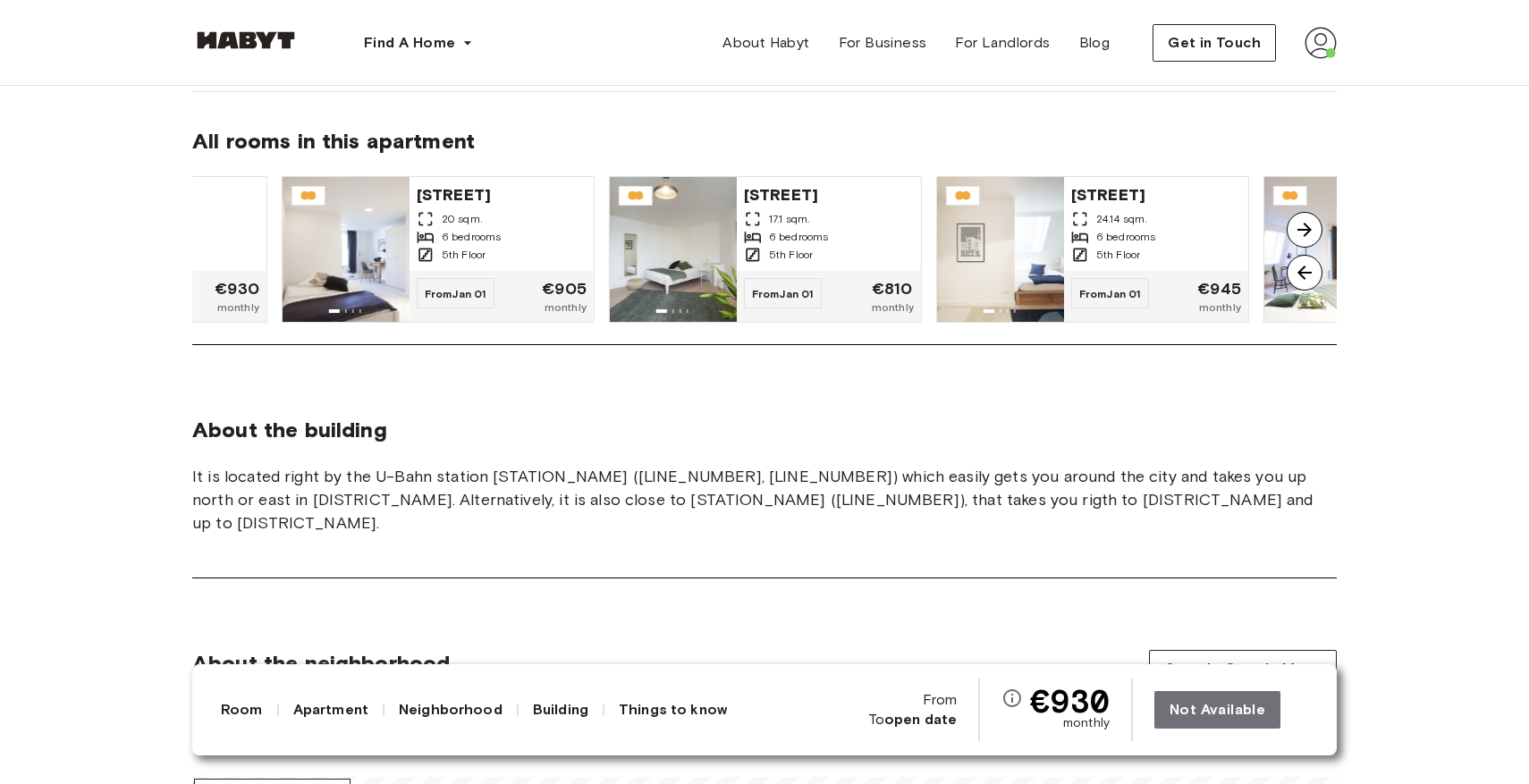 click at bounding box center [1305, 230] 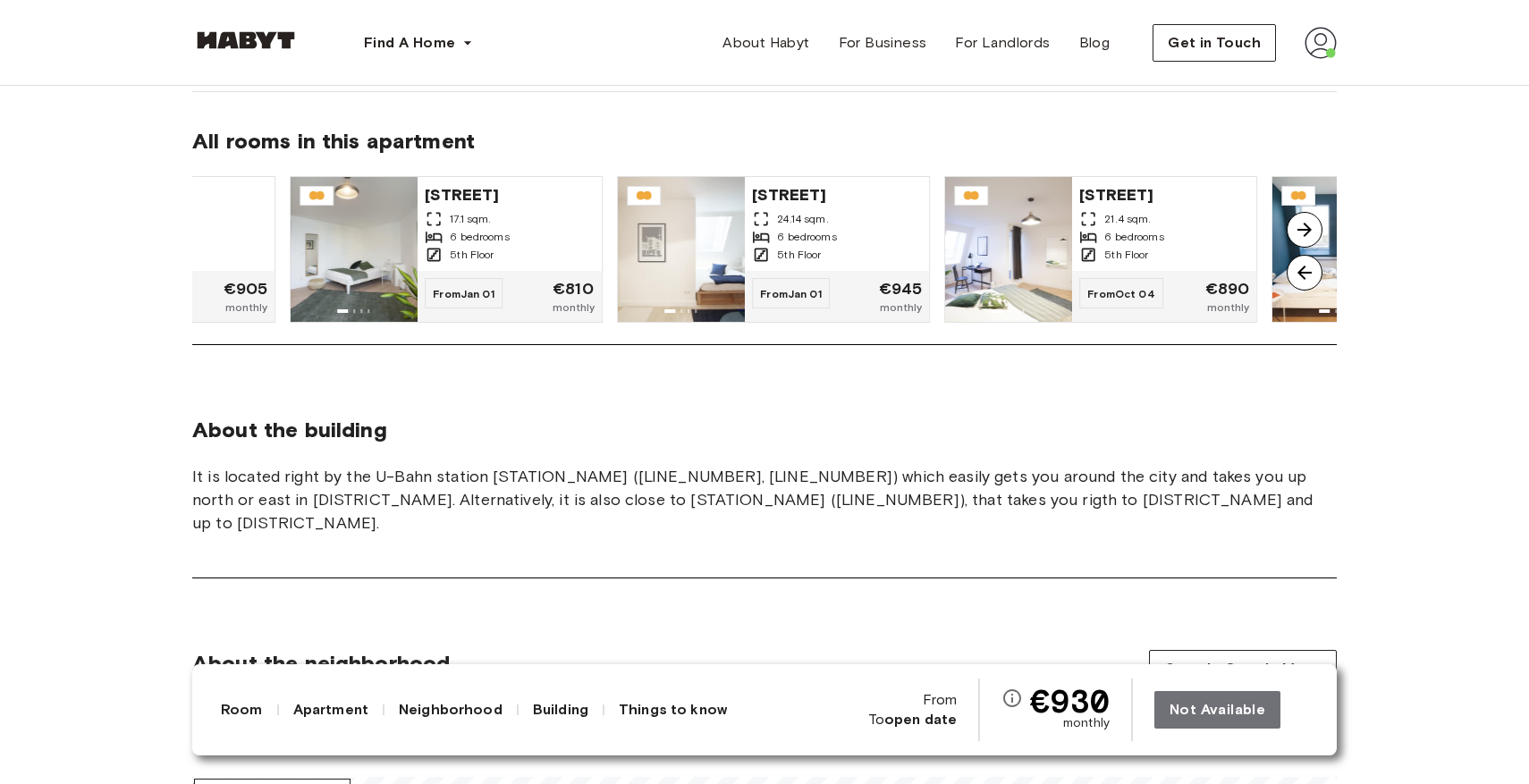 click at bounding box center (1305, 230) 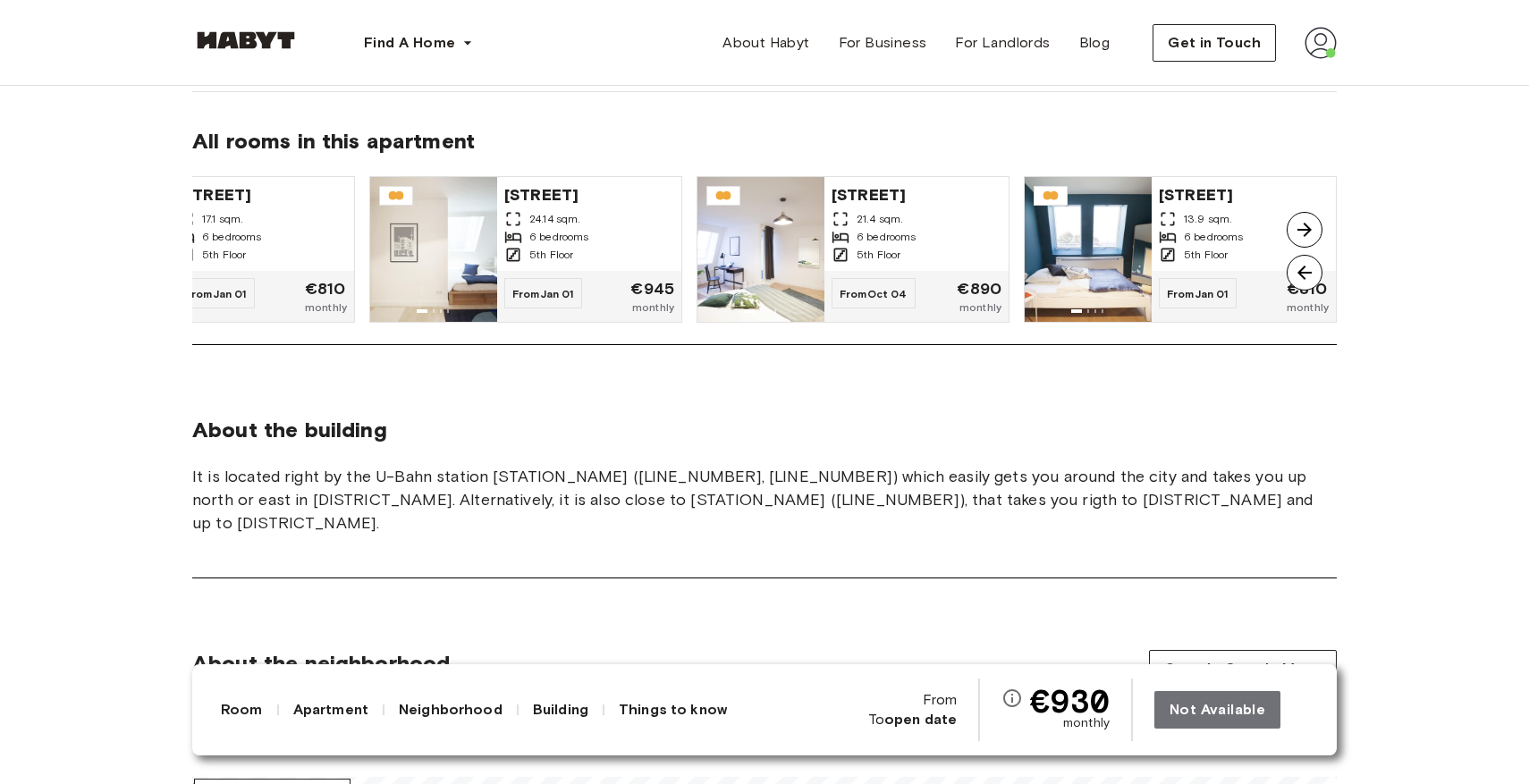 click at bounding box center (1305, 230) 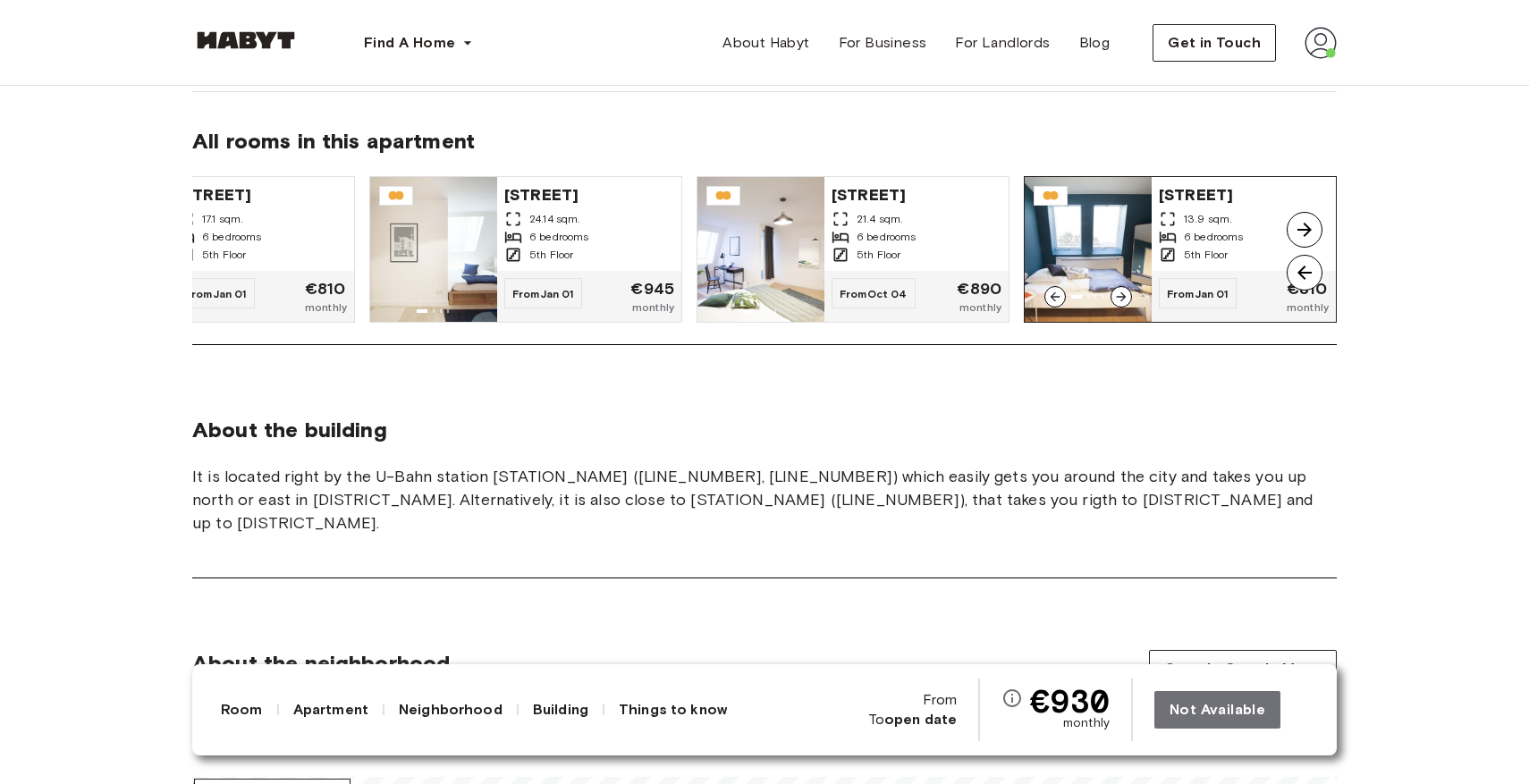 click at bounding box center [1088, 249] 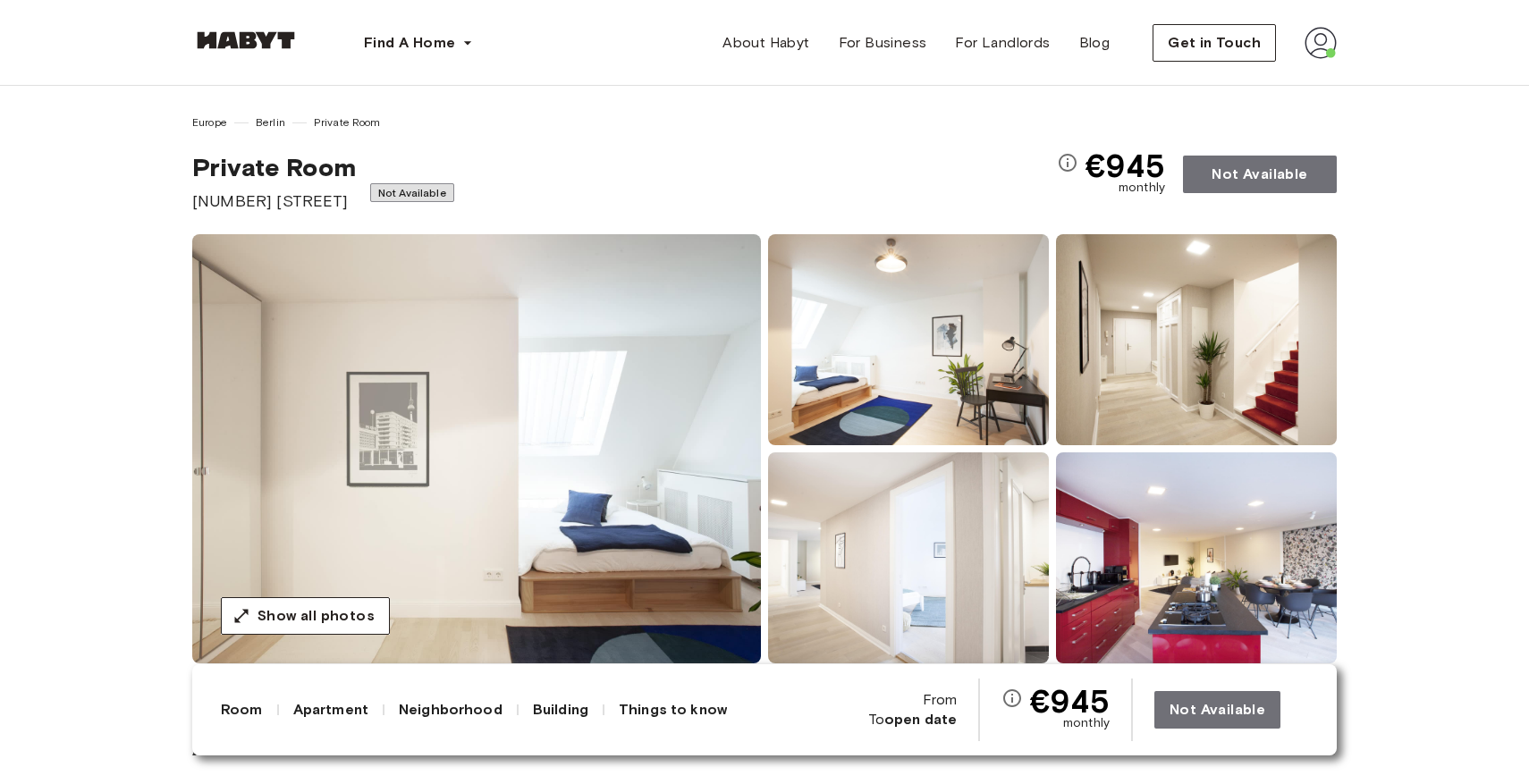 click at bounding box center [477, 449] 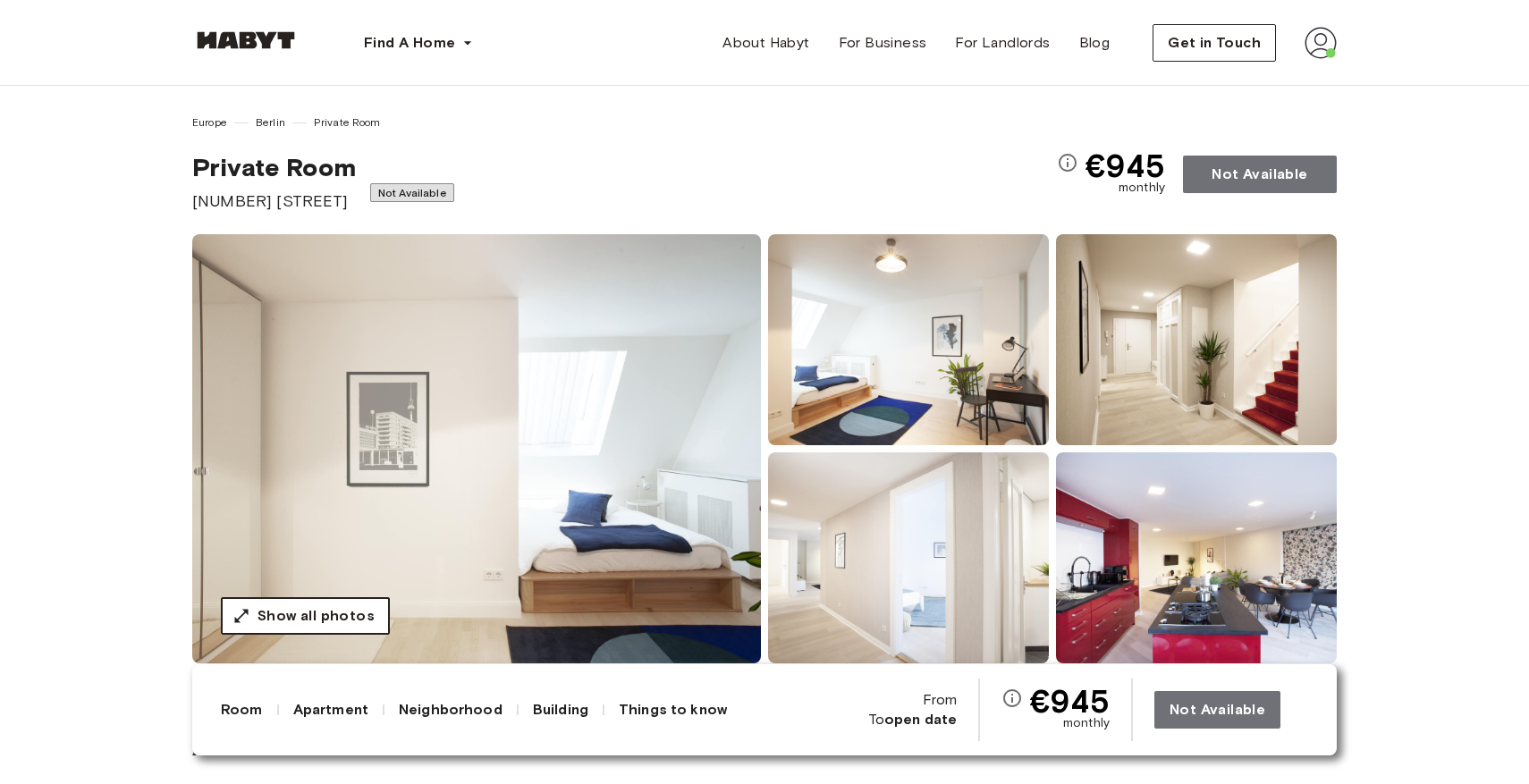 scroll, scrollTop: 0, scrollLeft: 0, axis: both 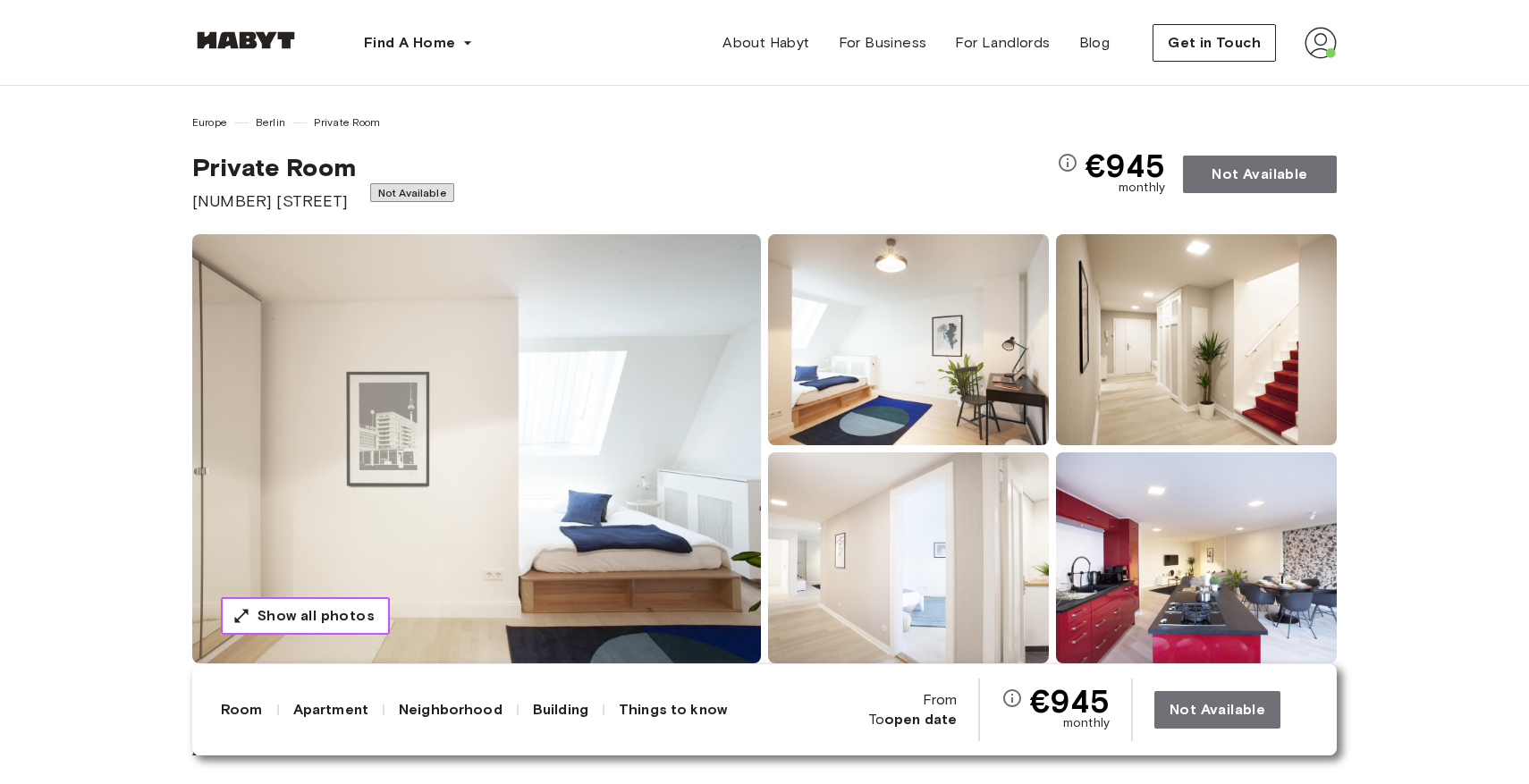 click on "Show all photos" at bounding box center (316, 616) 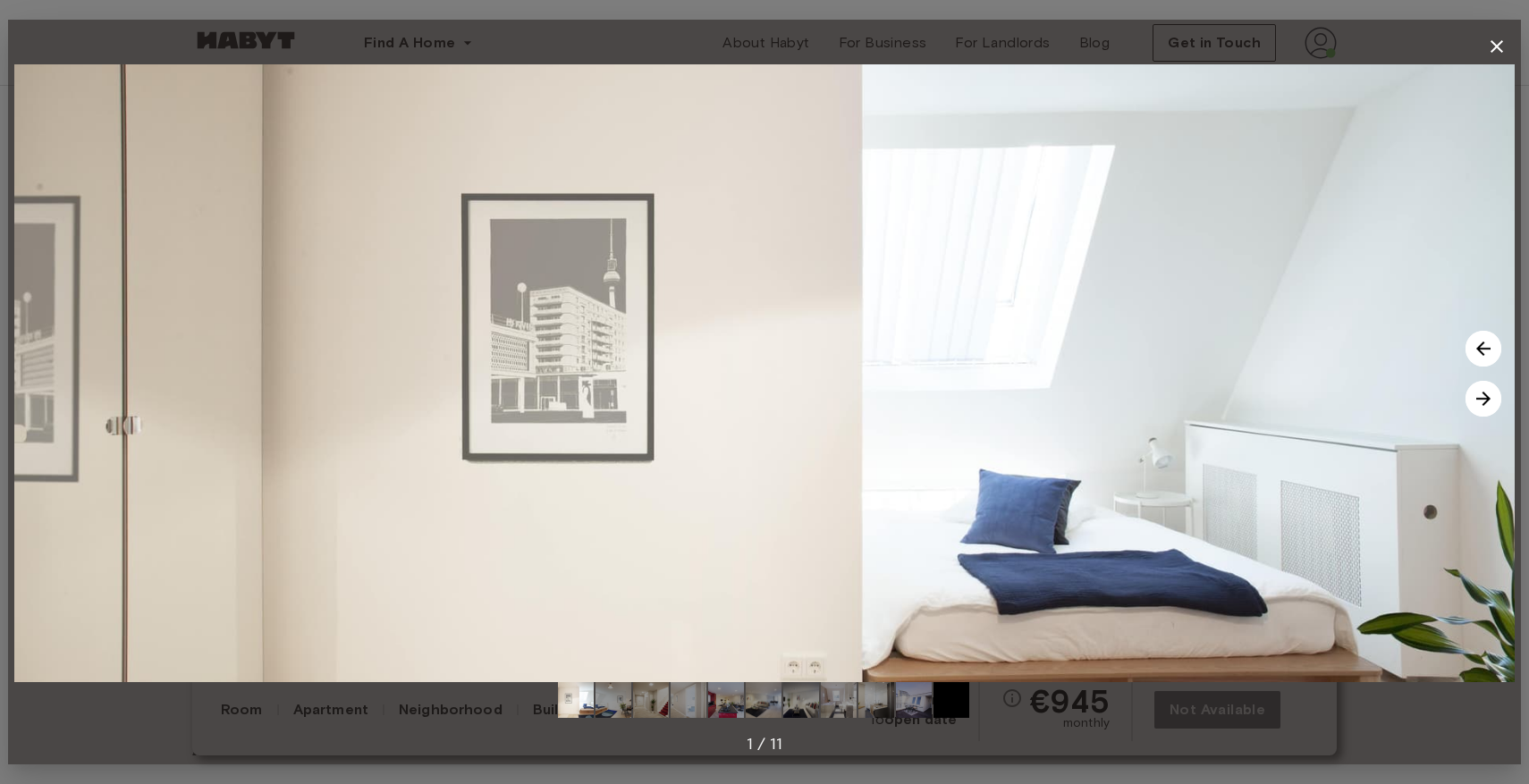 click at bounding box center [1483, 399] 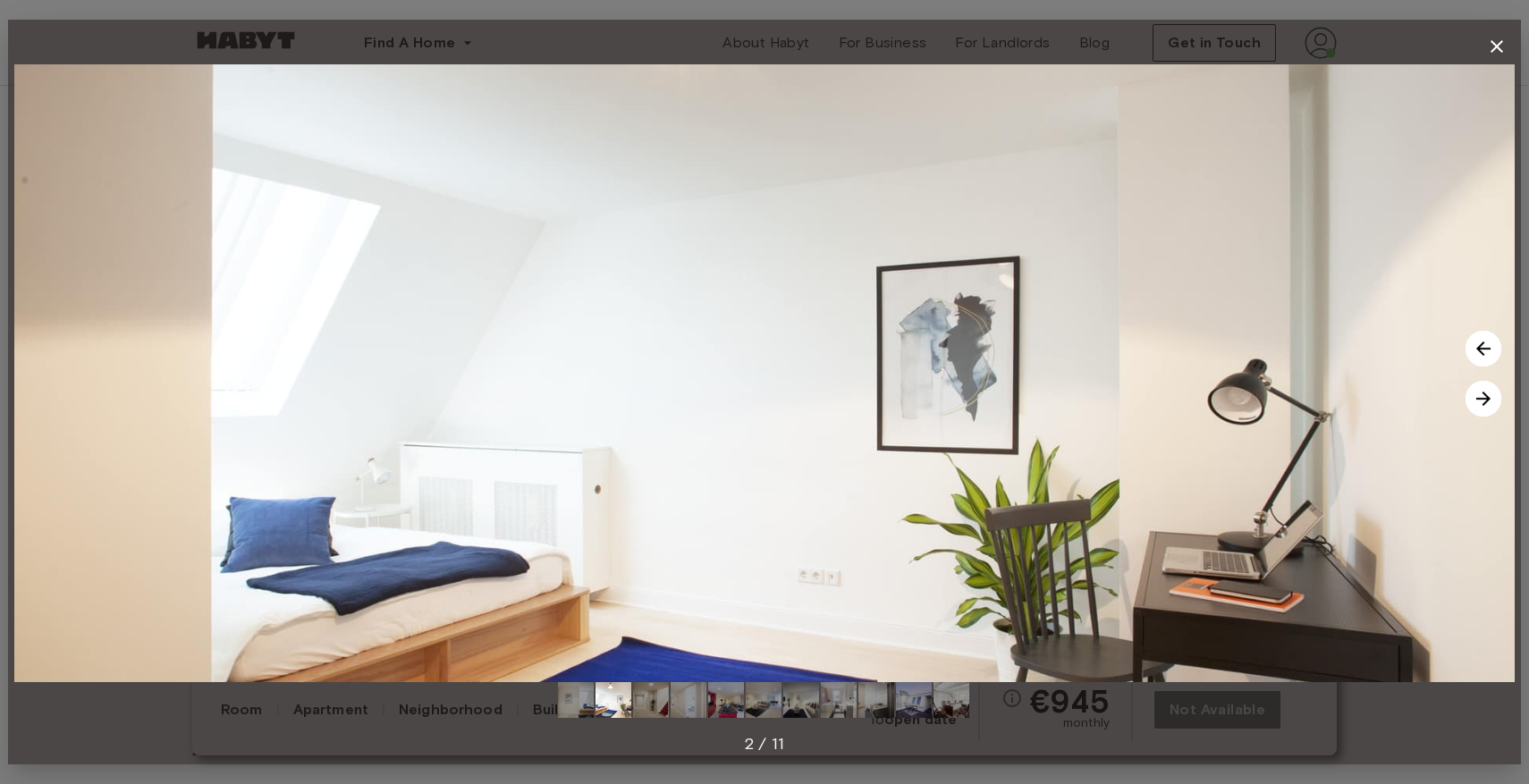 click at bounding box center [1483, 399] 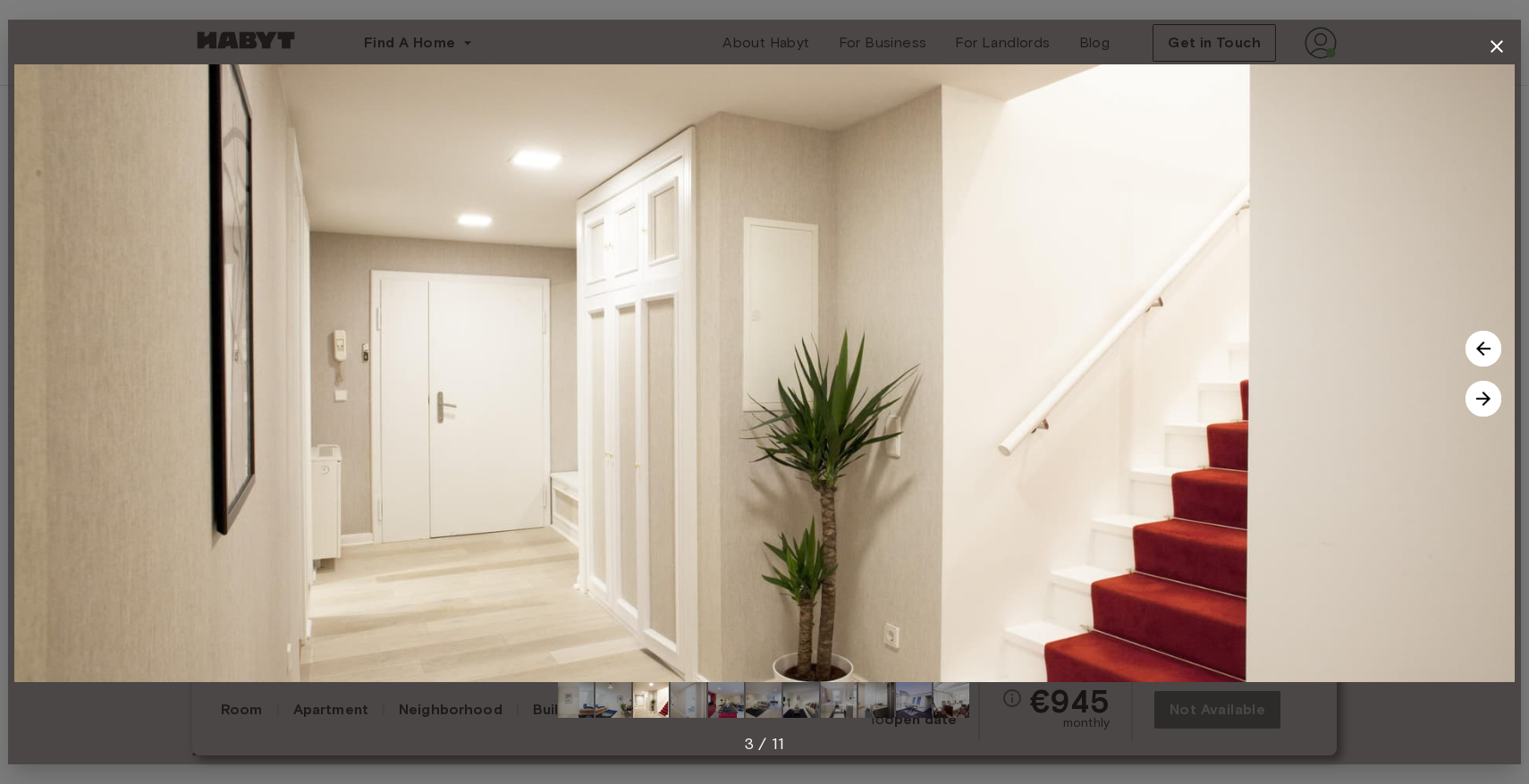 click at bounding box center [1483, 399] 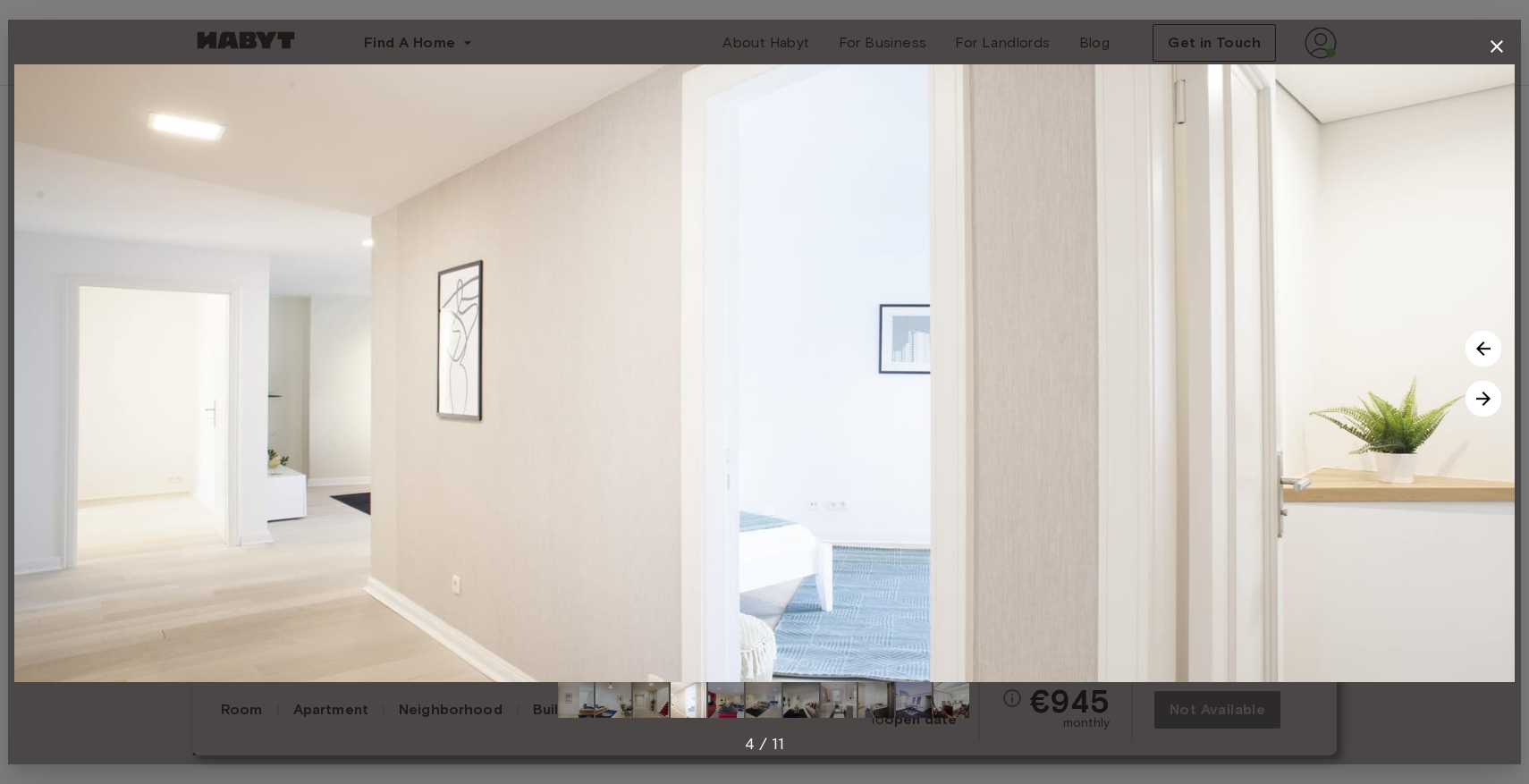 click at bounding box center [1483, 399] 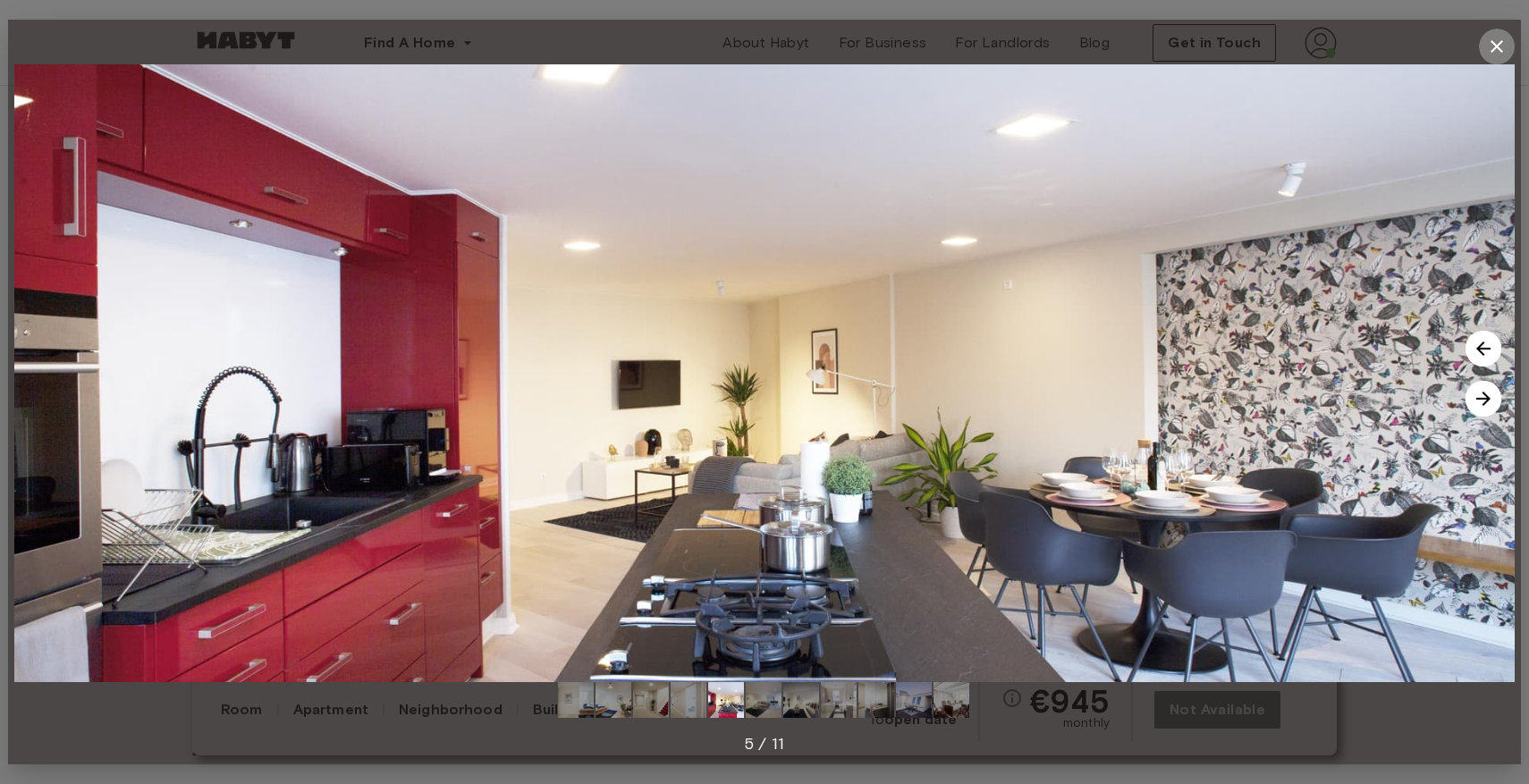 click at bounding box center [1497, 46] 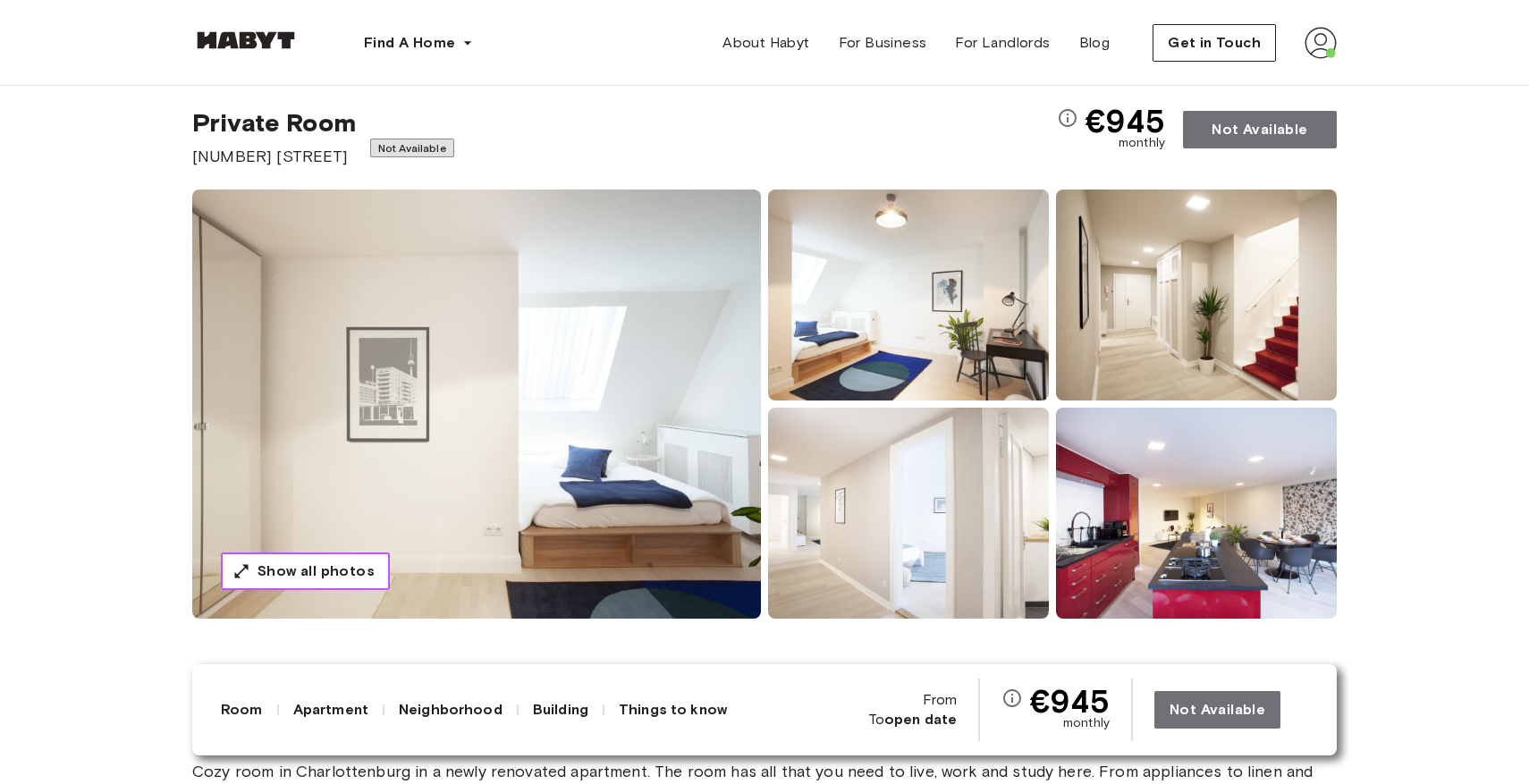 scroll, scrollTop: 32, scrollLeft: 0, axis: vertical 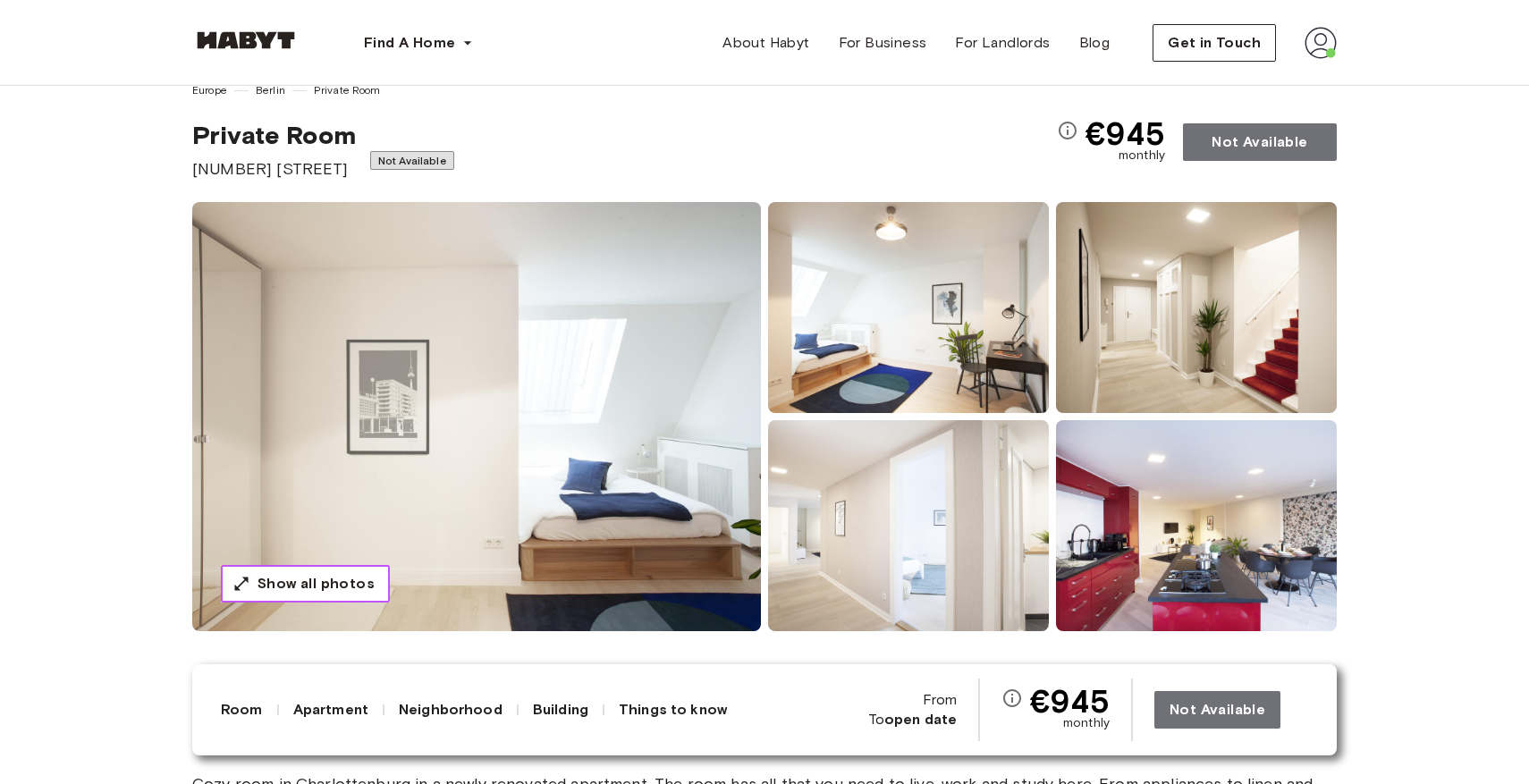 click on "Show all photos" at bounding box center (316, 584) 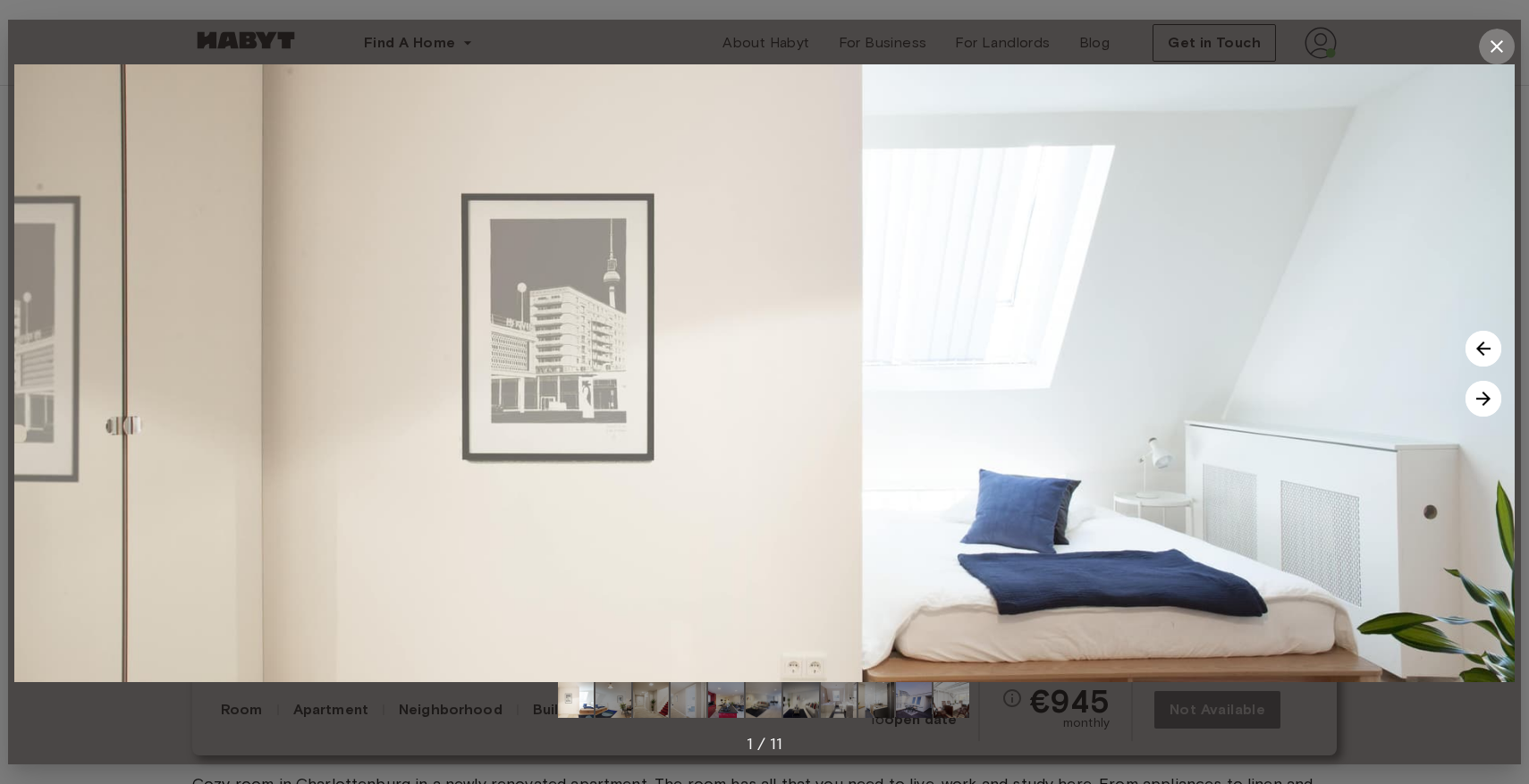 click 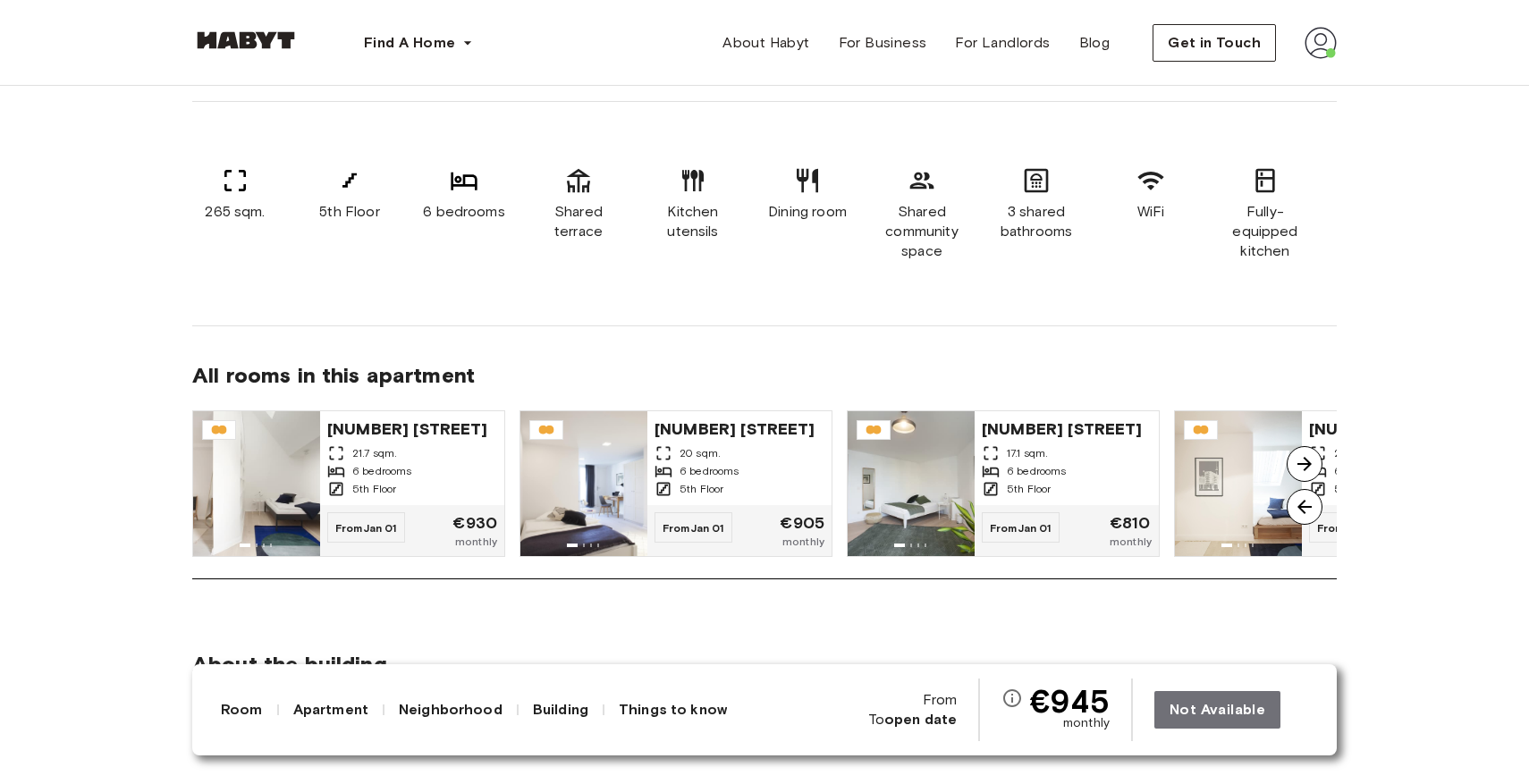 scroll, scrollTop: 1243, scrollLeft: 0, axis: vertical 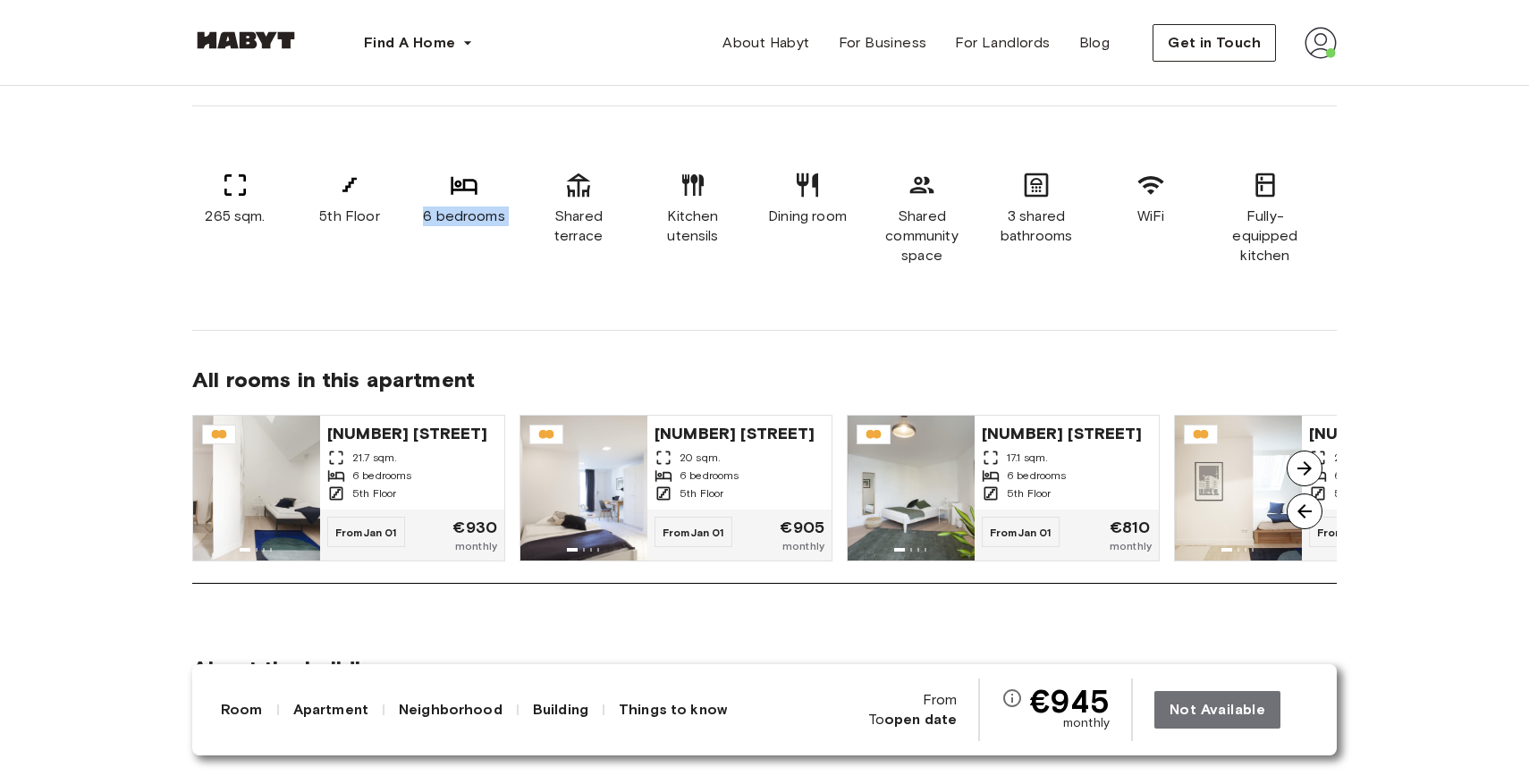 drag, startPoint x: 414, startPoint y: 233, endPoint x: 550, endPoint y: 232, distance: 136.0037 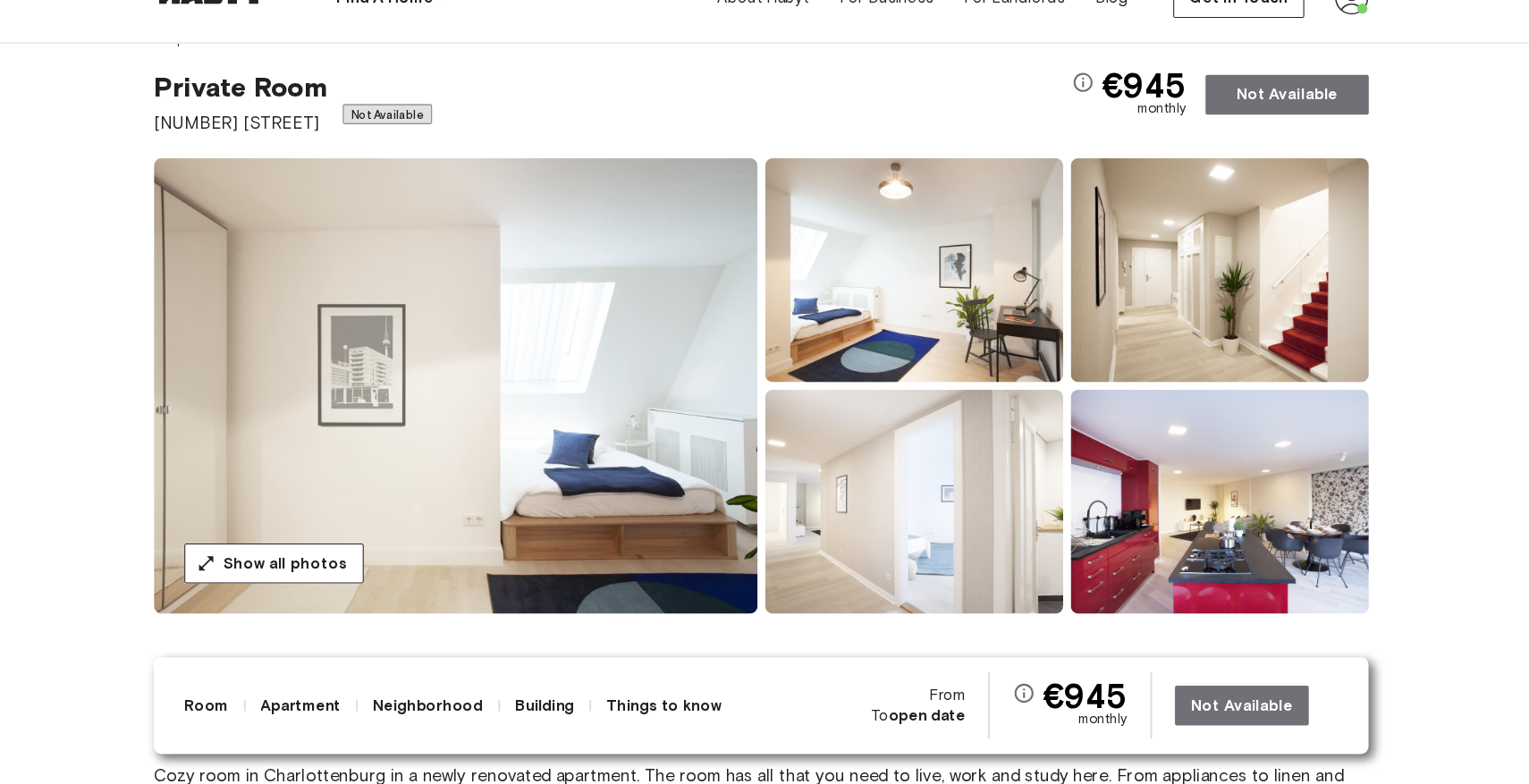 scroll, scrollTop: 0, scrollLeft: 0, axis: both 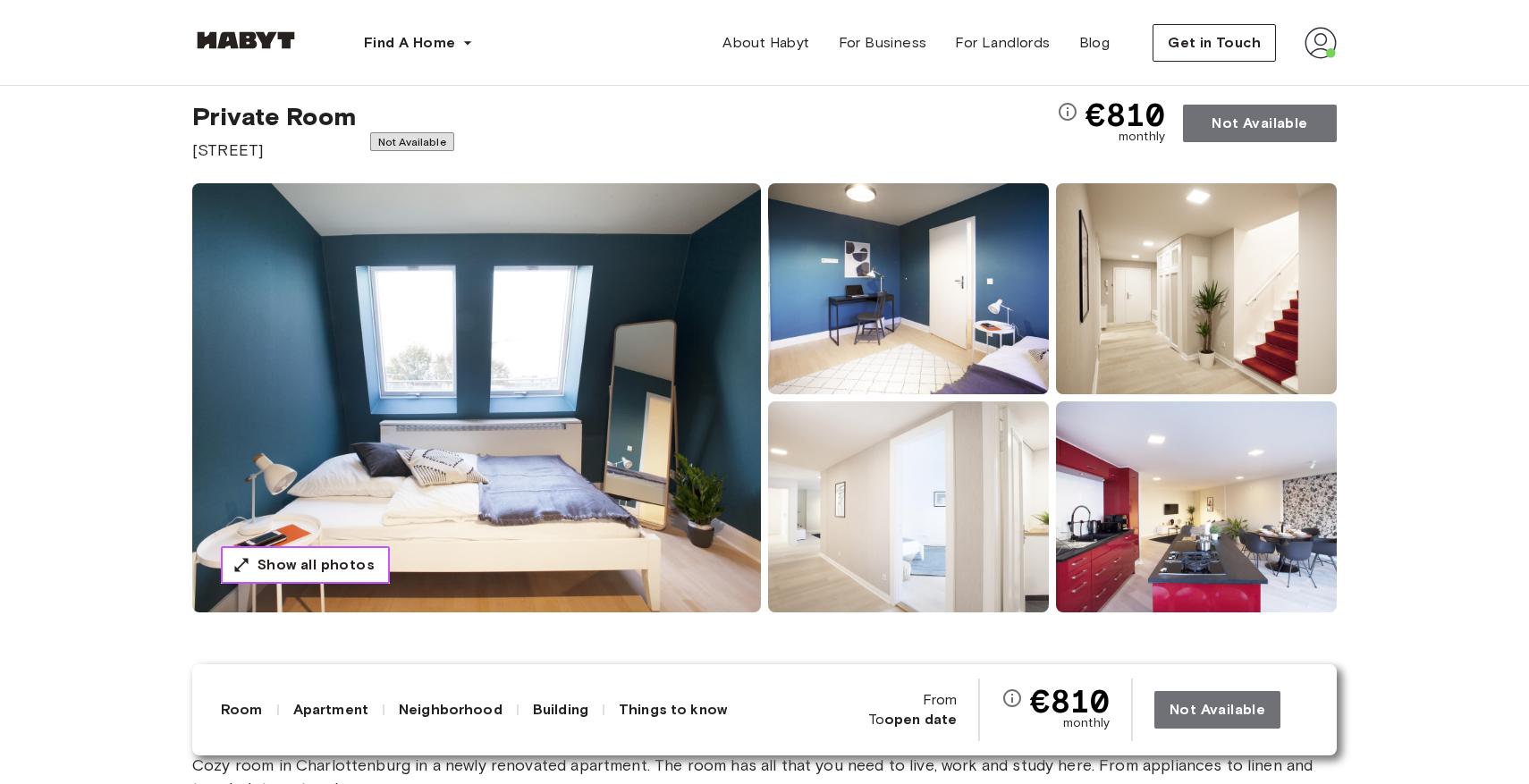click on "Show all photos" at bounding box center (316, 565) 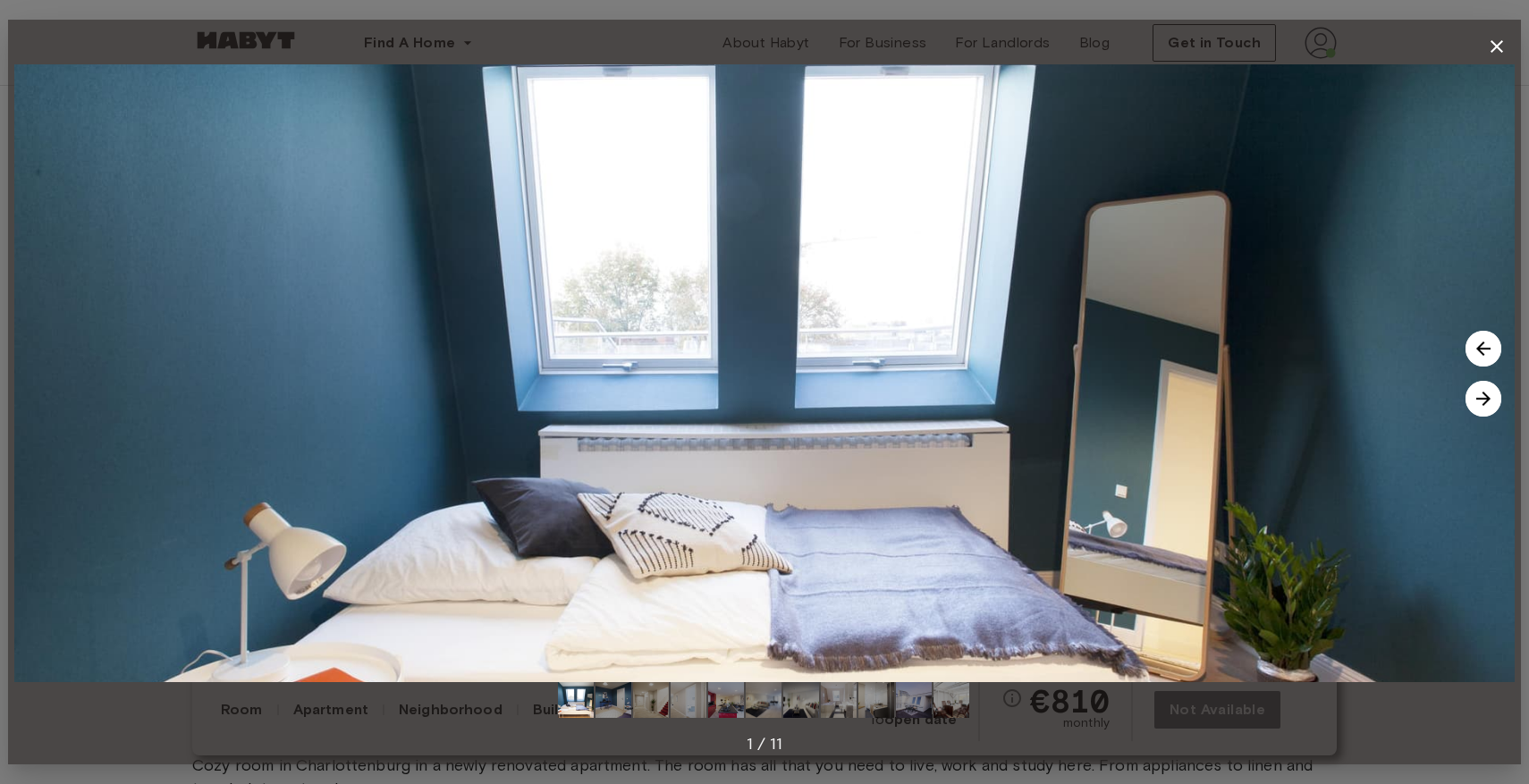 click at bounding box center (1483, 399) 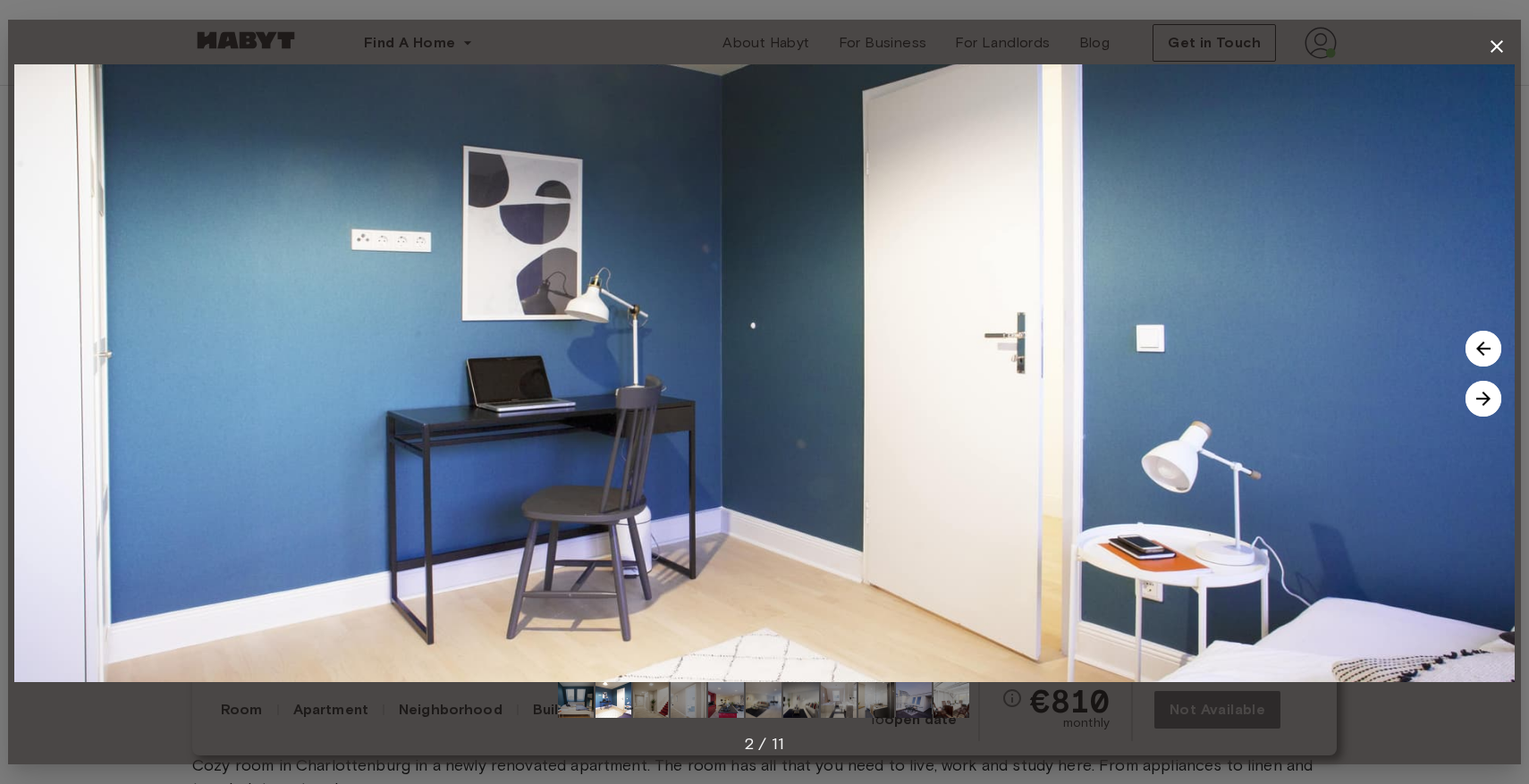 click at bounding box center (1483, 349) 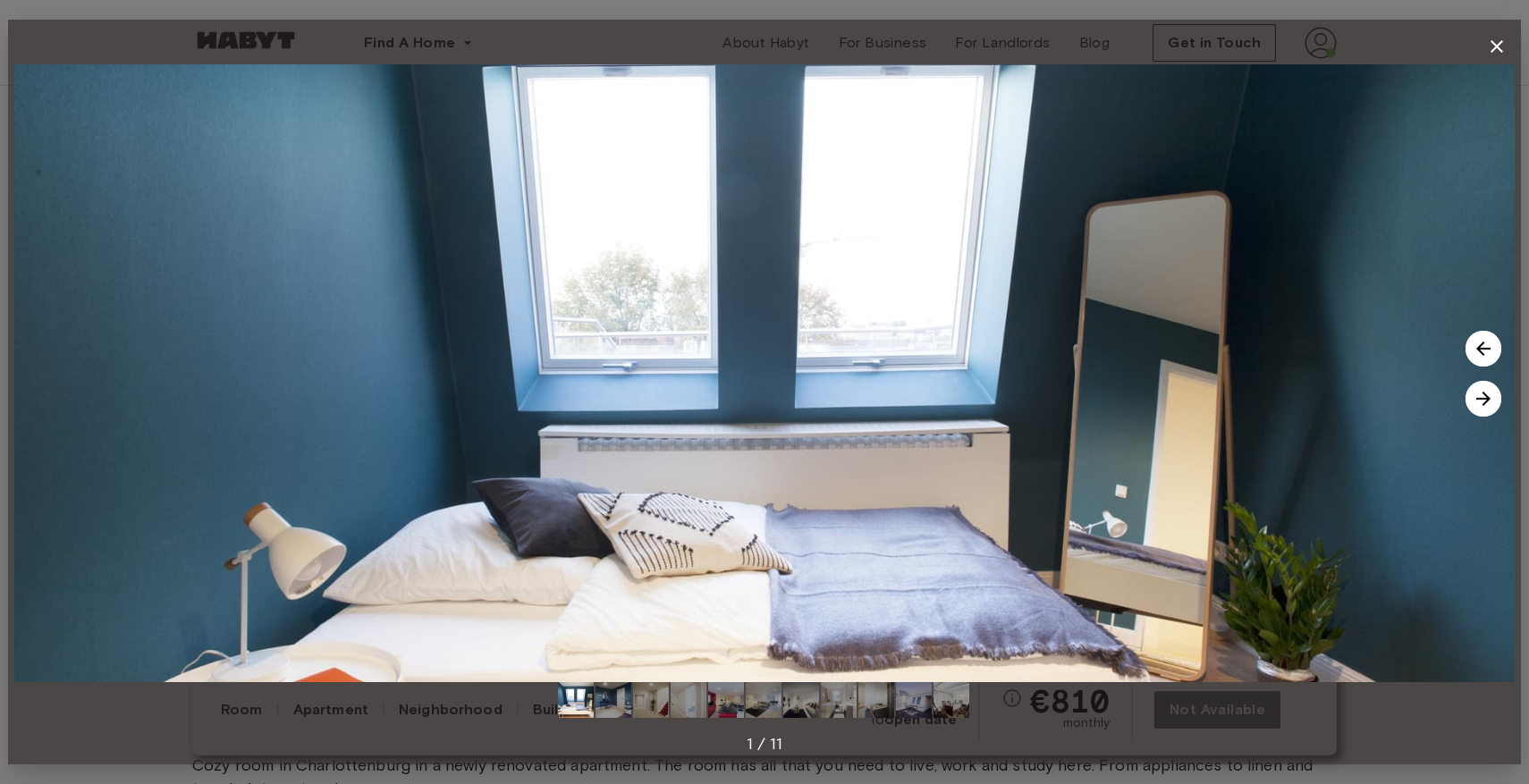 click at bounding box center (1483, 399) 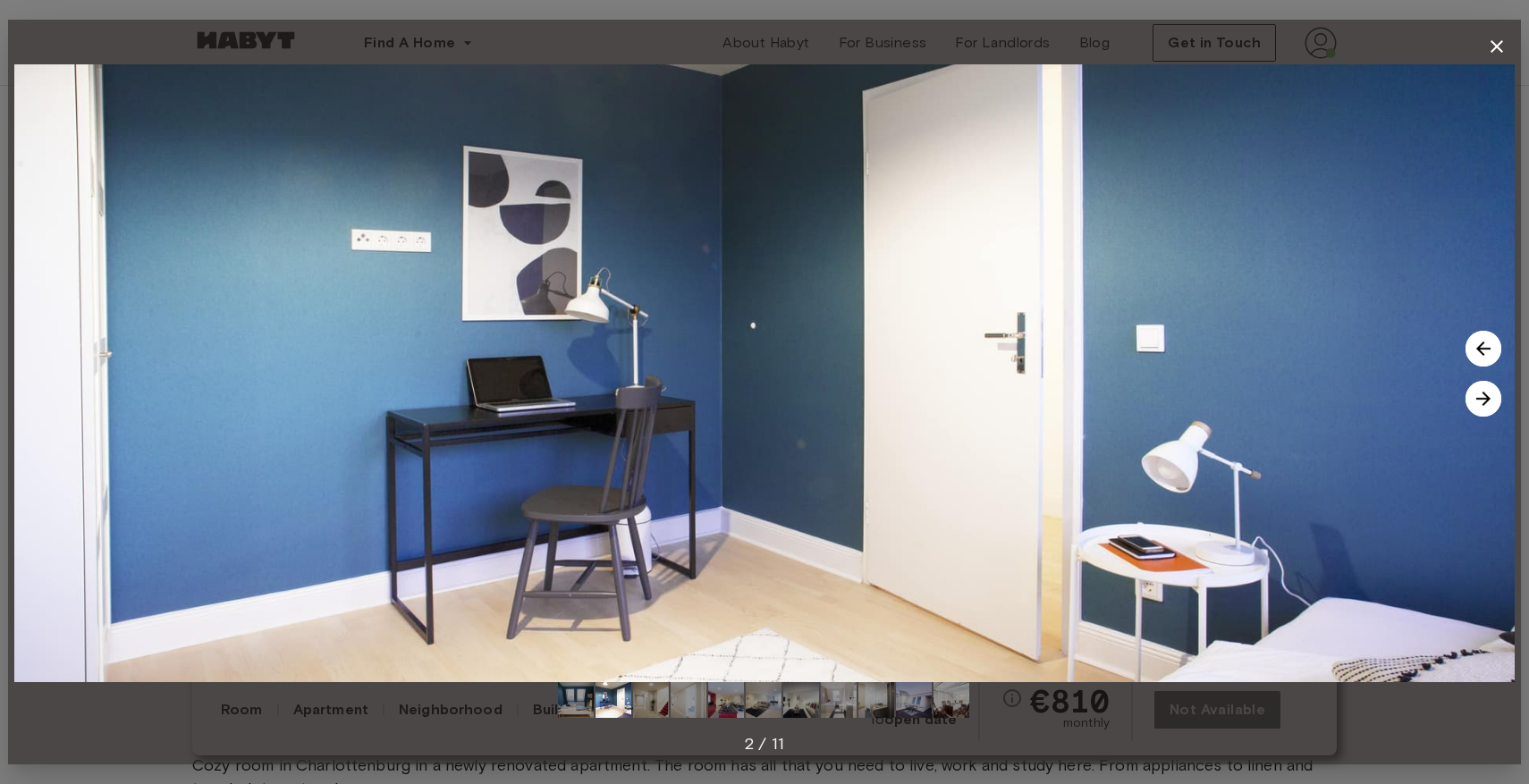click at bounding box center (1483, 349) 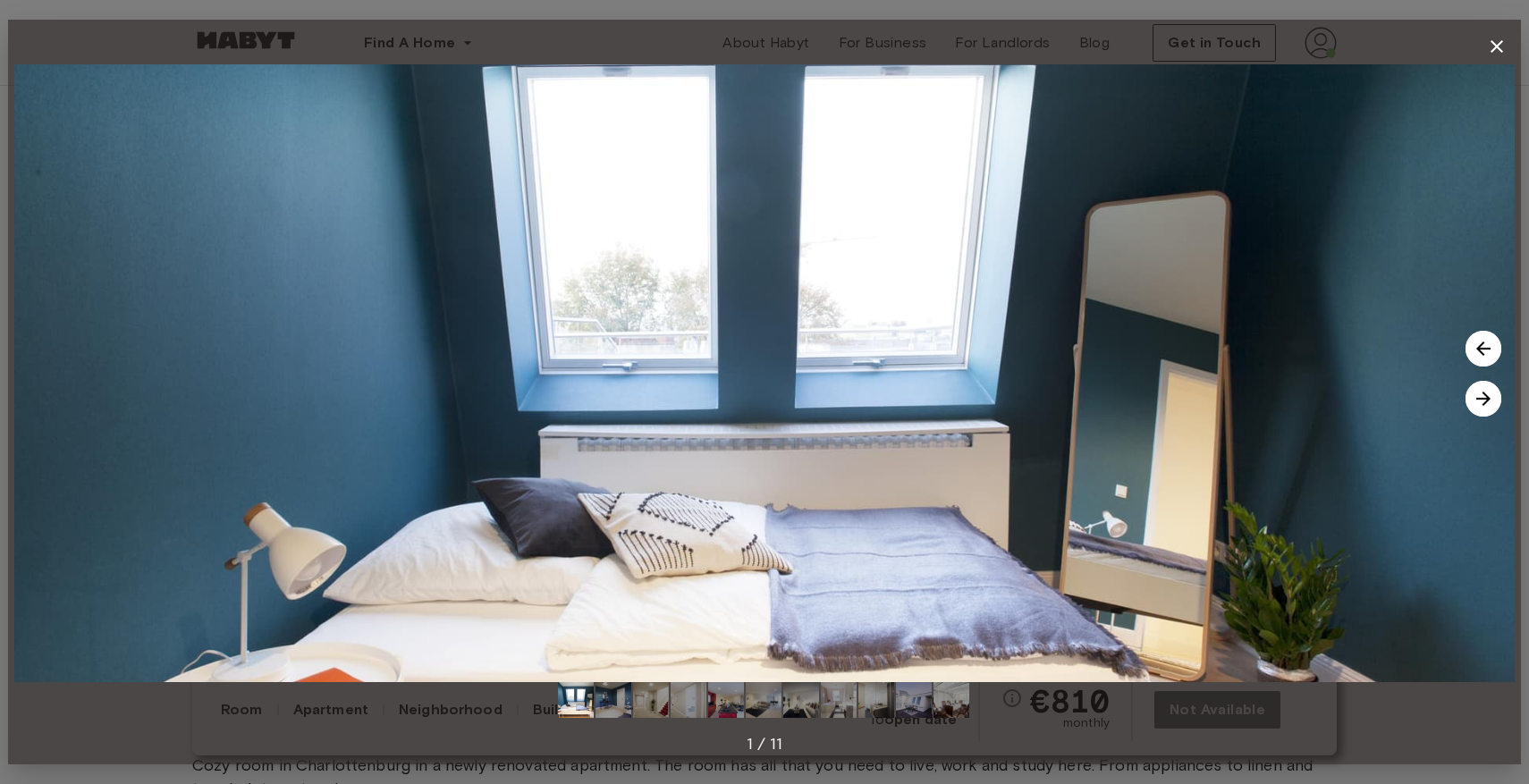 click at bounding box center [1483, 399] 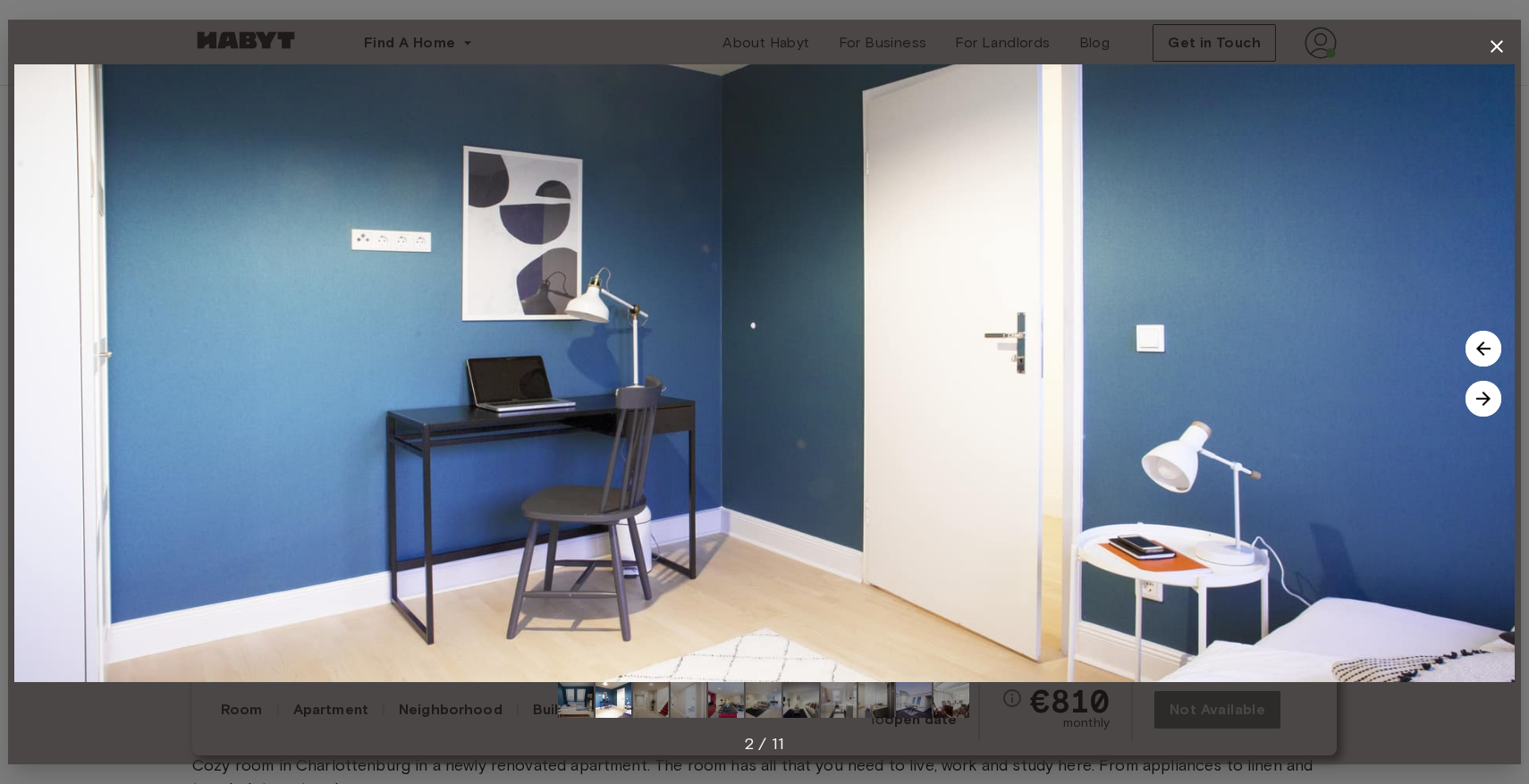 click at bounding box center [1483, 349] 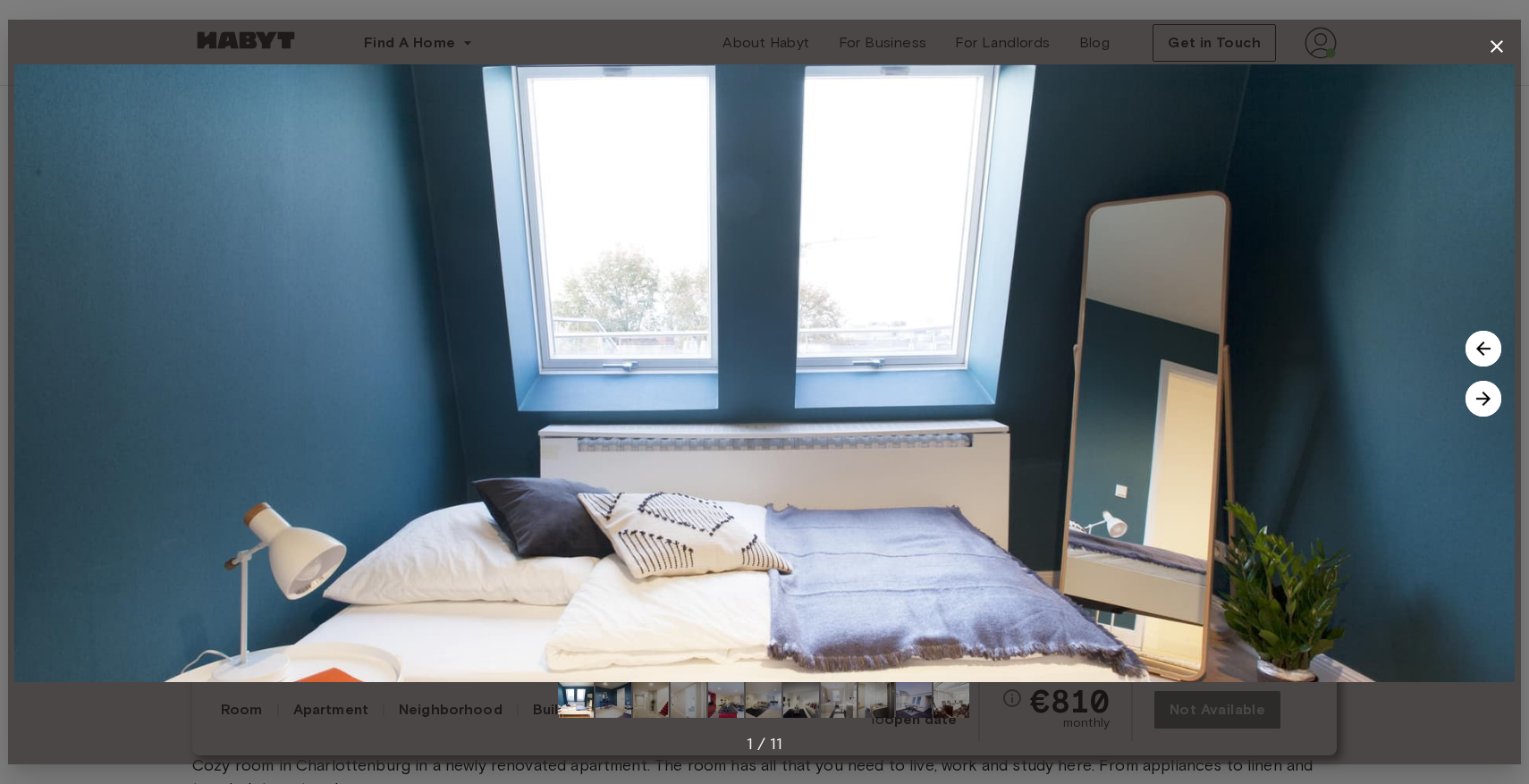 click at bounding box center (1483, 399) 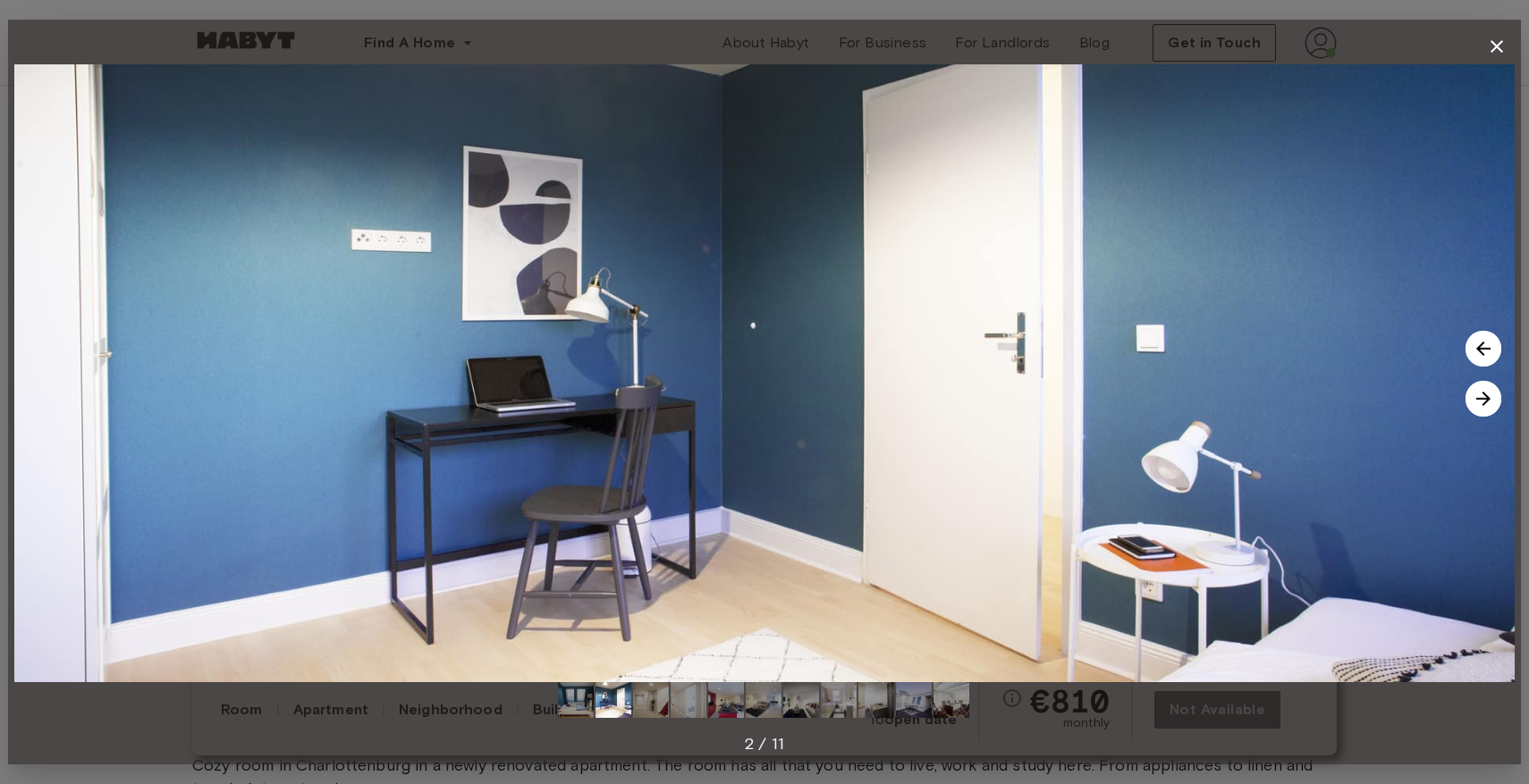 click at bounding box center (1483, 349) 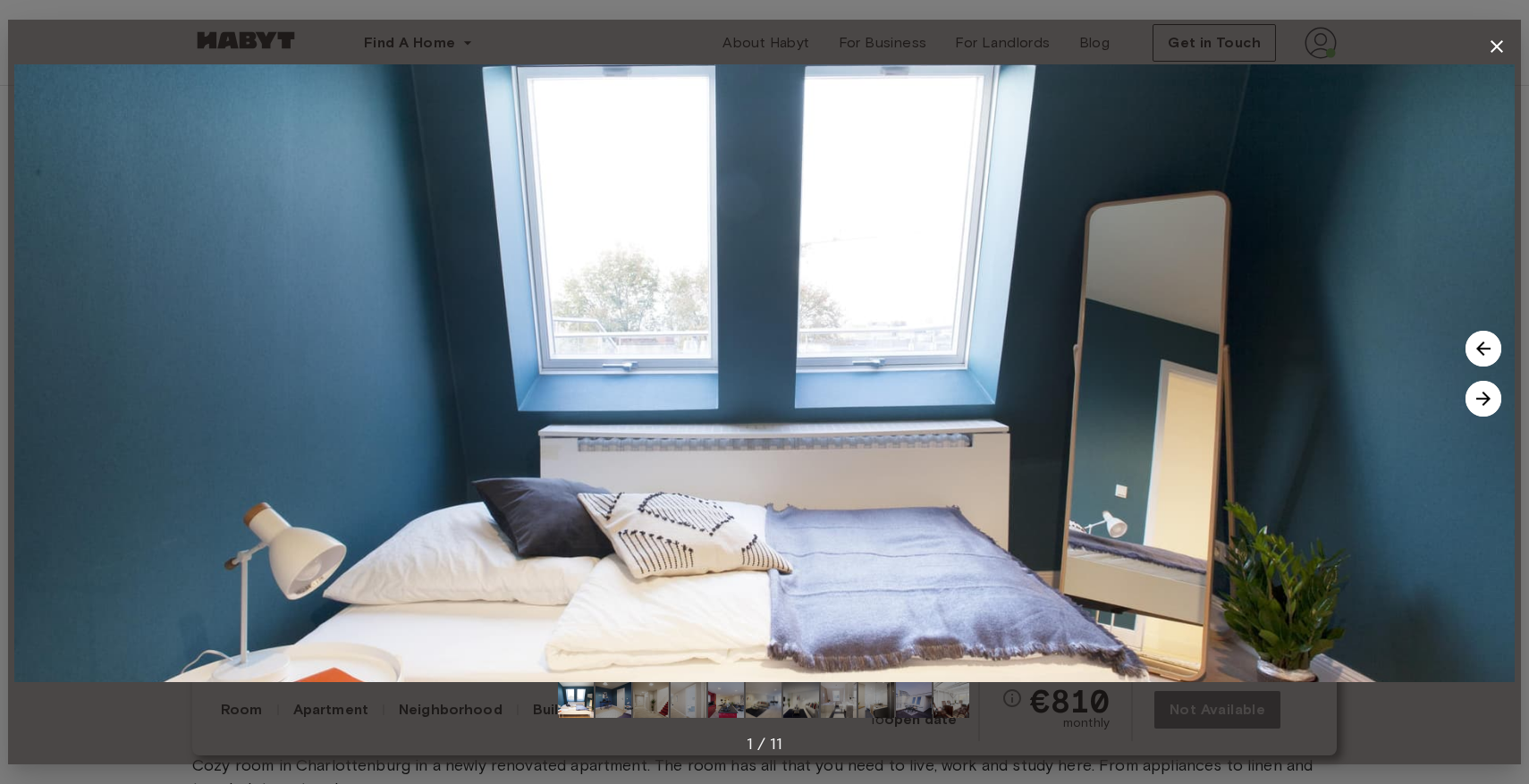 click at bounding box center [1483, 399] 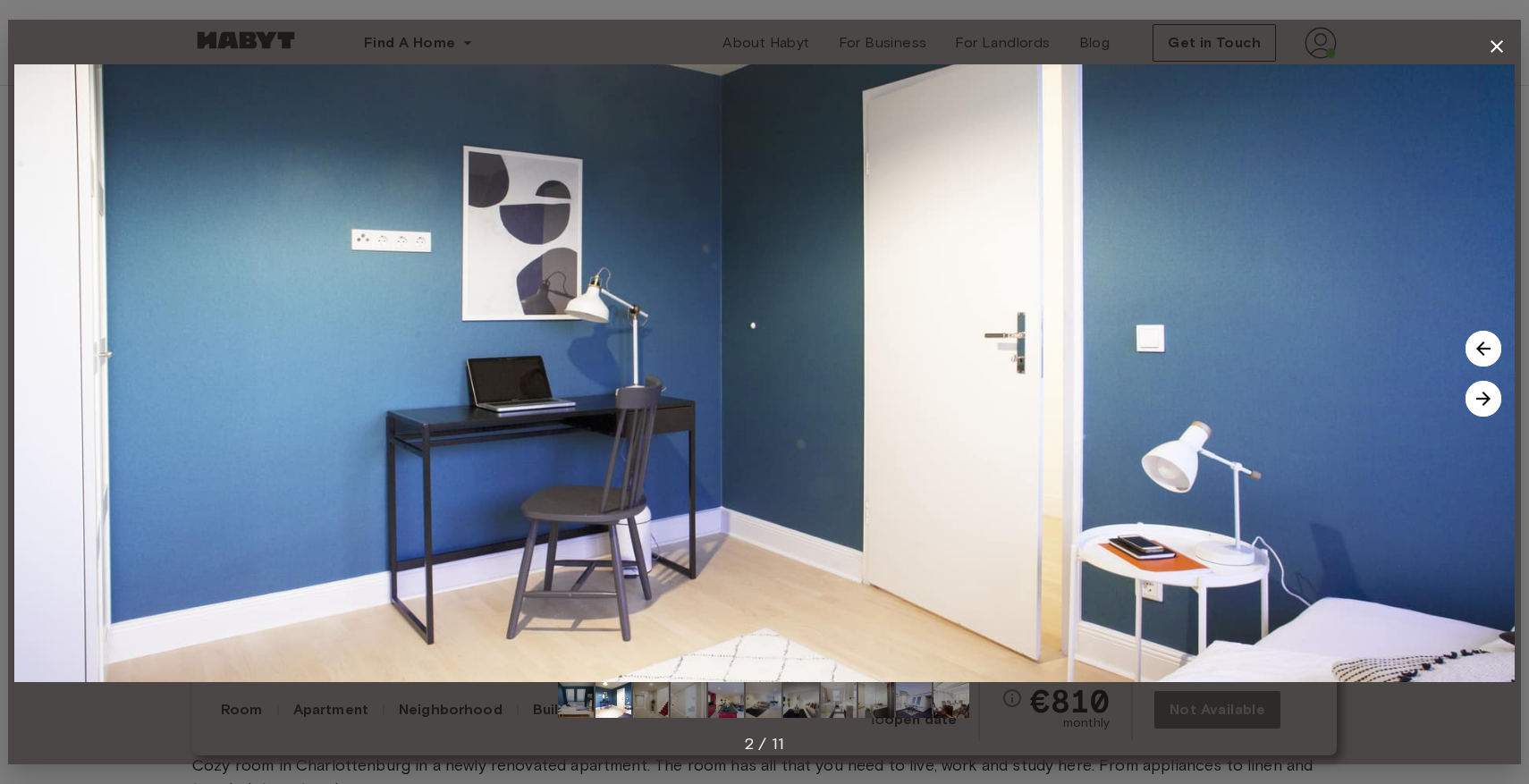 click at bounding box center [1483, 349] 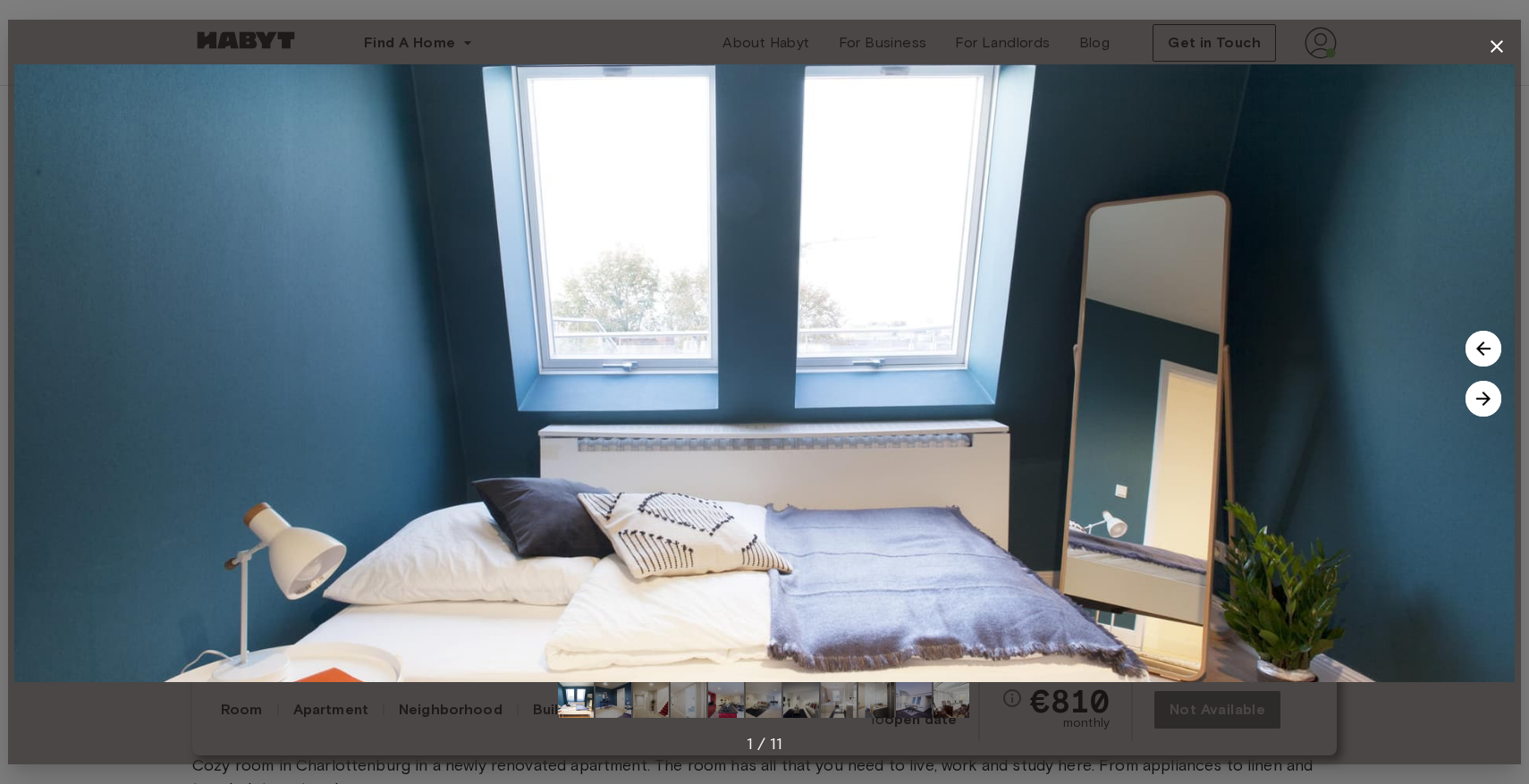 click at bounding box center (1483, 399) 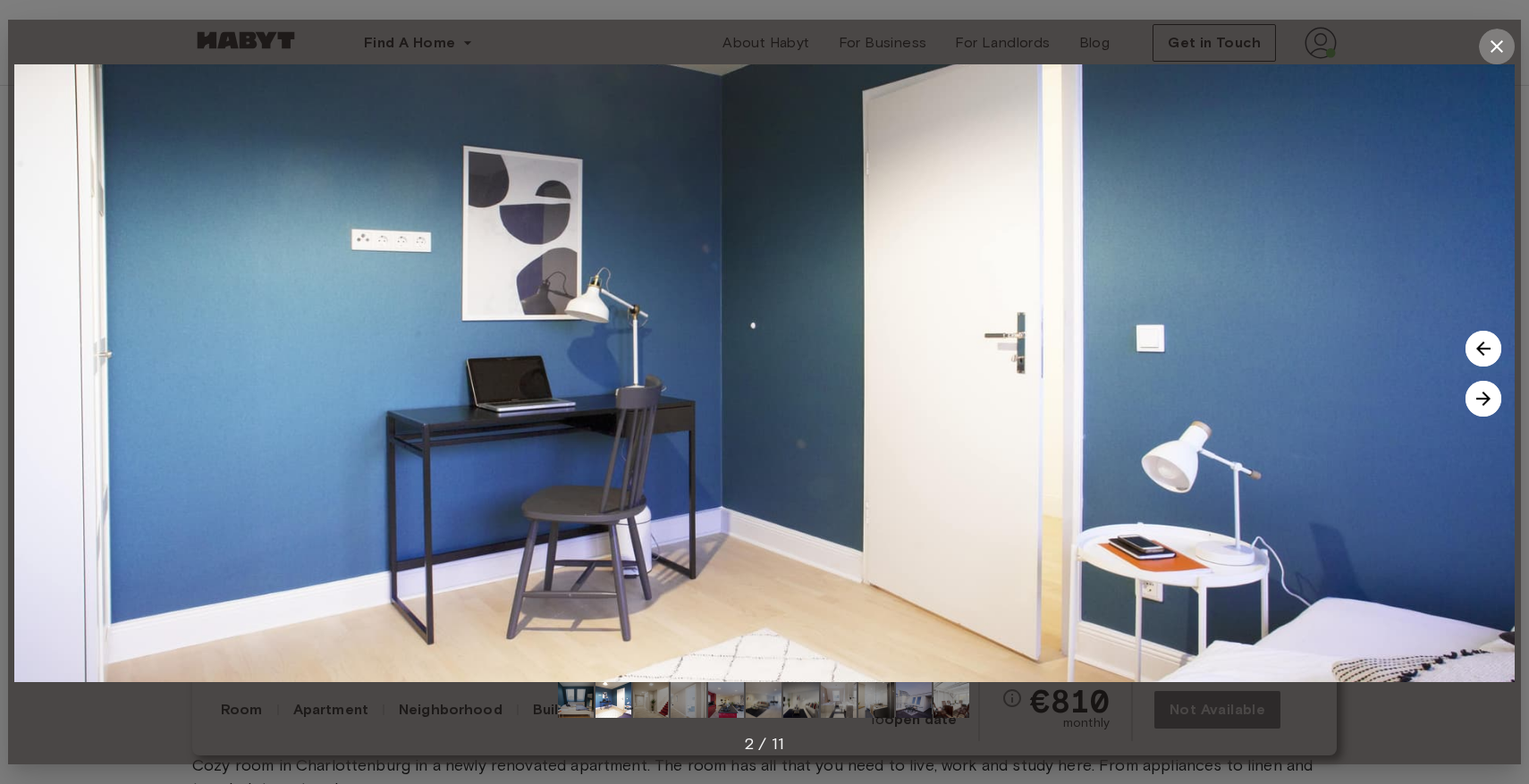 click 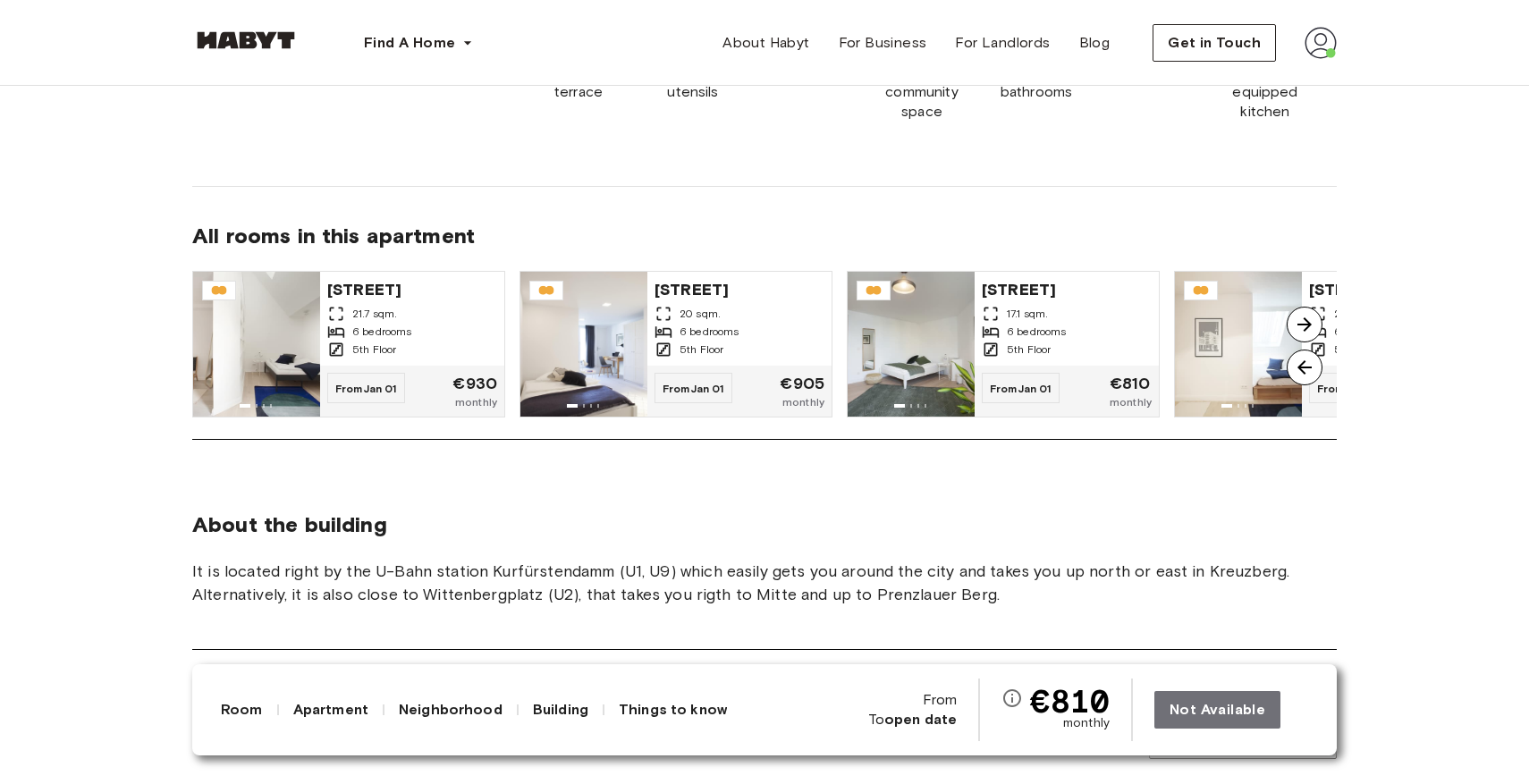 scroll, scrollTop: 1374, scrollLeft: 0, axis: vertical 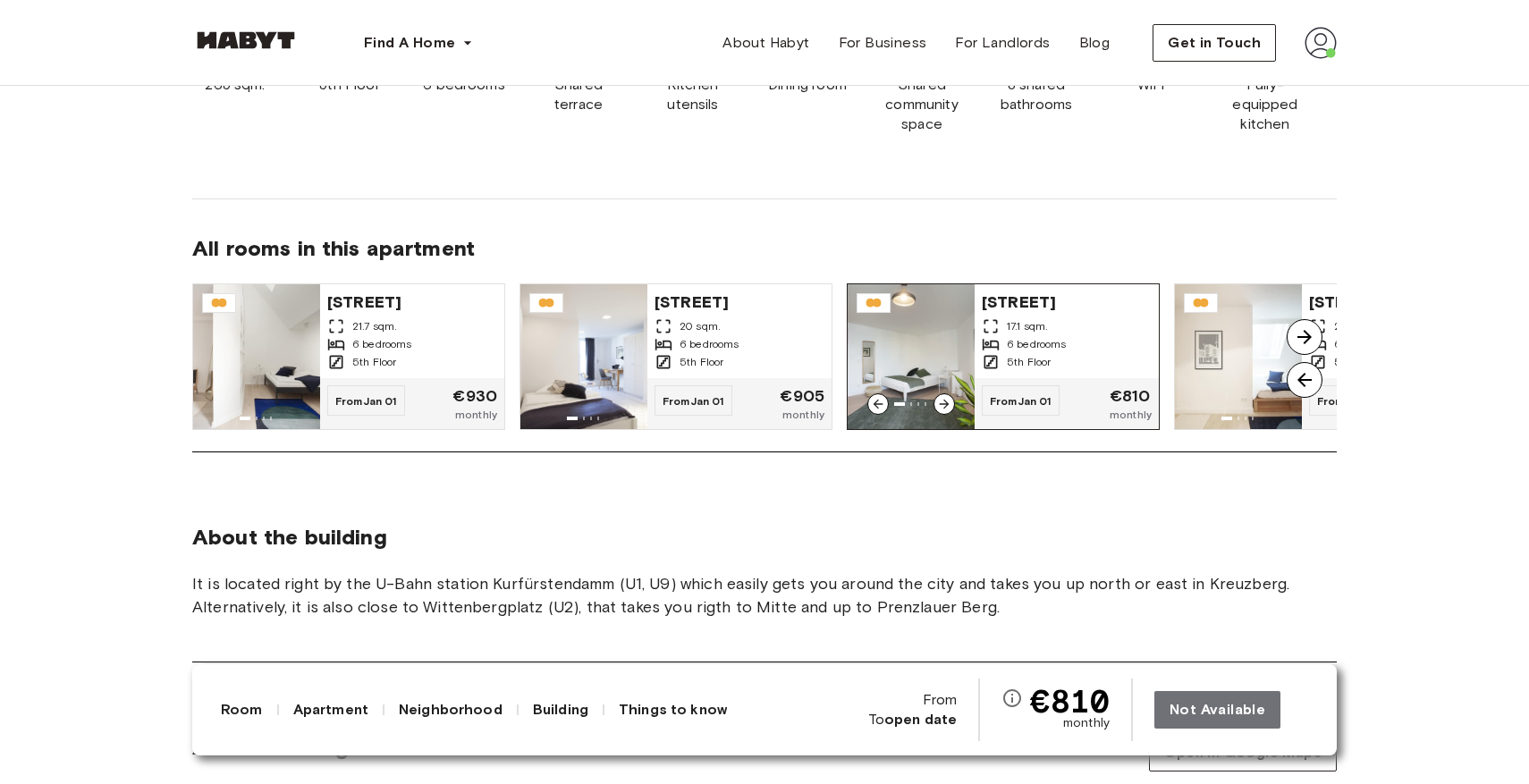 click at bounding box center (911, 357) 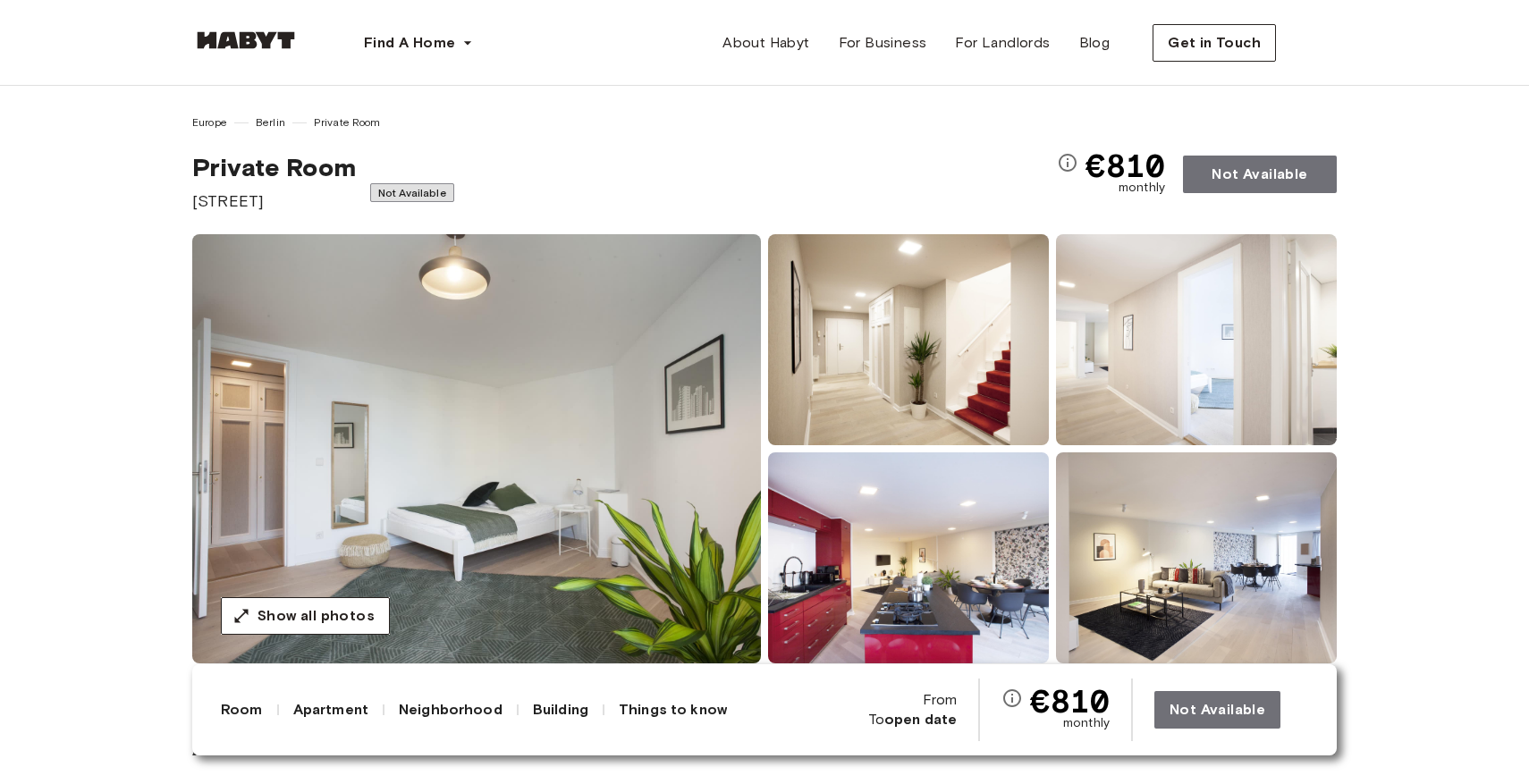 drag, startPoint x: 0, startPoint y: 0, endPoint x: 645, endPoint y: 411, distance: 764.8176 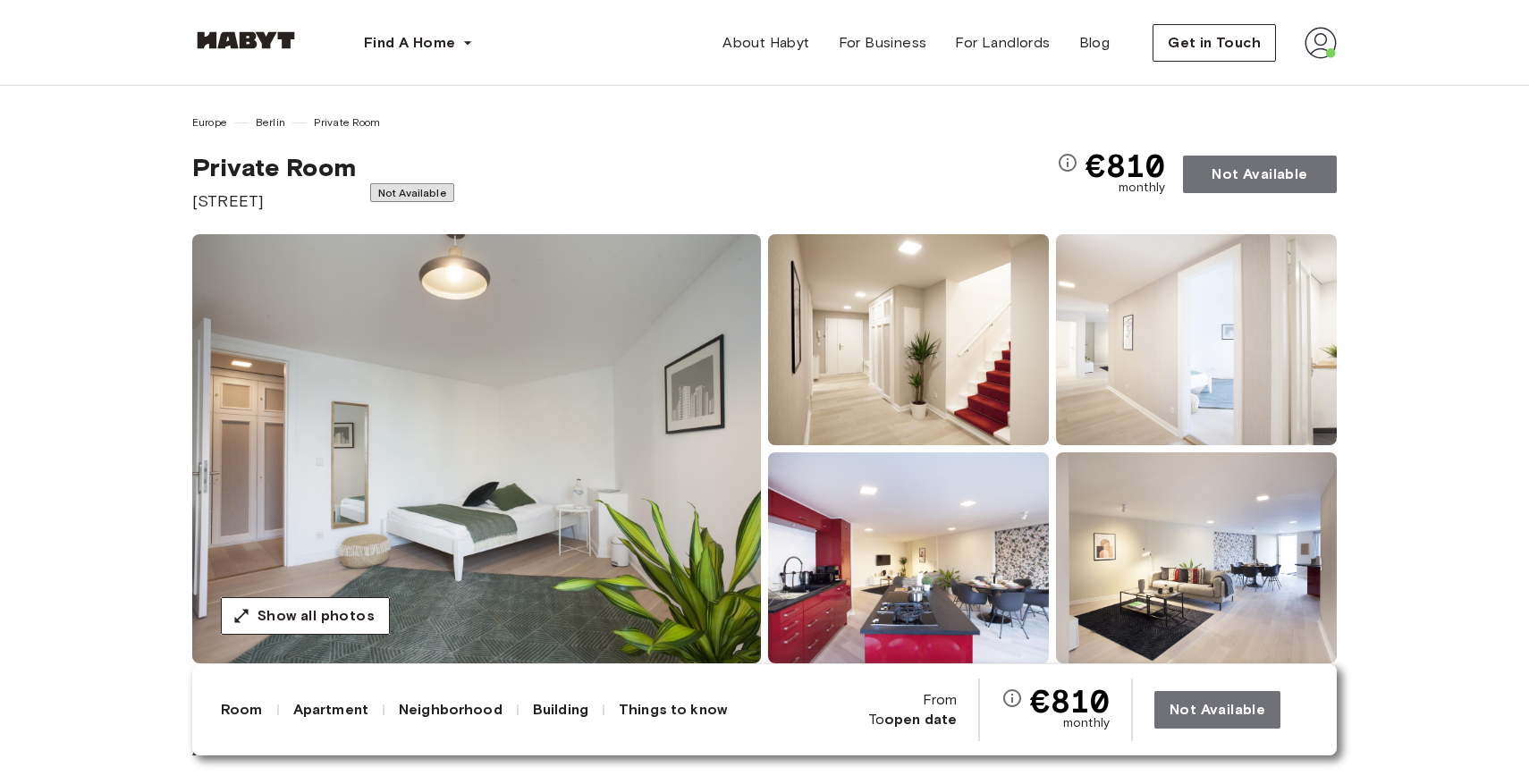 scroll, scrollTop: 0, scrollLeft: 0, axis: both 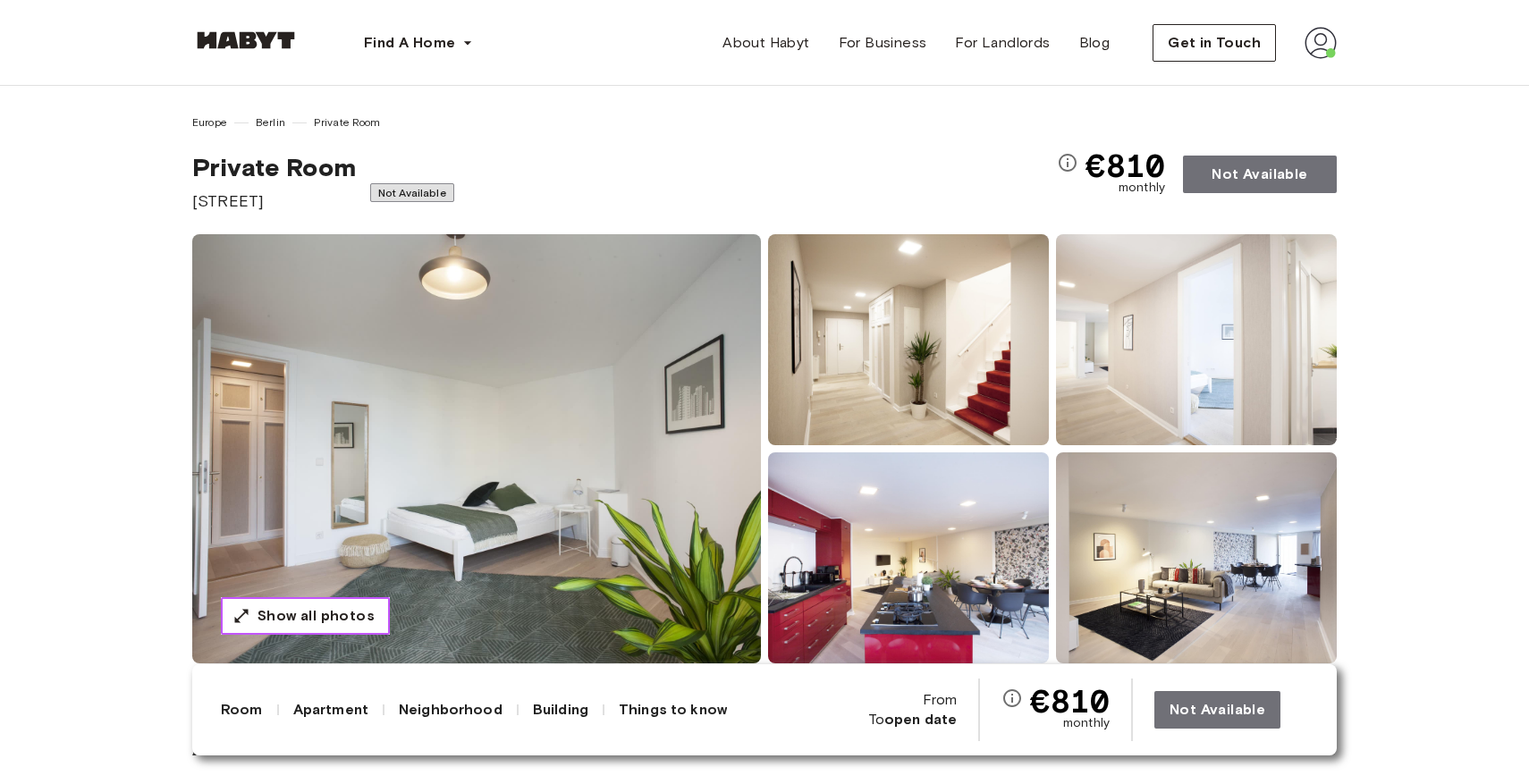 click on "Show all photos" at bounding box center (316, 616) 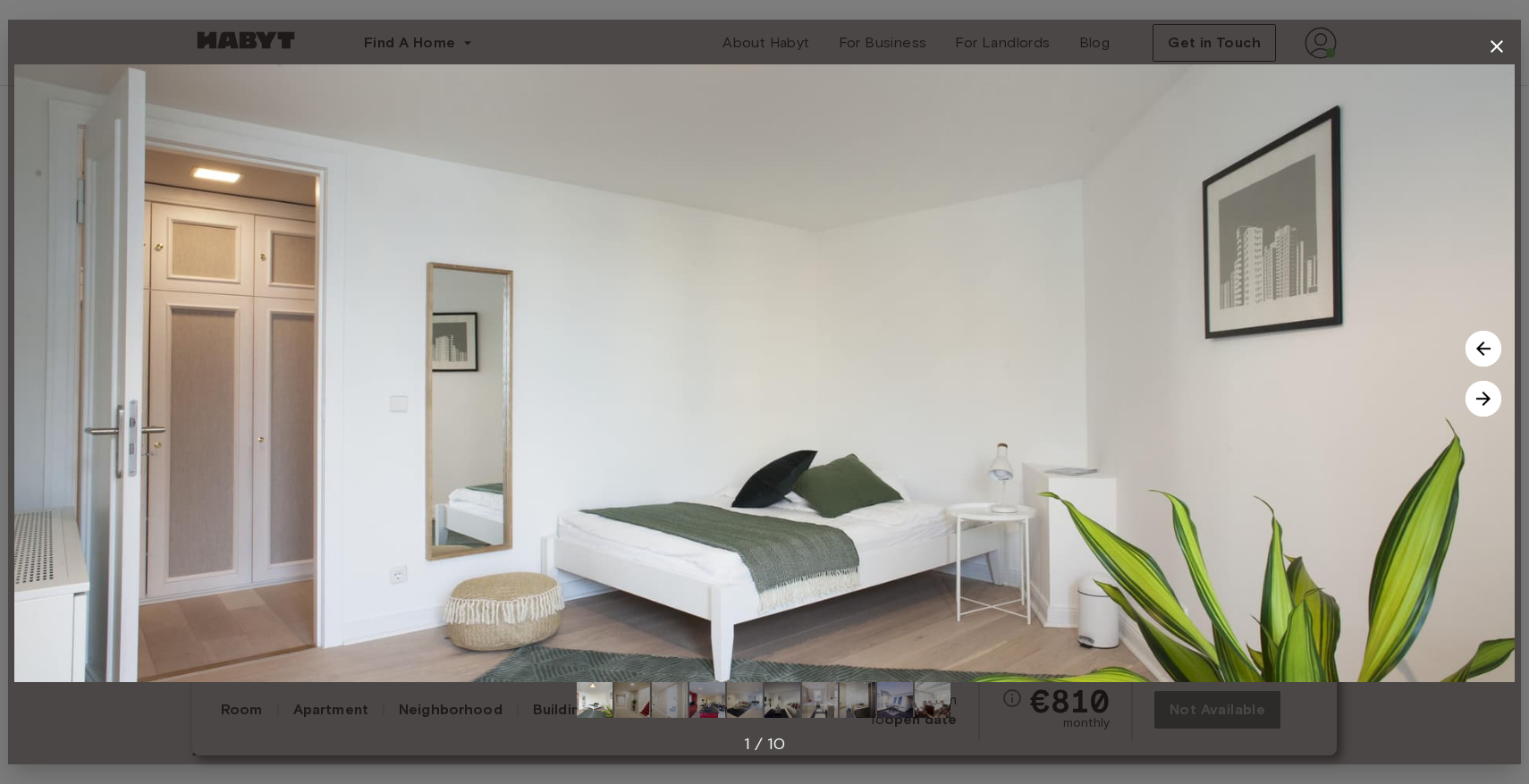click at bounding box center (1483, 399) 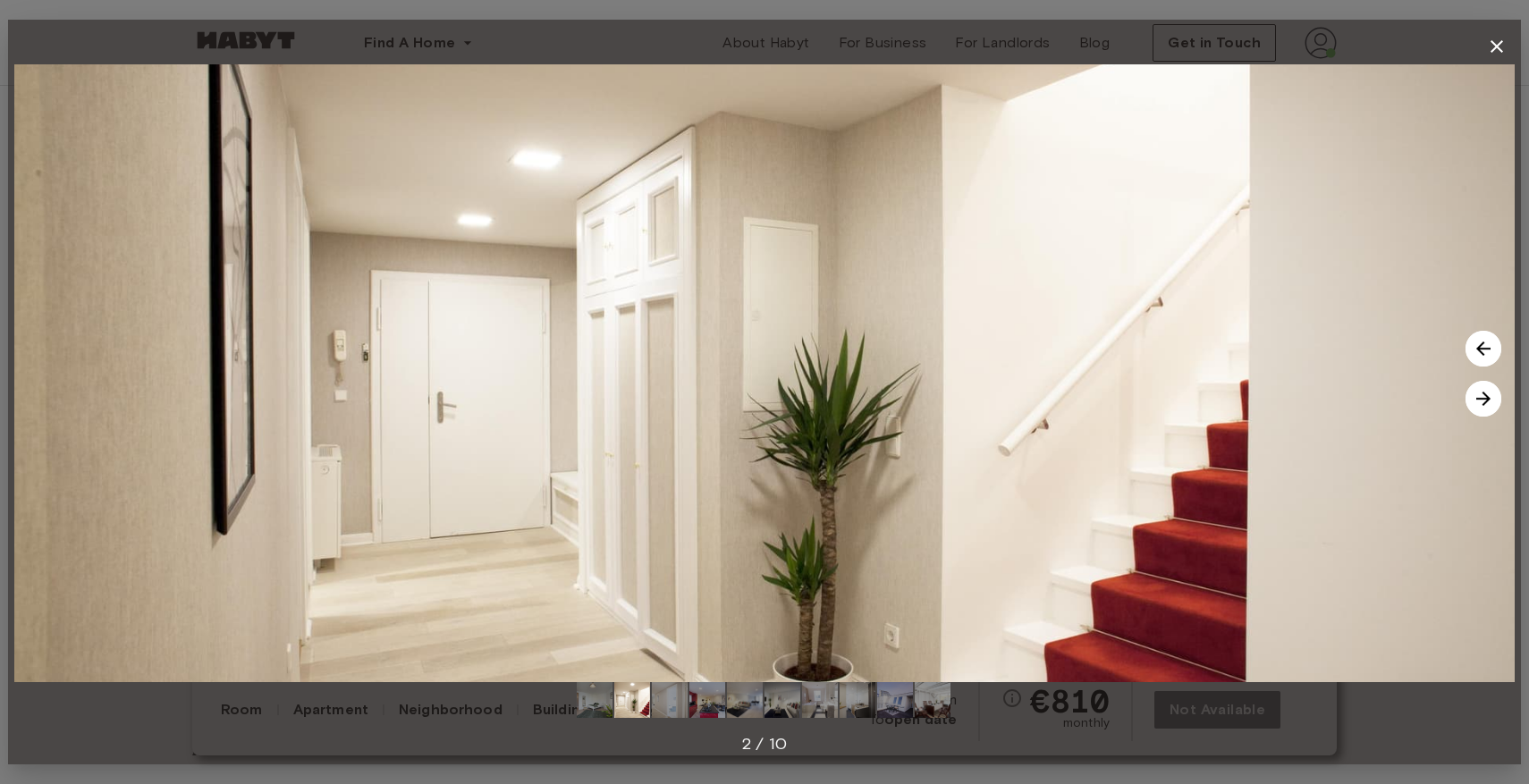 click at bounding box center (1483, 399) 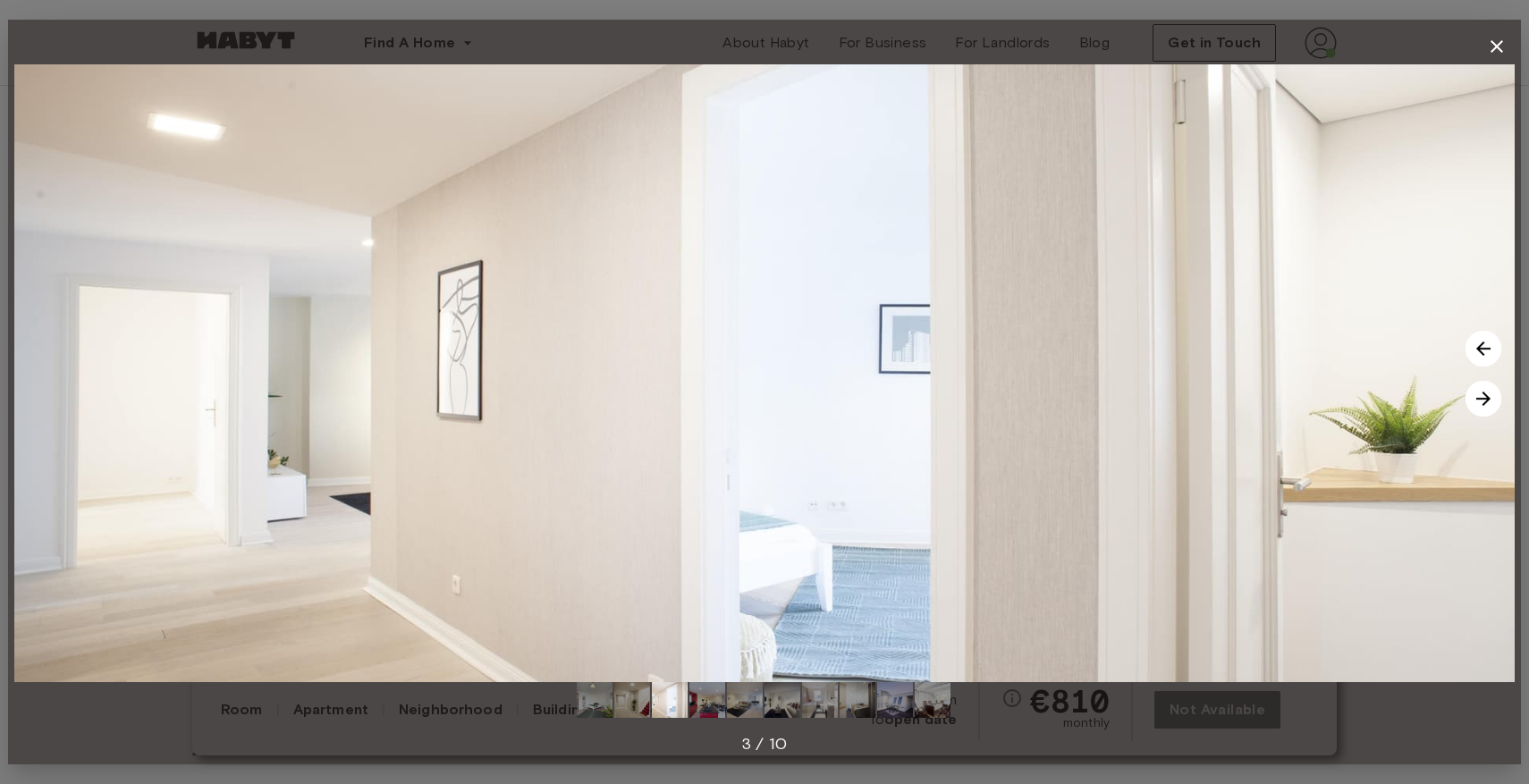 click at bounding box center (1483, 399) 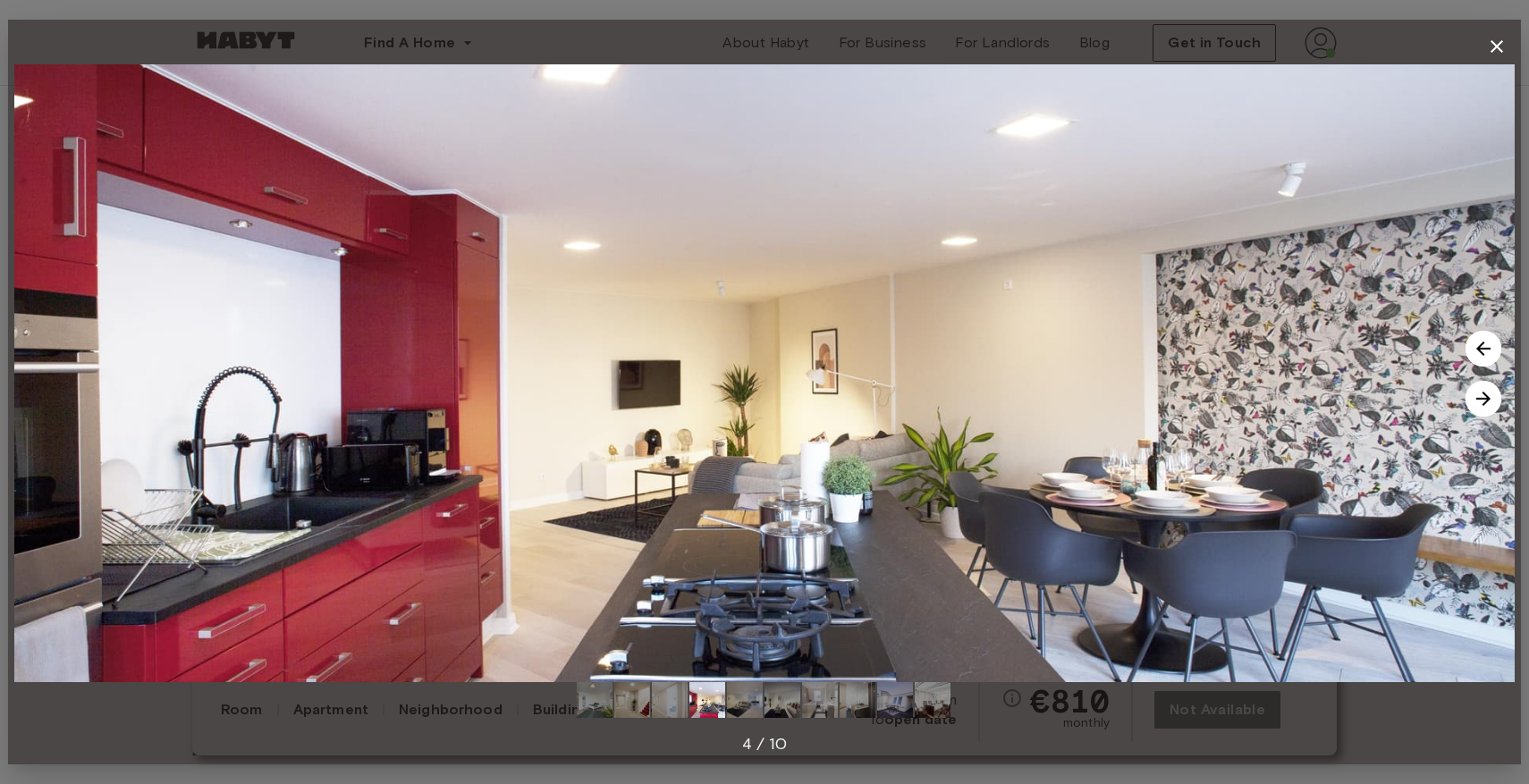 click at bounding box center (1483, 399) 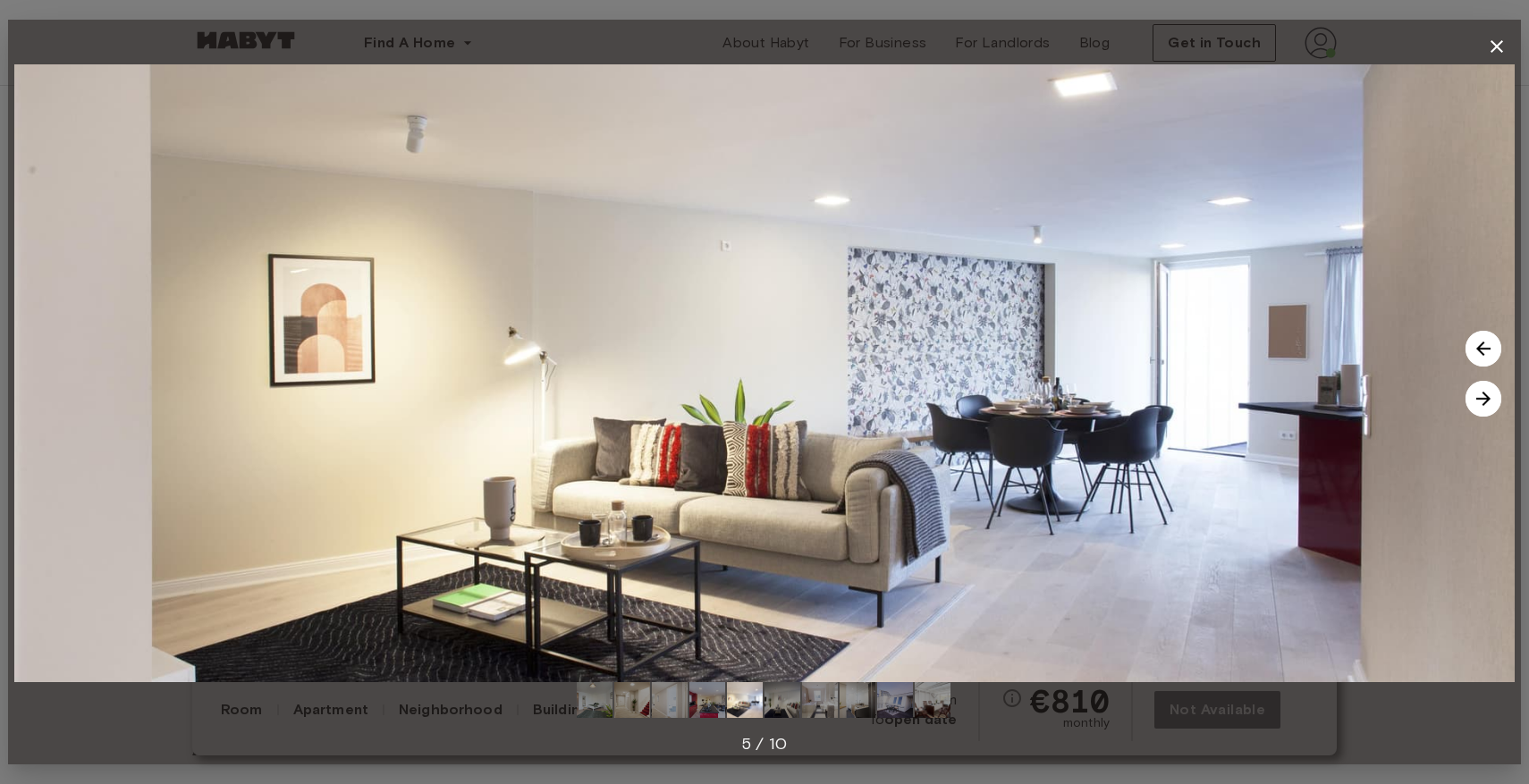 click at bounding box center (1483, 399) 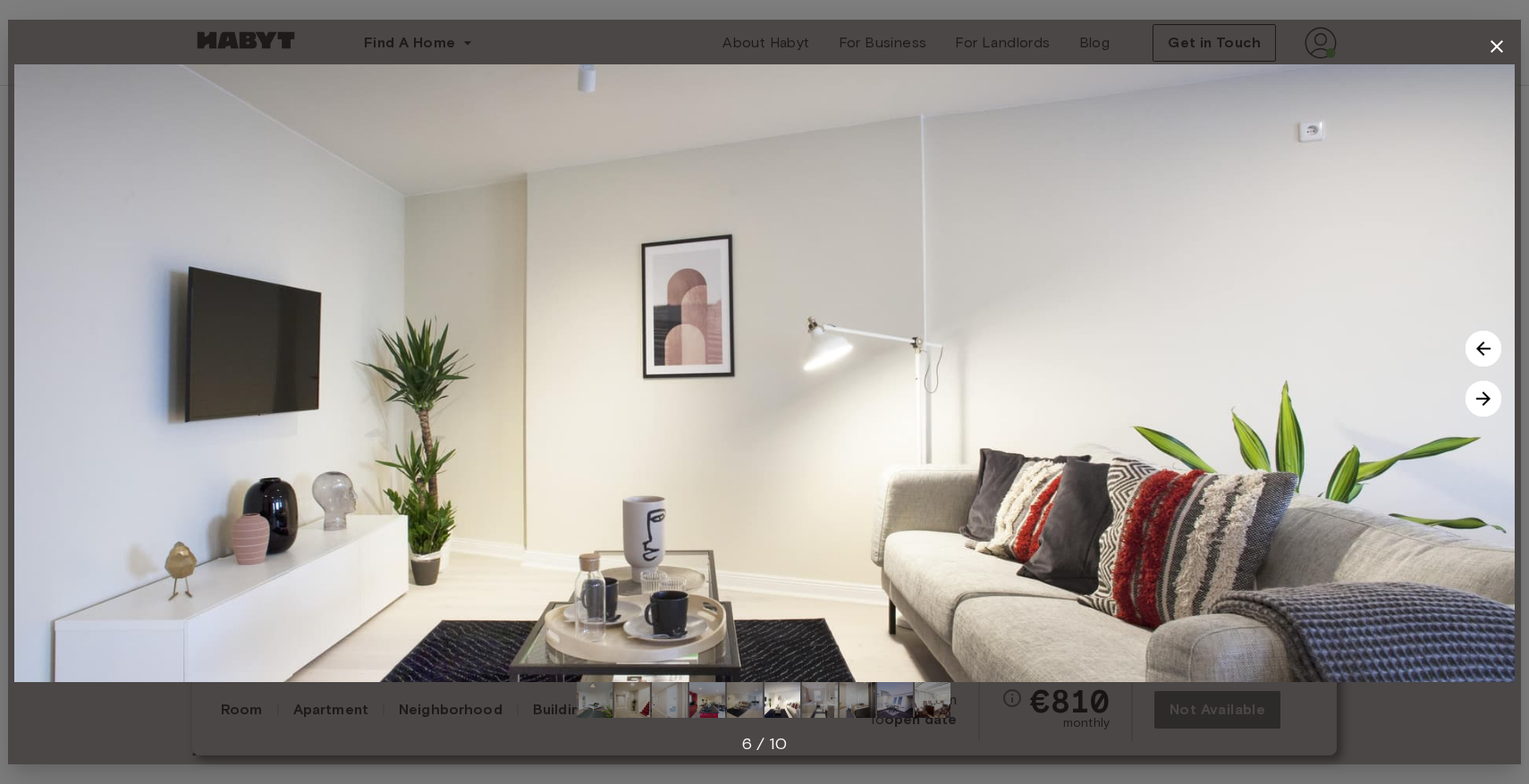 click at bounding box center [1483, 399] 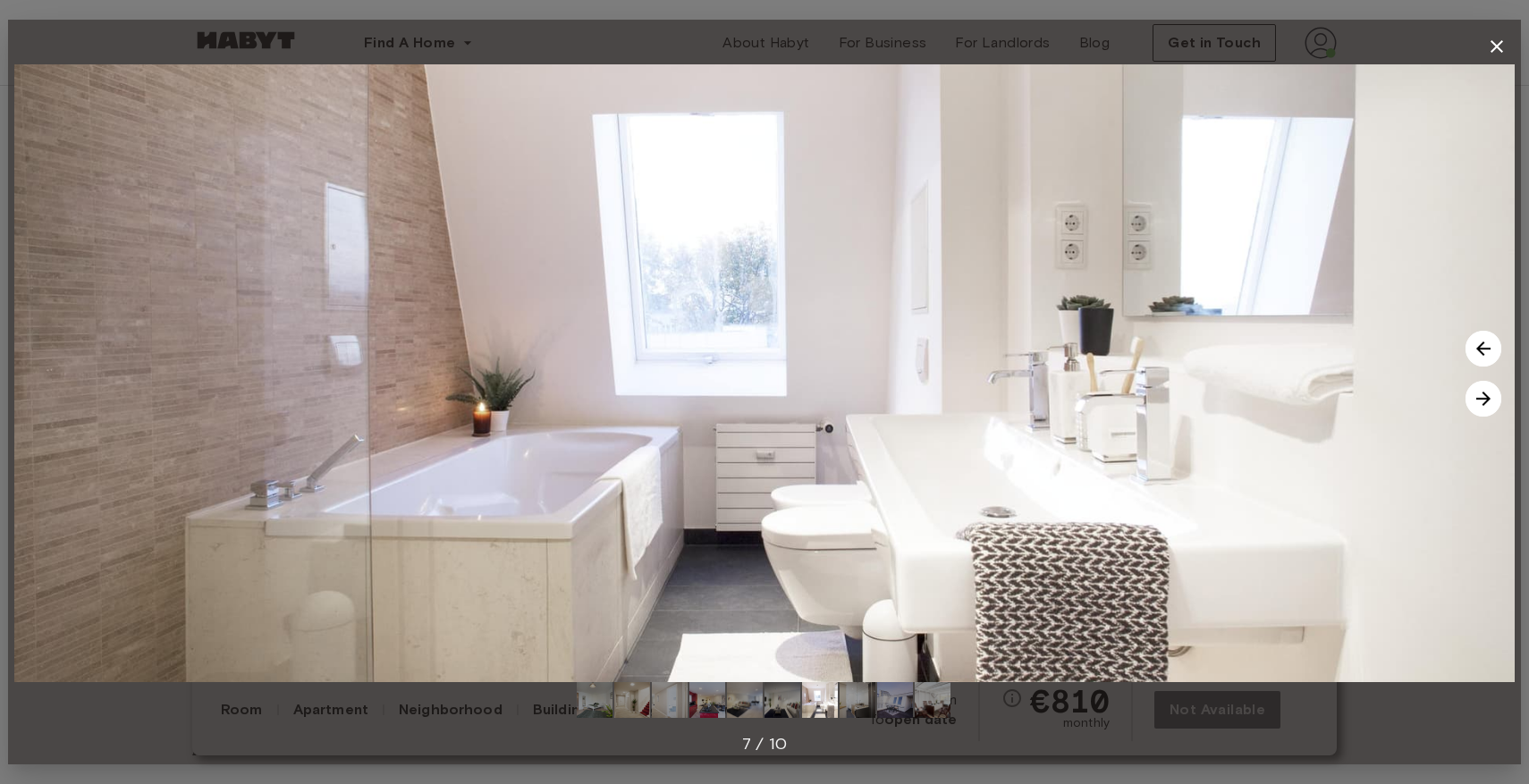 click at bounding box center [1483, 399] 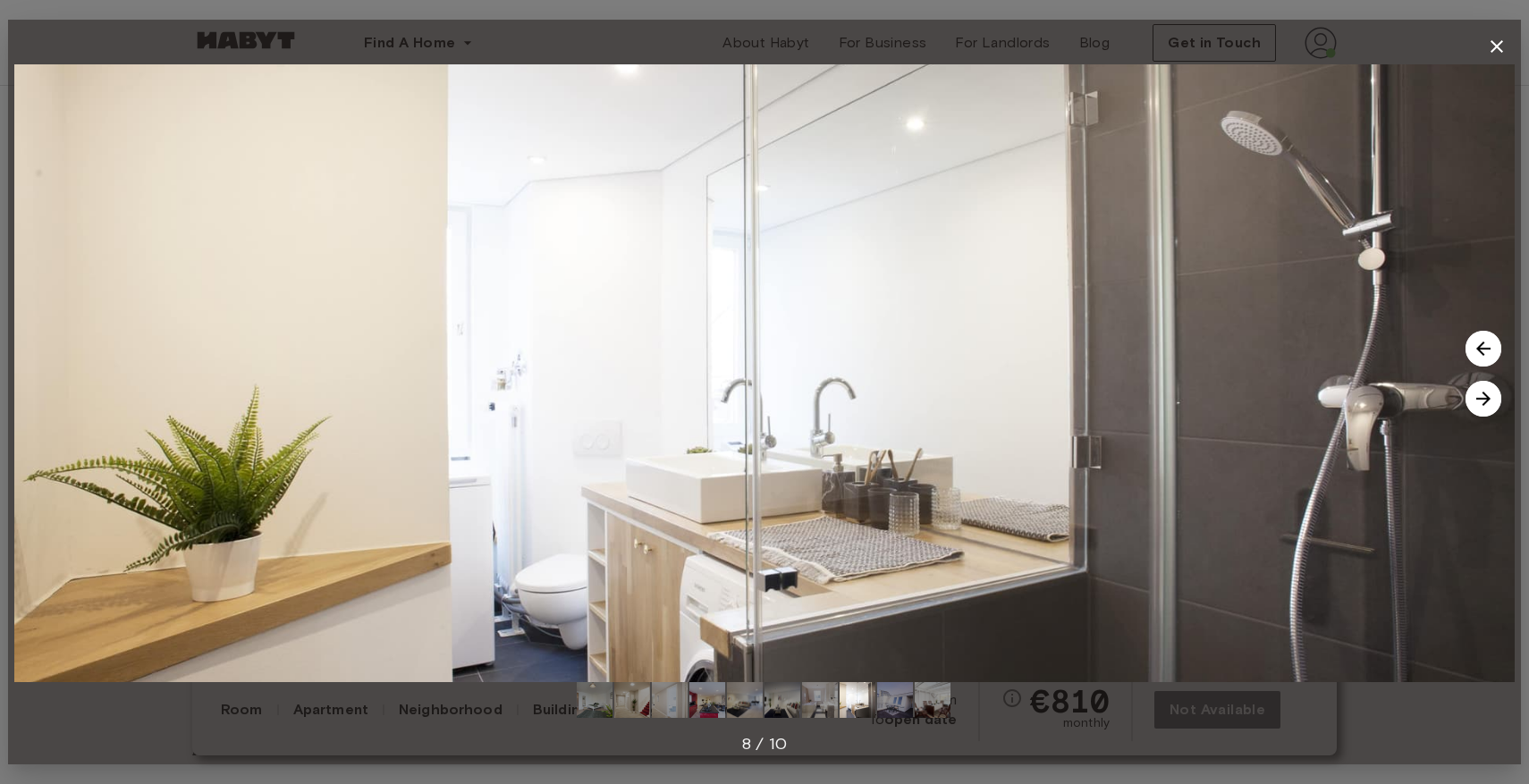 click 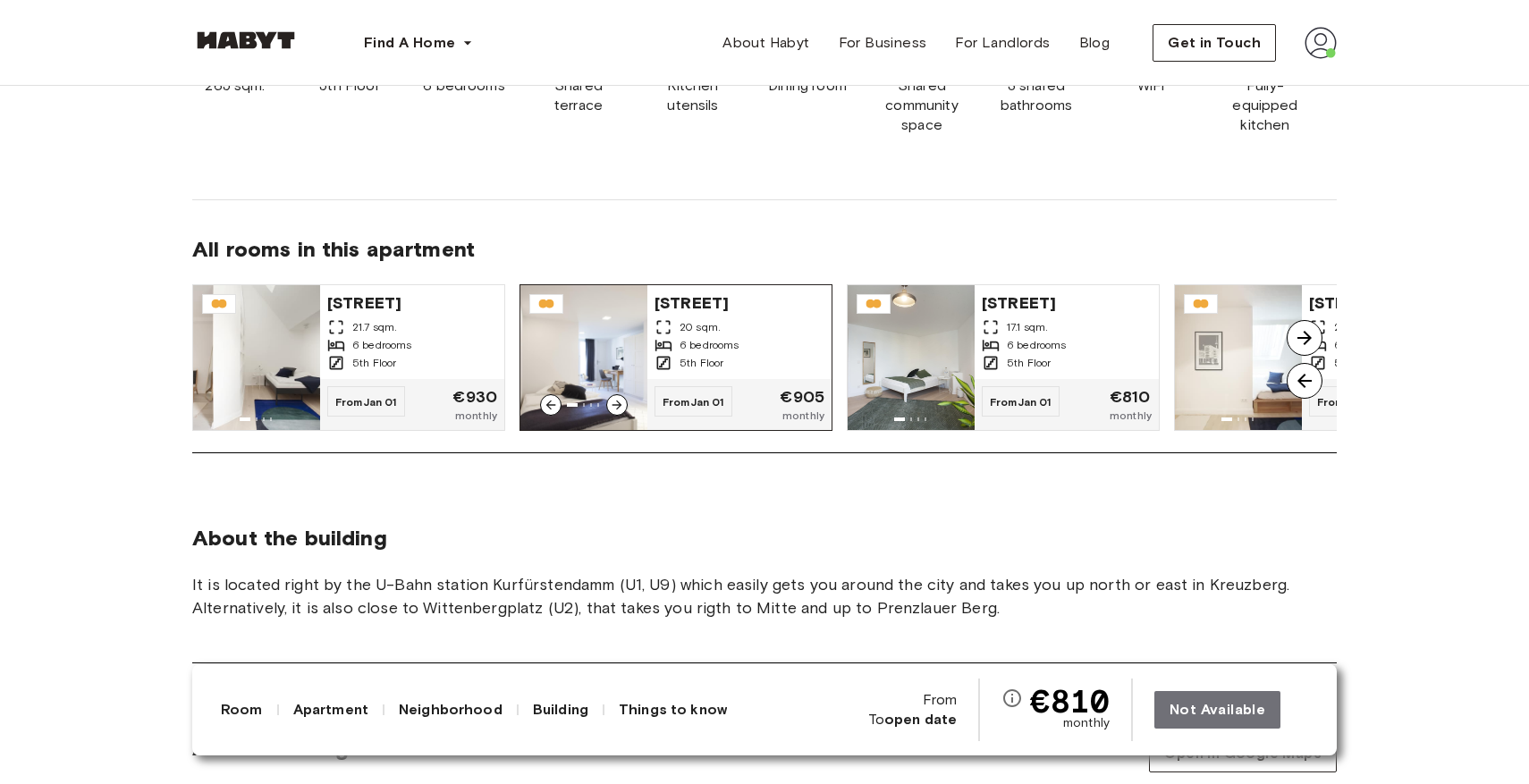 scroll, scrollTop: 1374, scrollLeft: 0, axis: vertical 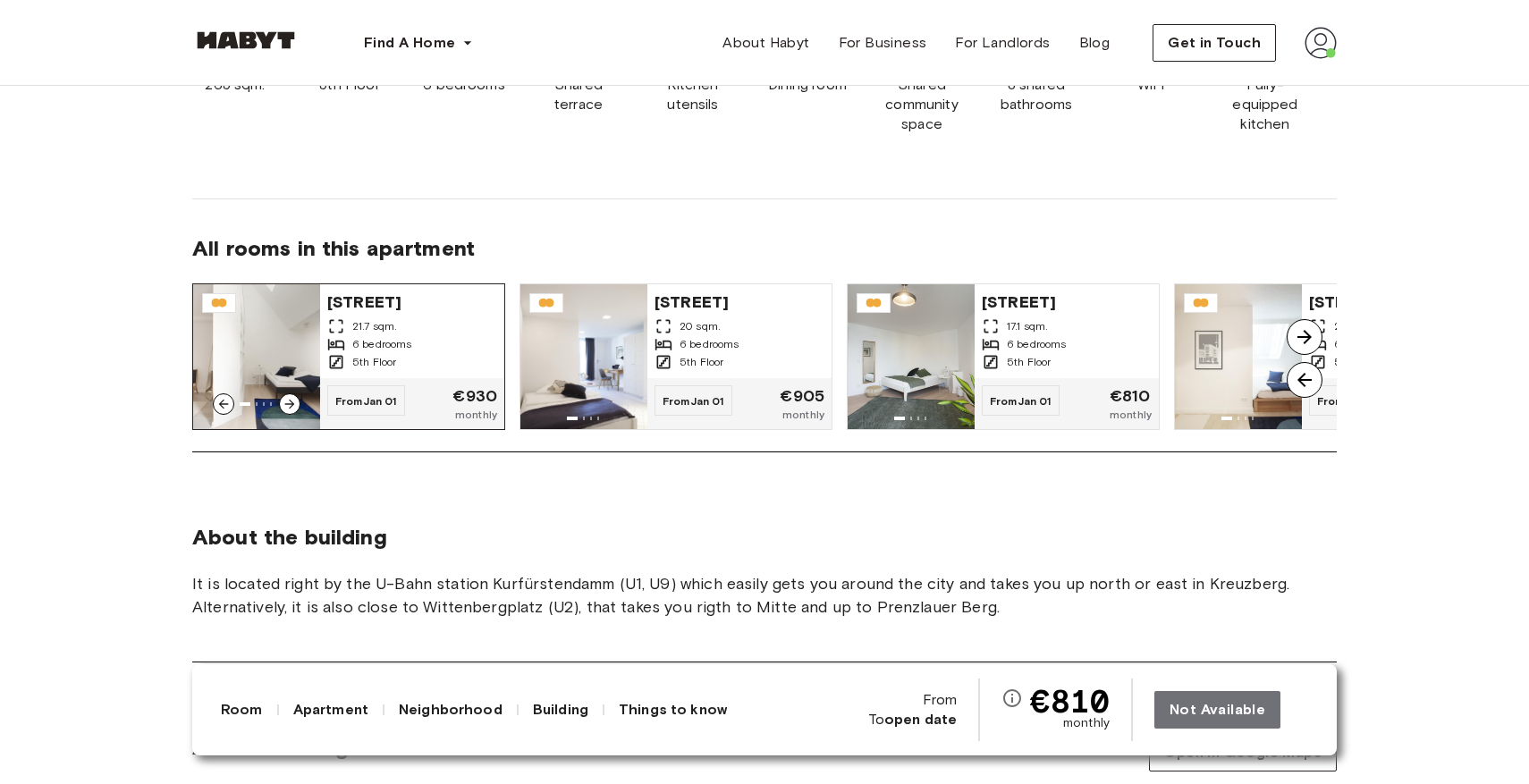 click at bounding box center (257, 357) 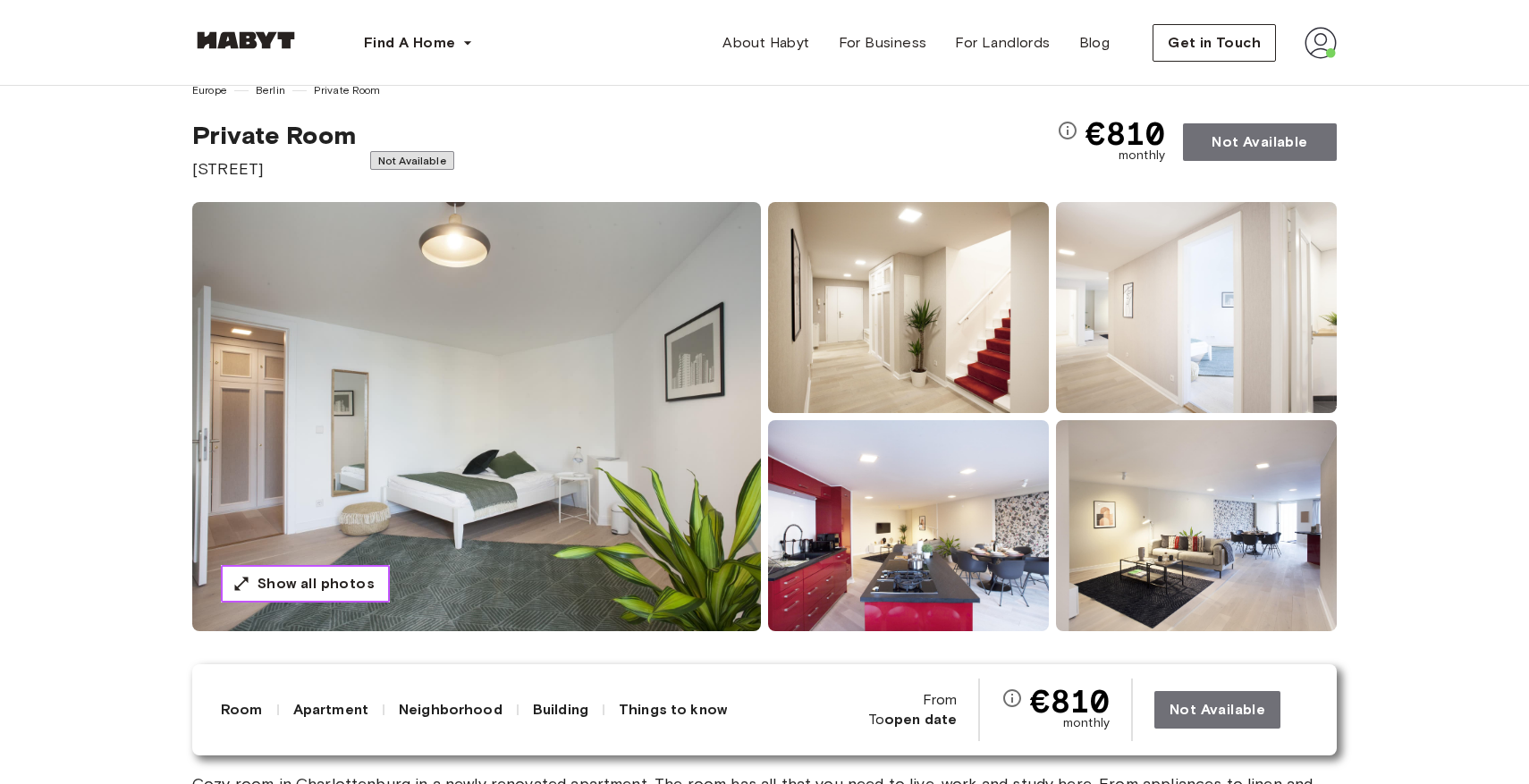 scroll, scrollTop: 0, scrollLeft: 0, axis: both 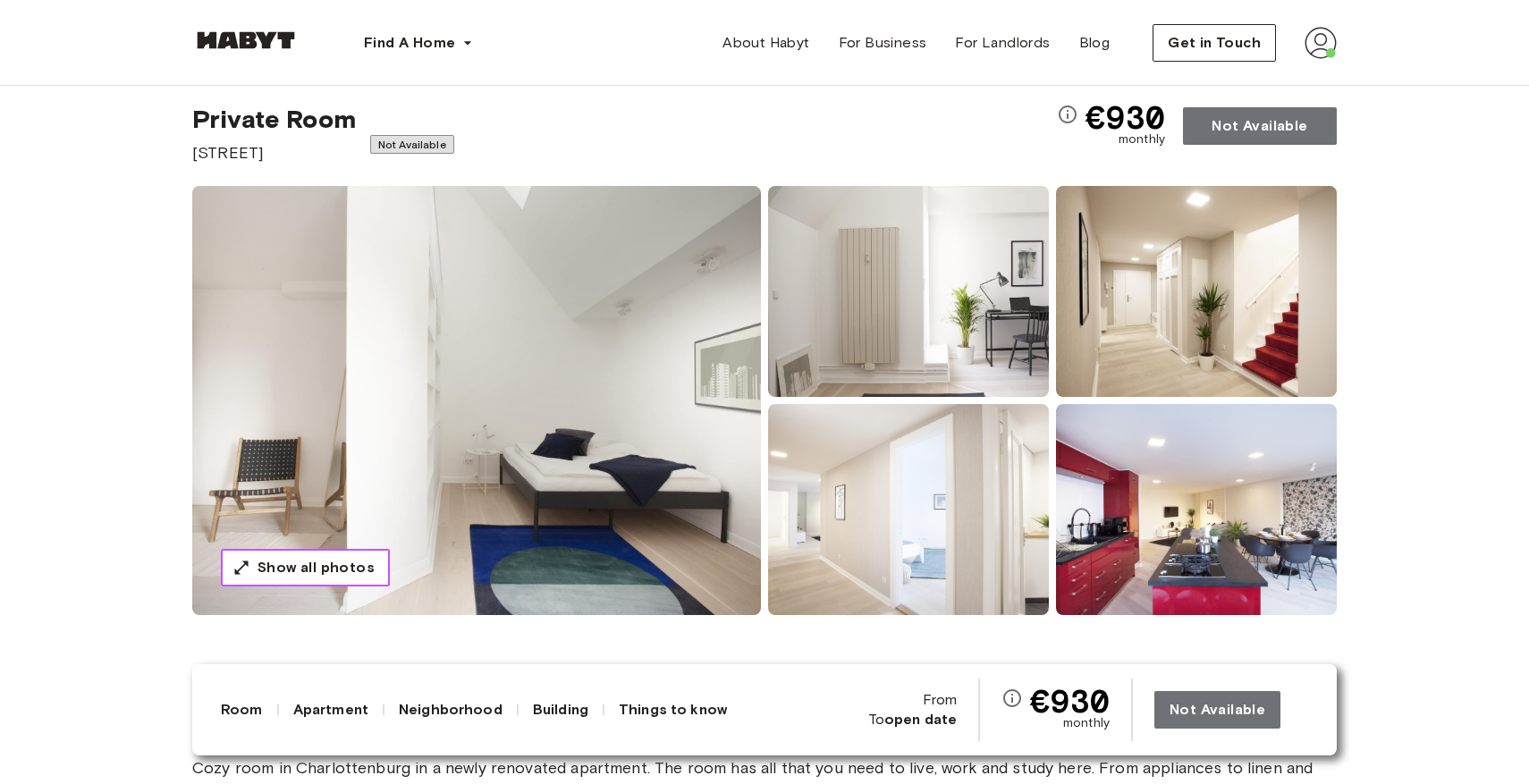 click on "Show all photos" at bounding box center (316, 568) 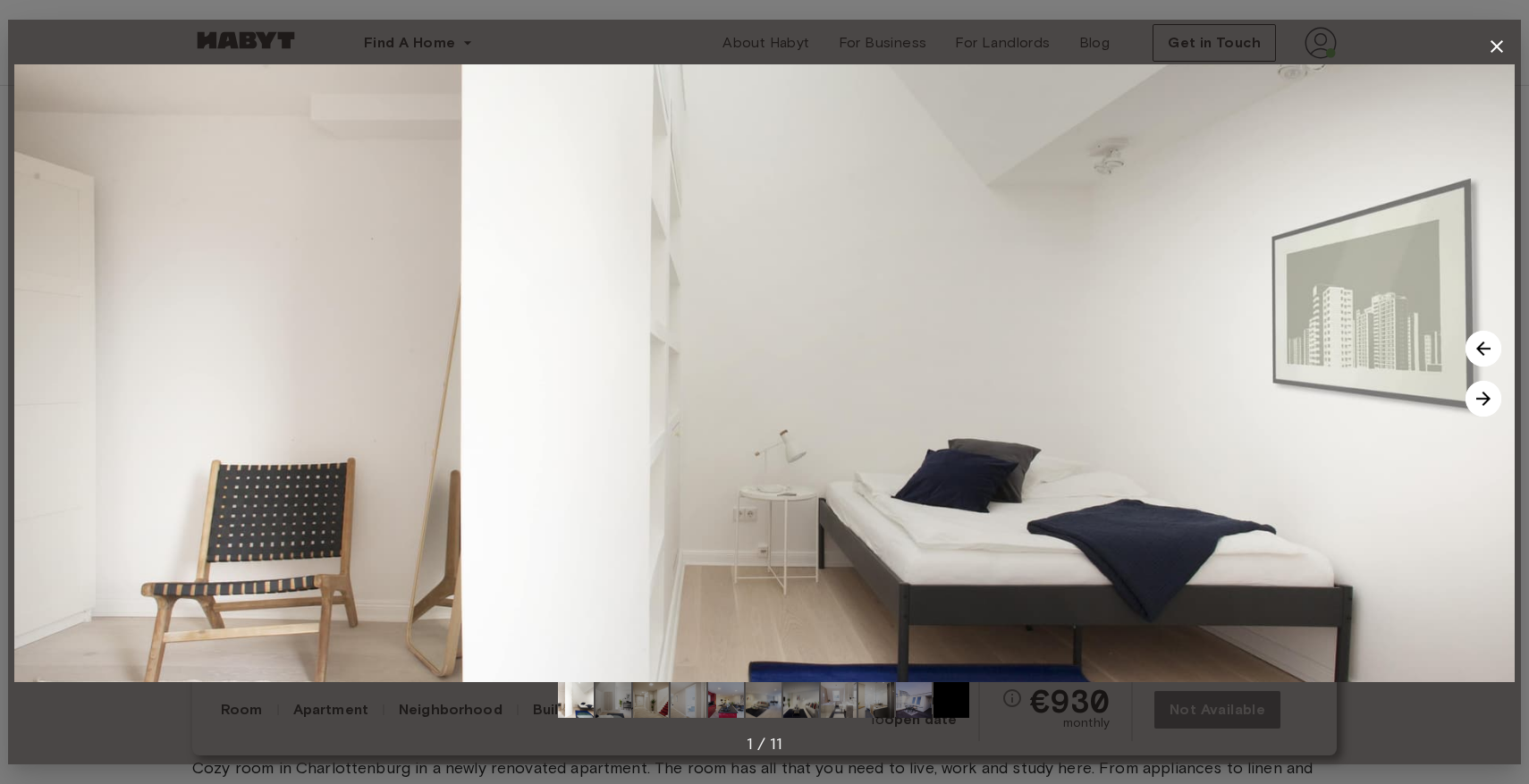 click at bounding box center (1483, 399) 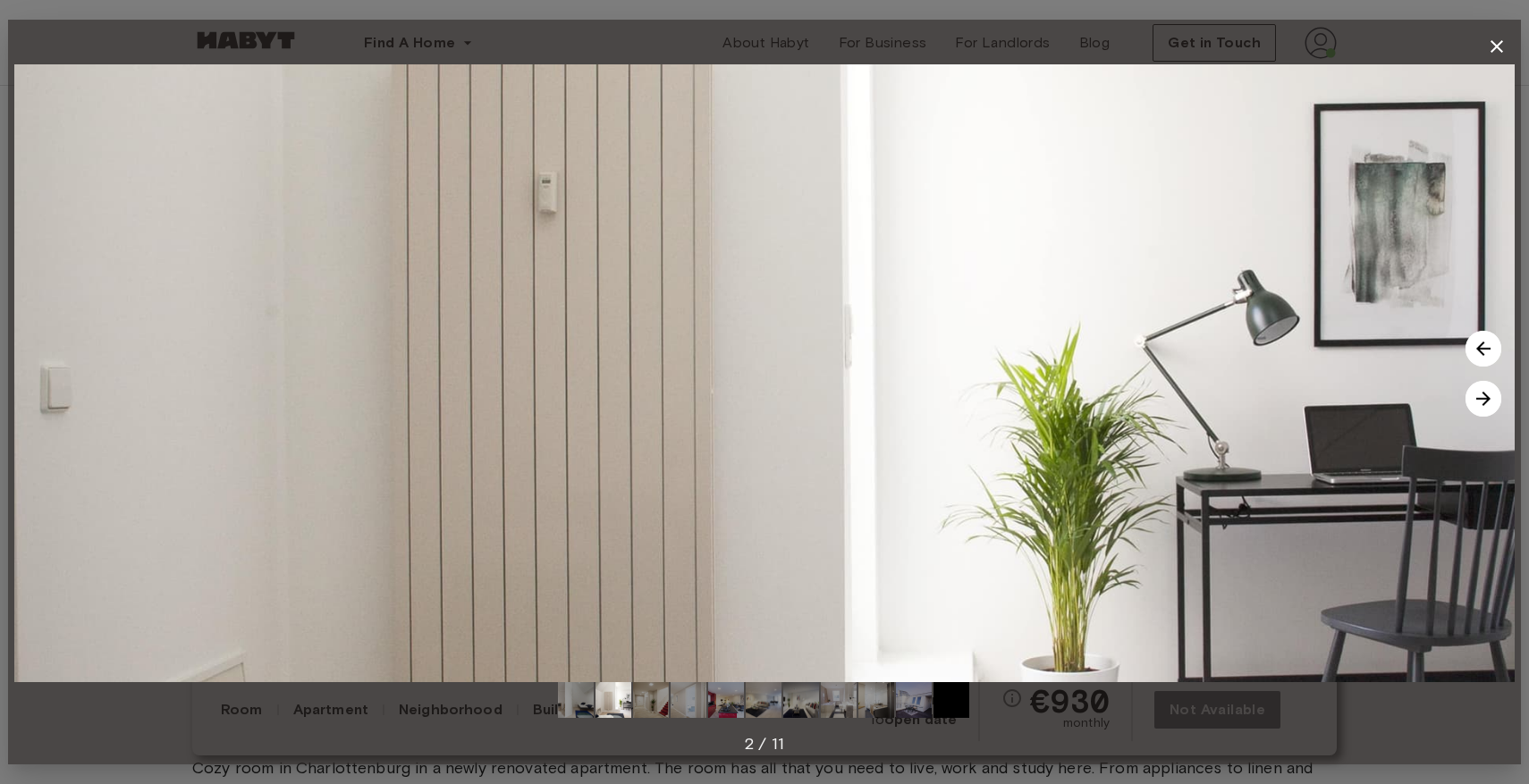 click at bounding box center [1483, 399] 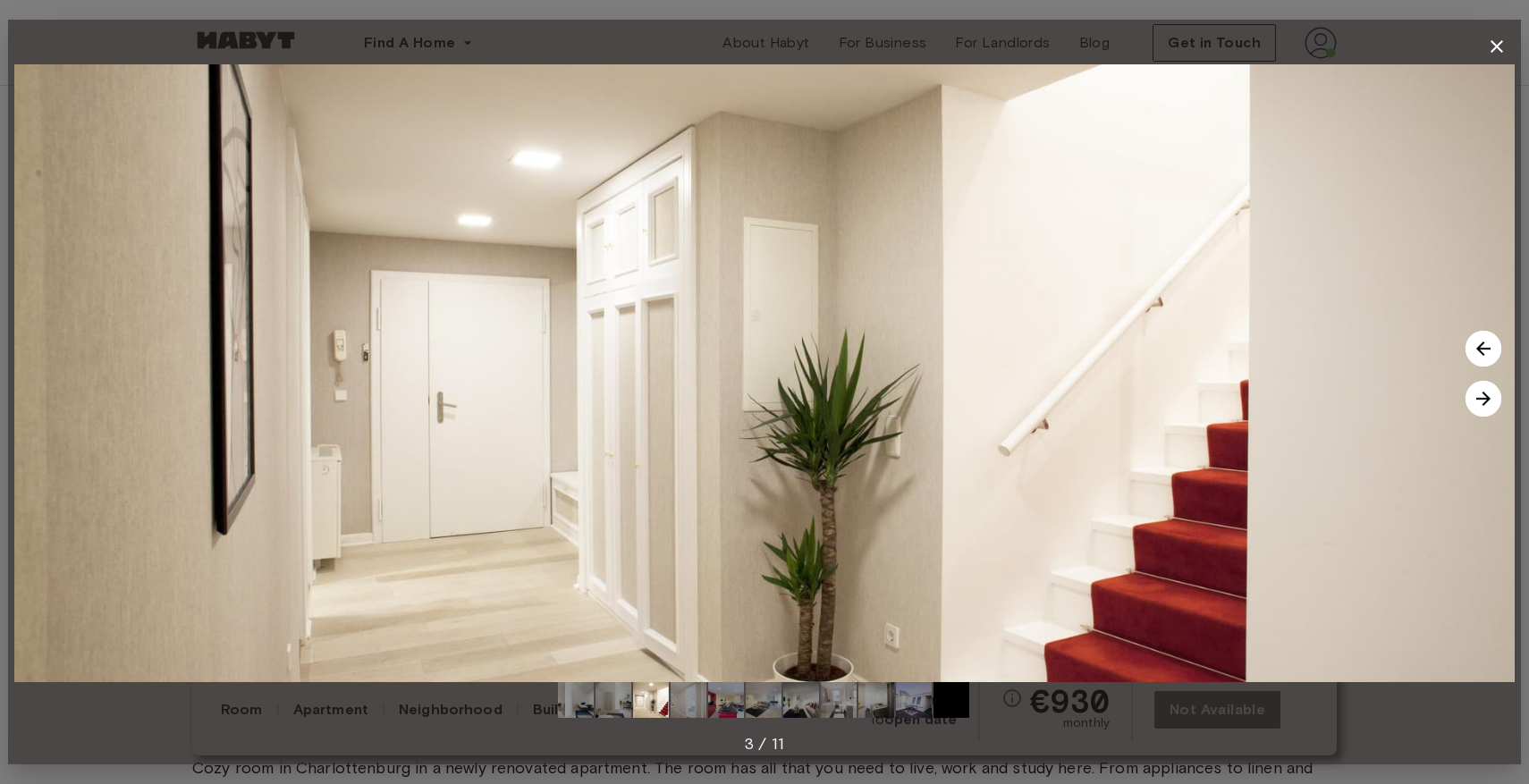 click at bounding box center (1483, 399) 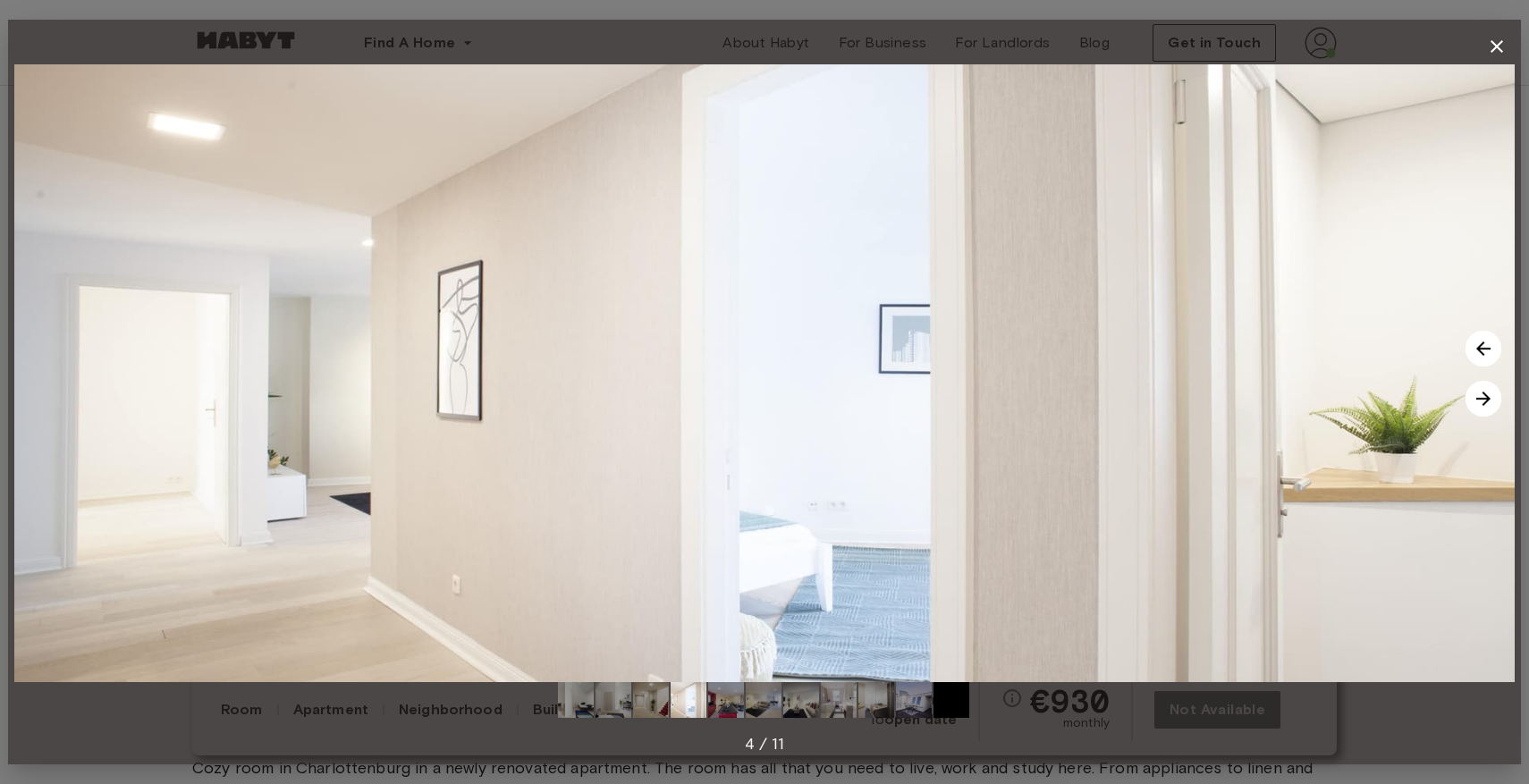 click 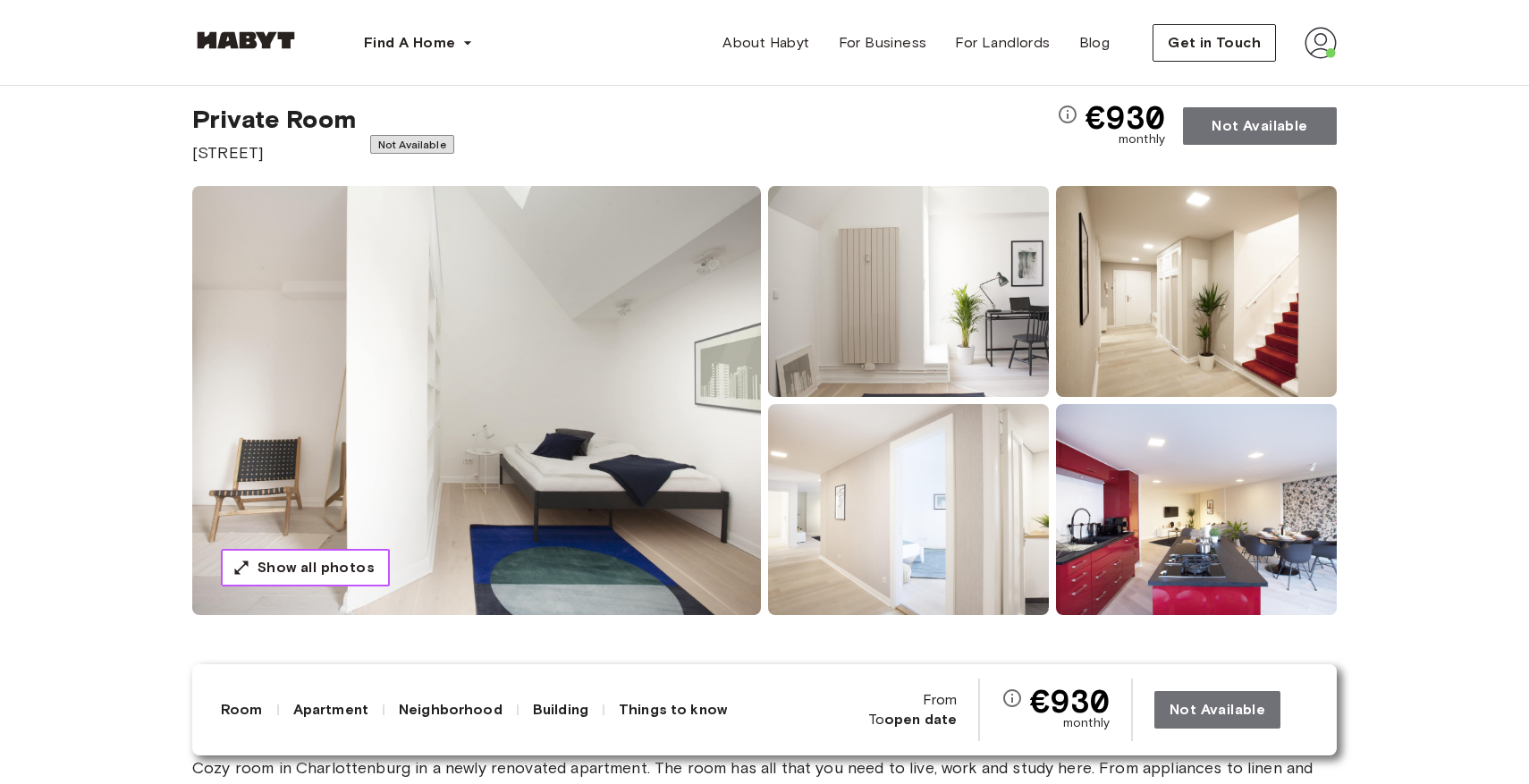 scroll, scrollTop: 0, scrollLeft: 0, axis: both 